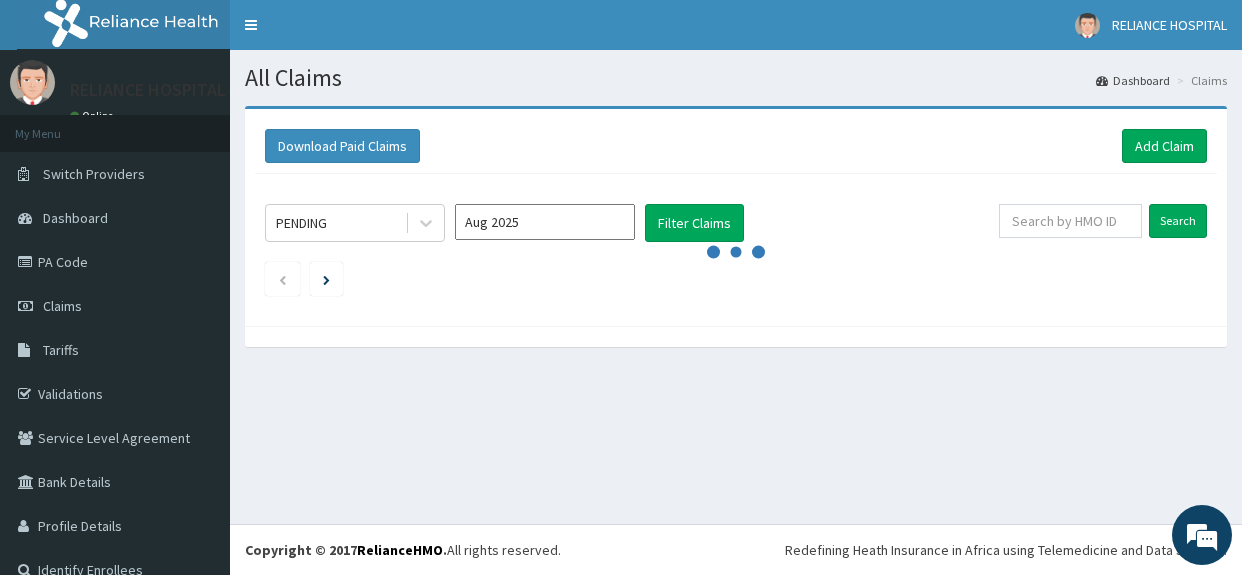scroll, scrollTop: 0, scrollLeft: 0, axis: both 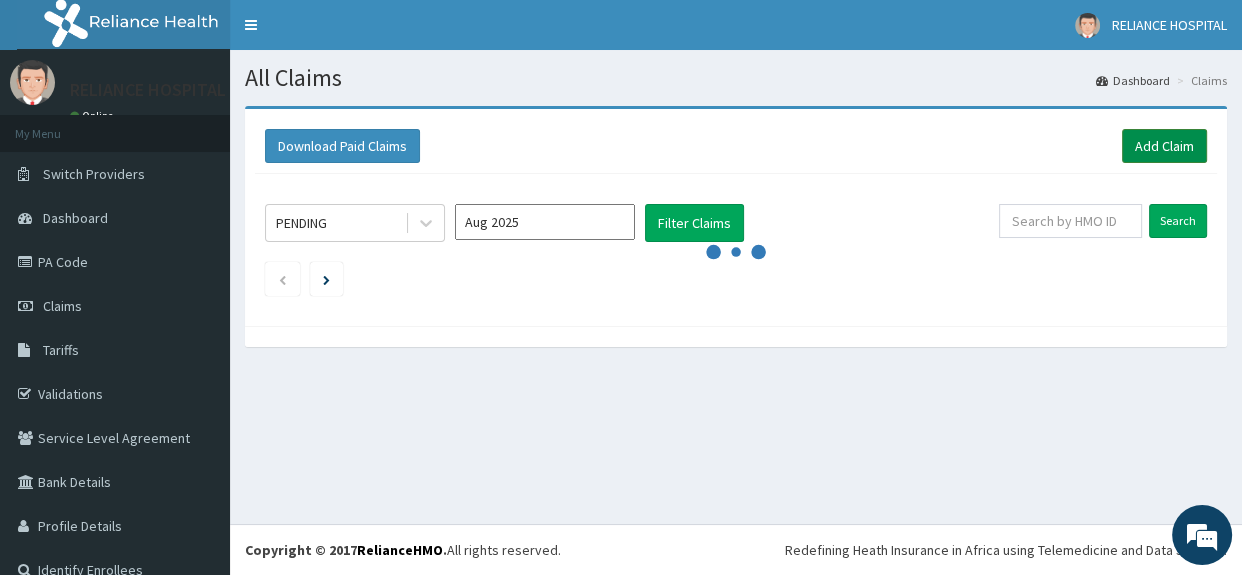 click on "Add Claim" at bounding box center [1164, 146] 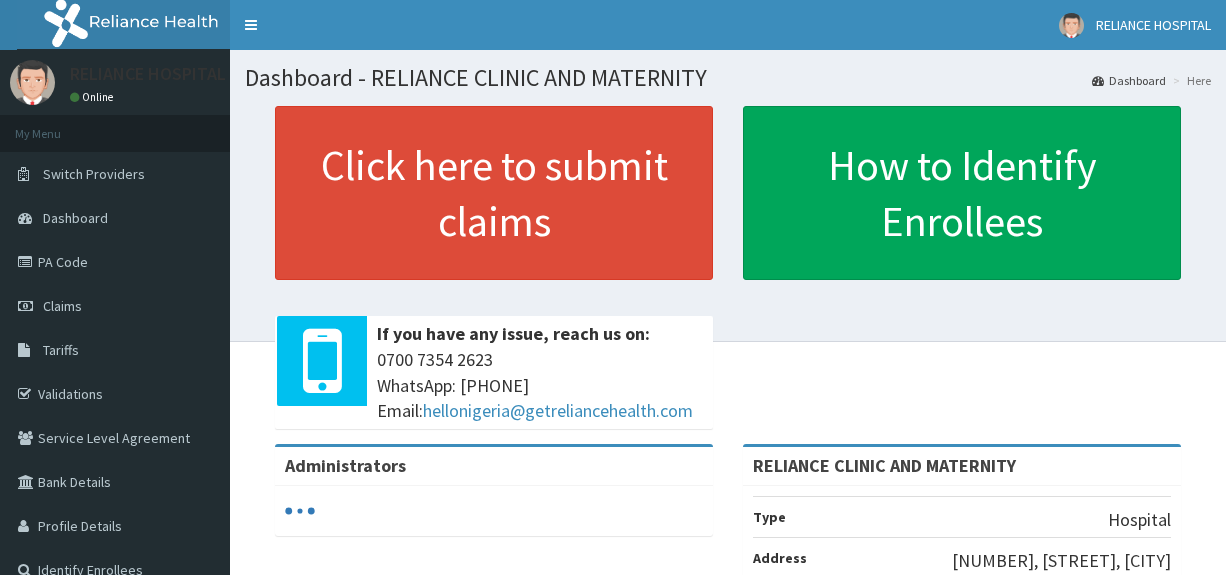 scroll, scrollTop: 0, scrollLeft: 0, axis: both 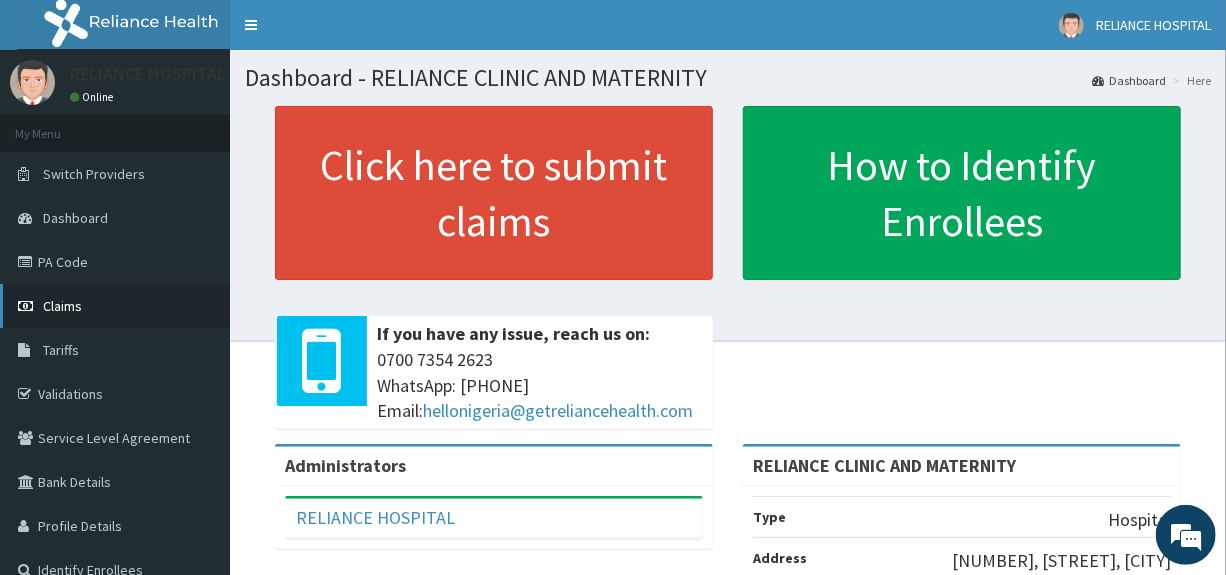 click on "Claims" at bounding box center [62, 306] 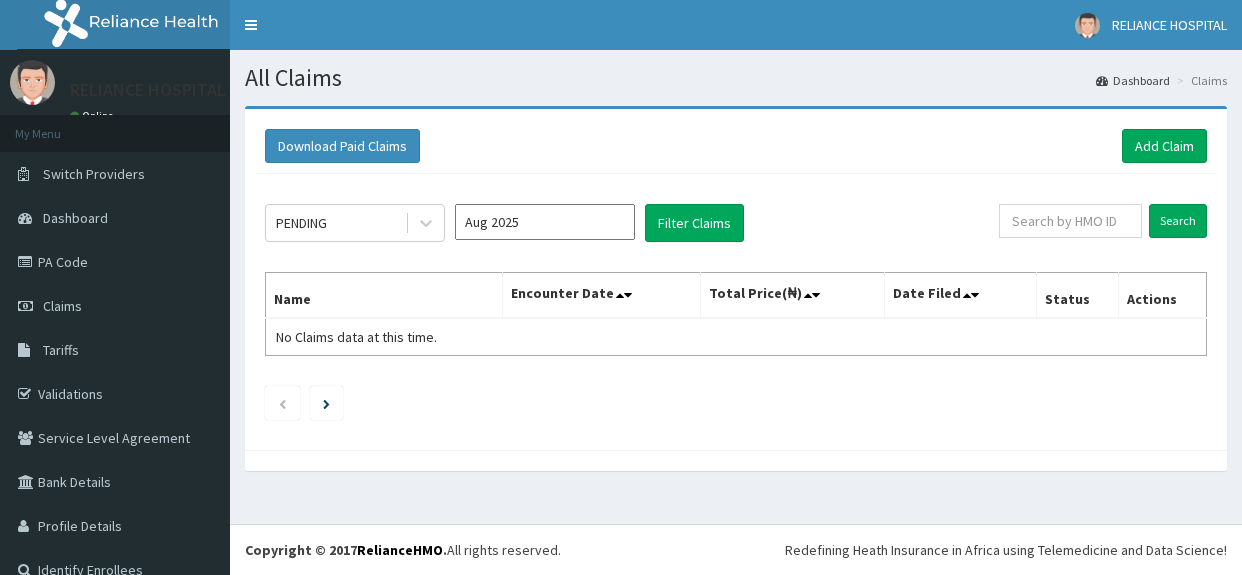 scroll, scrollTop: 0, scrollLeft: 0, axis: both 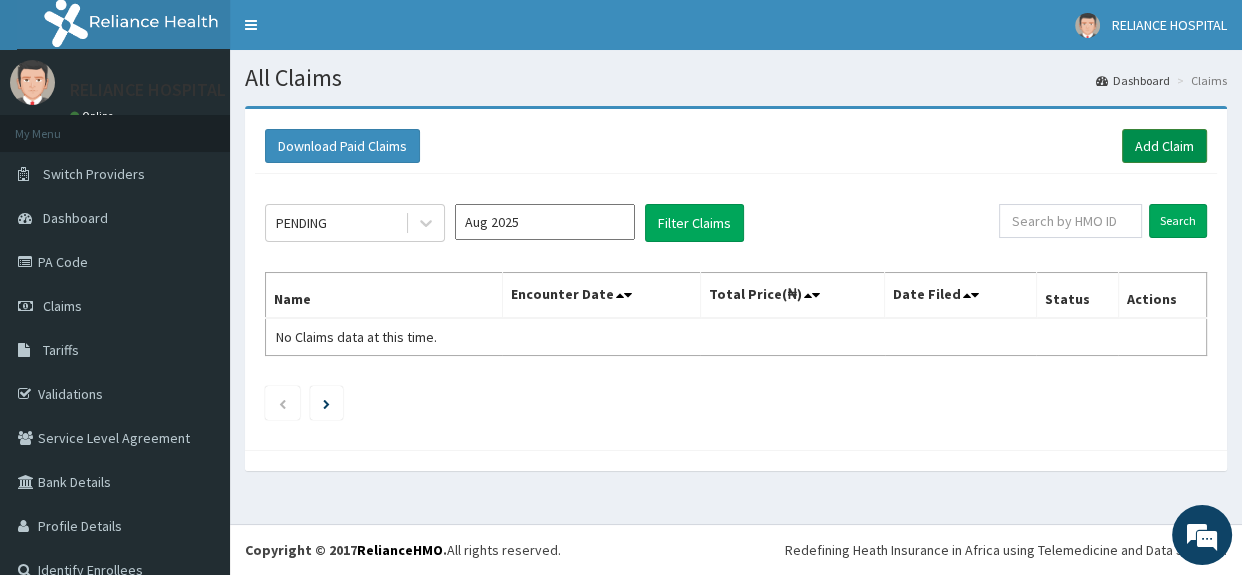 click on "Add Claim" at bounding box center [1164, 146] 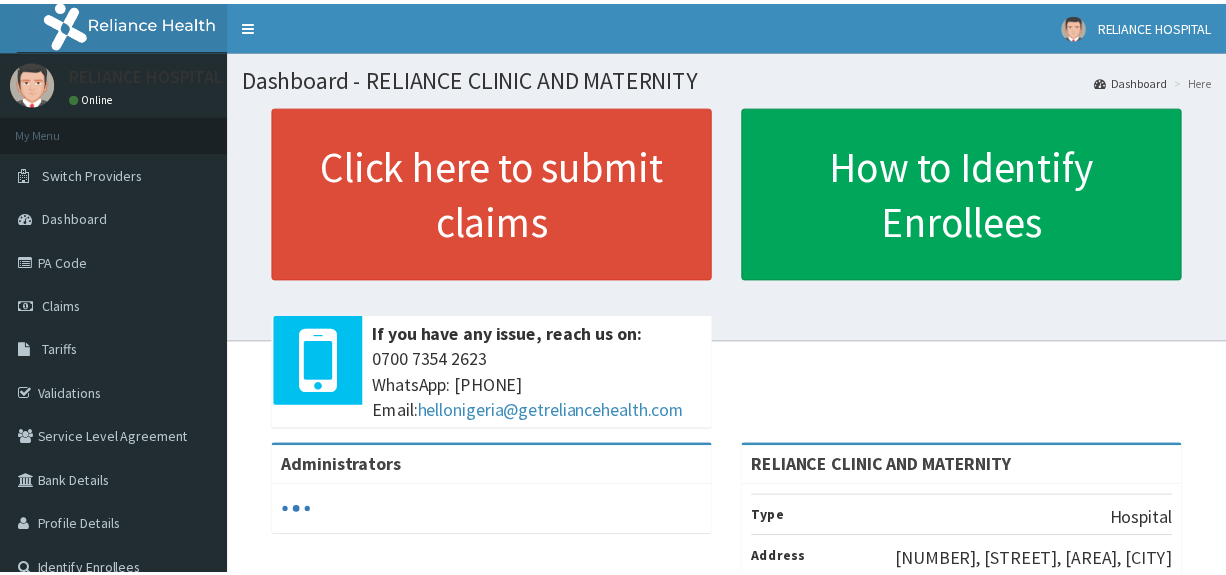 scroll, scrollTop: 0, scrollLeft: 0, axis: both 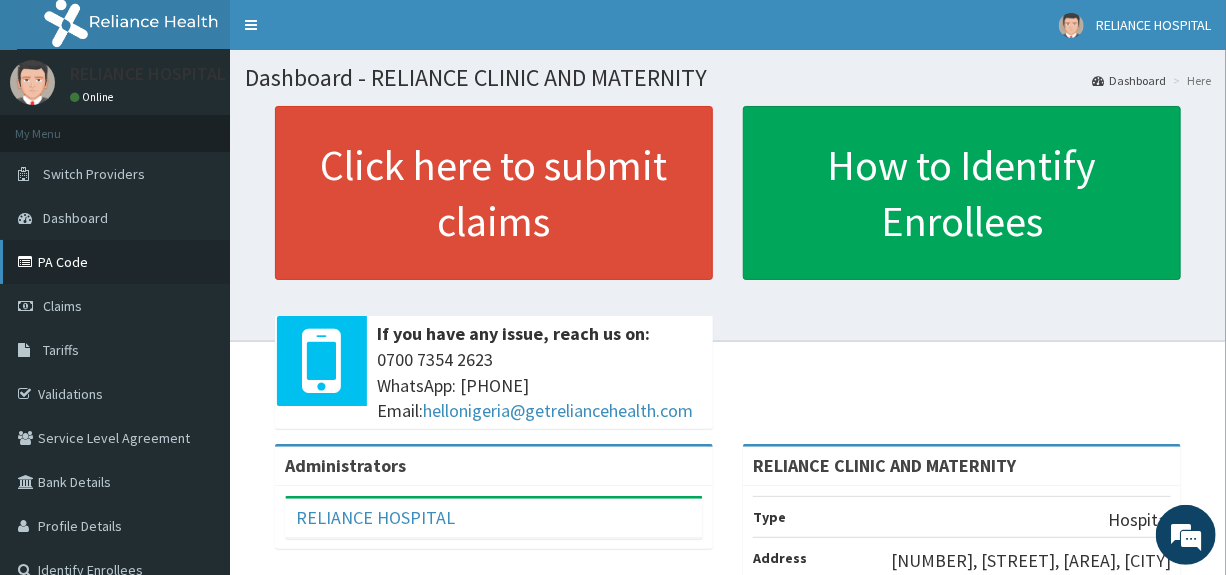 click on "PA Code" at bounding box center (115, 262) 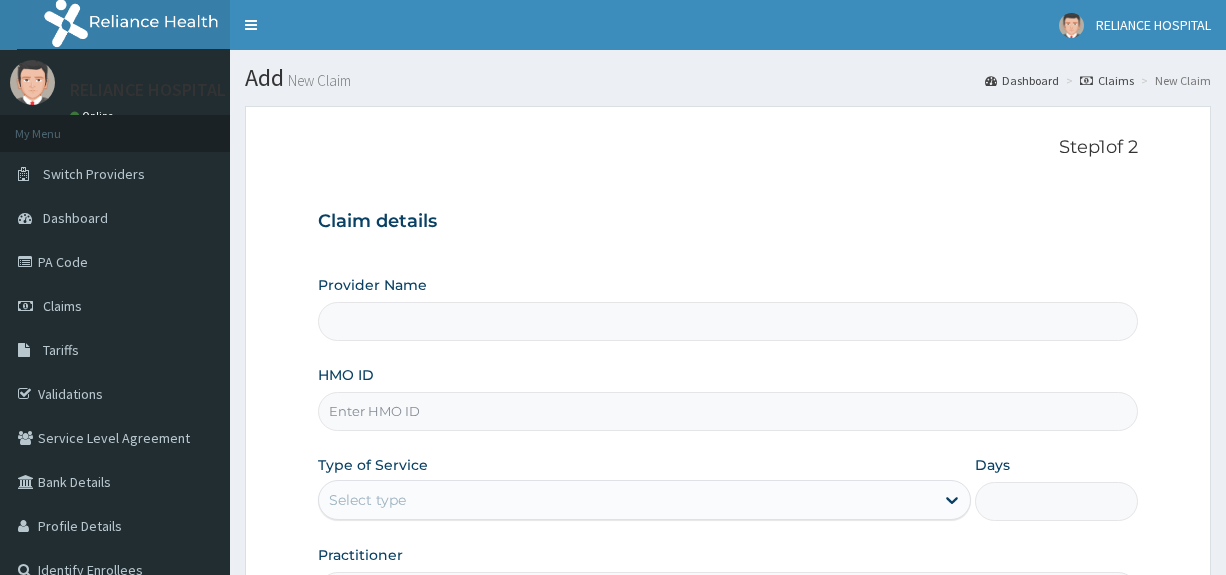scroll, scrollTop: 0, scrollLeft: 0, axis: both 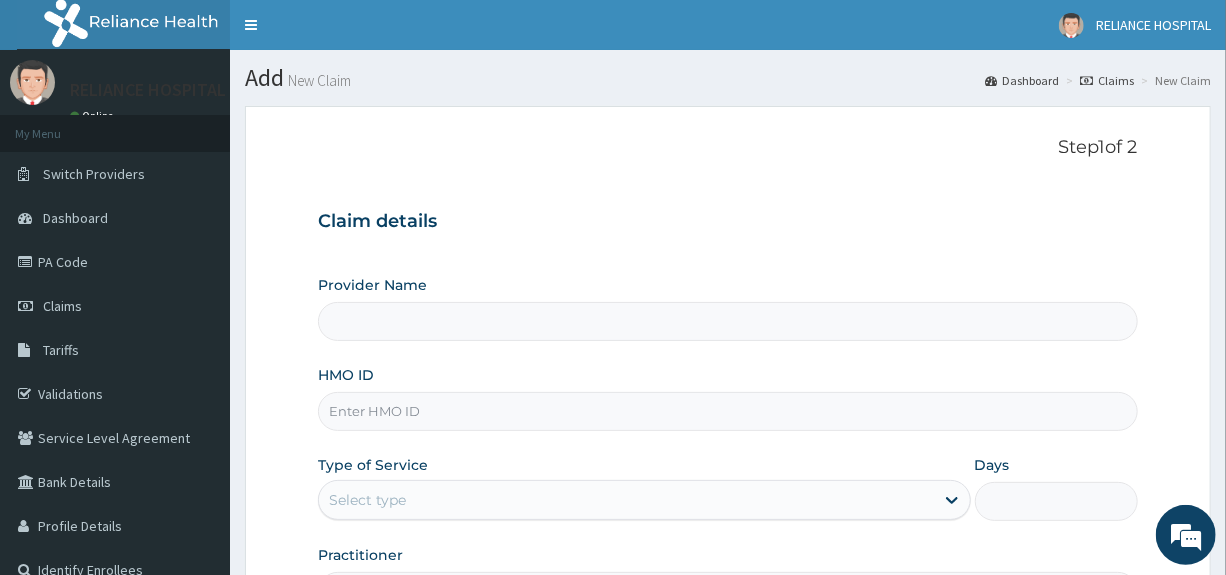 type on "RELIANCE CLINIC AND MATERNITY" 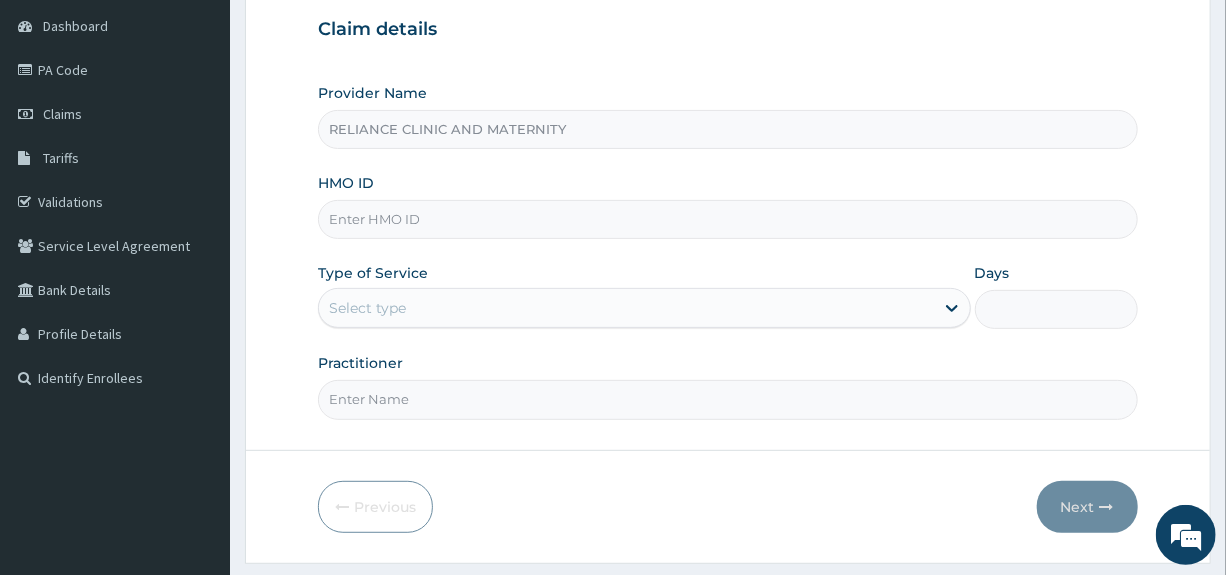 scroll, scrollTop: 200, scrollLeft: 0, axis: vertical 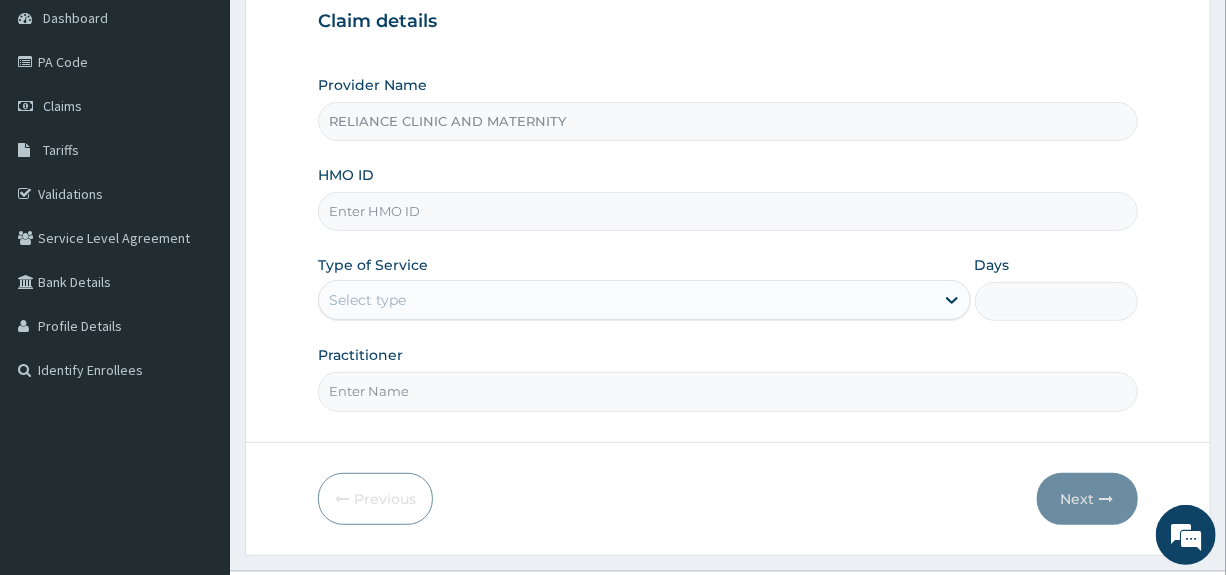 click on "HMO ID" at bounding box center [727, 211] 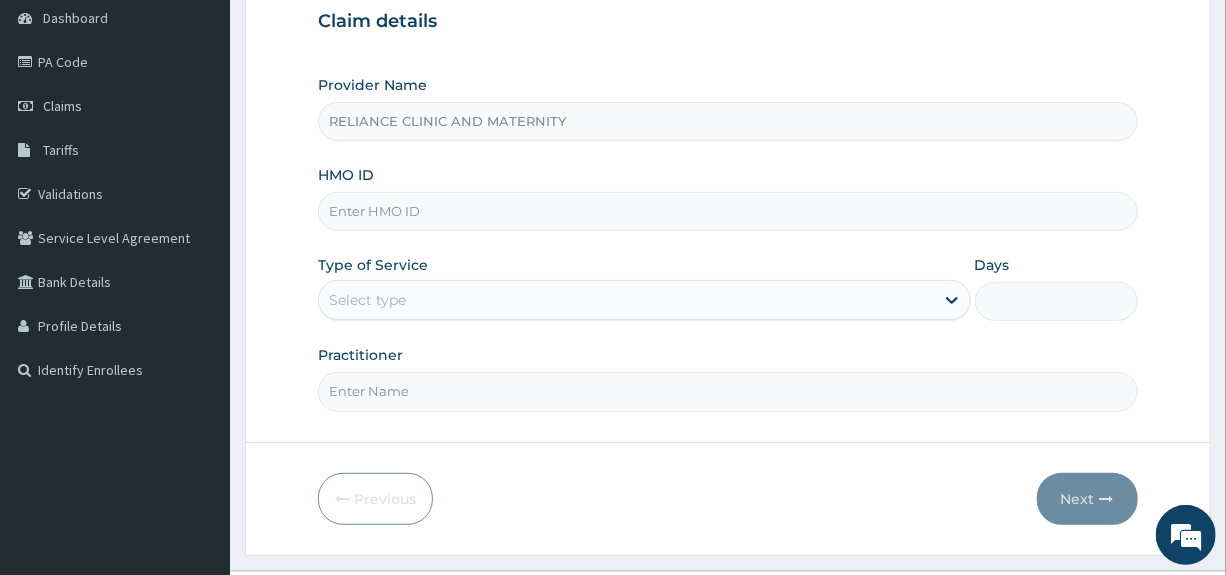 paste on "GTC/10208/E" 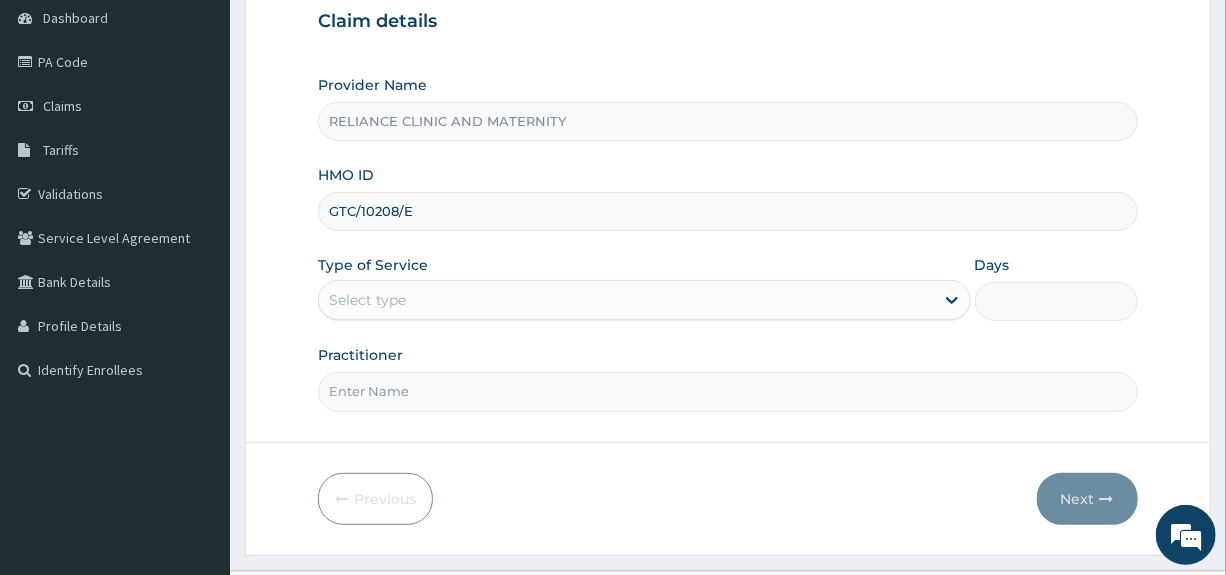 type on "GTC/10208/E" 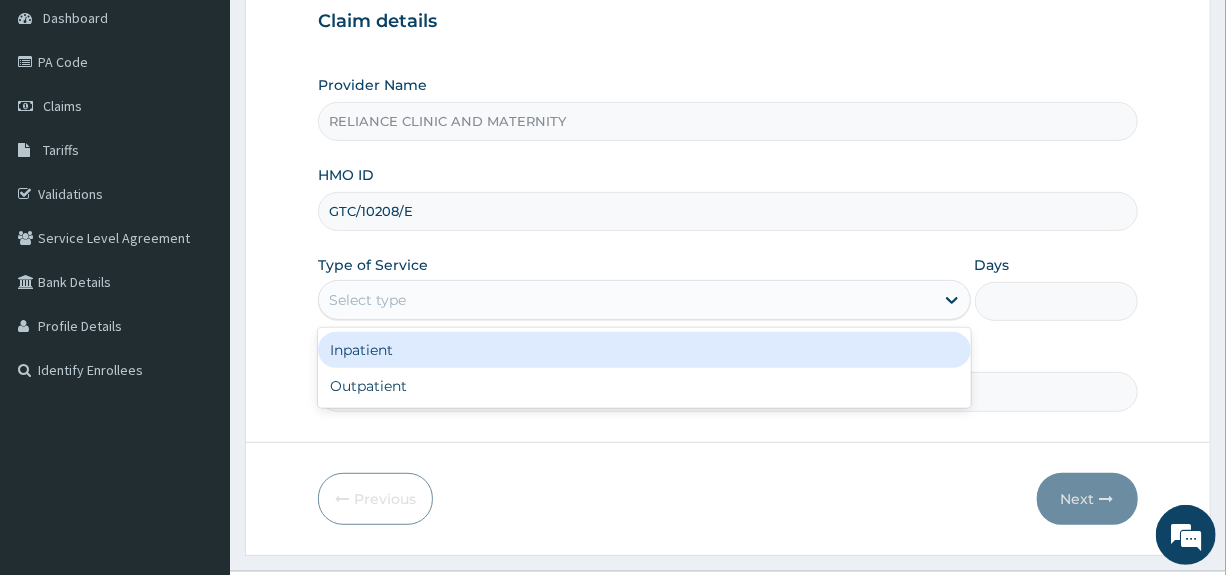 scroll, scrollTop: 0, scrollLeft: 0, axis: both 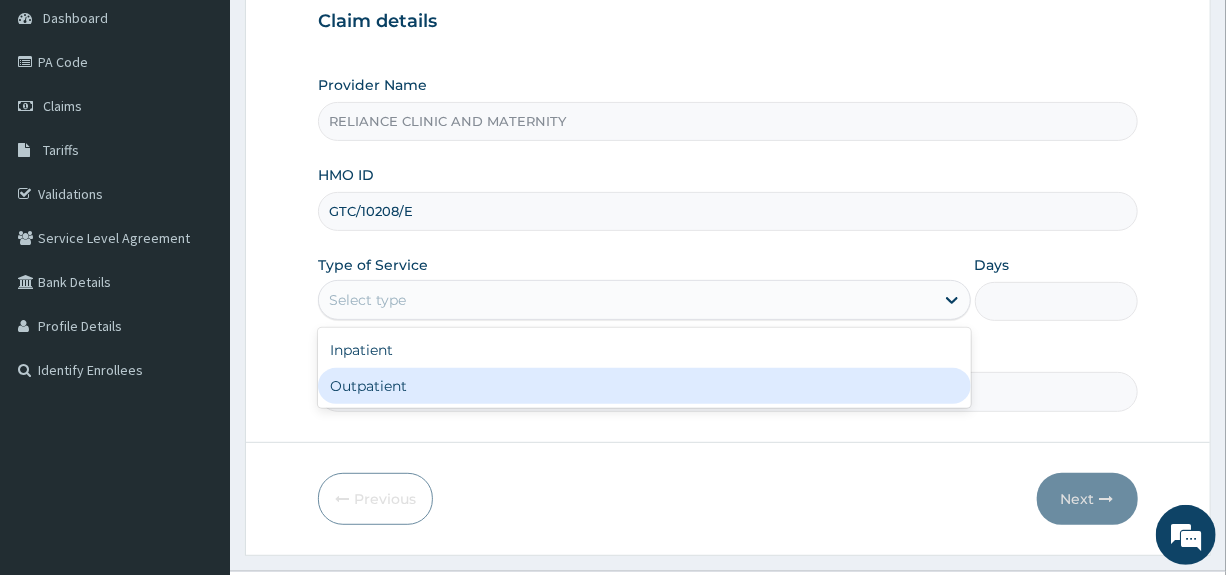 click on "Outpatient" at bounding box center (644, 386) 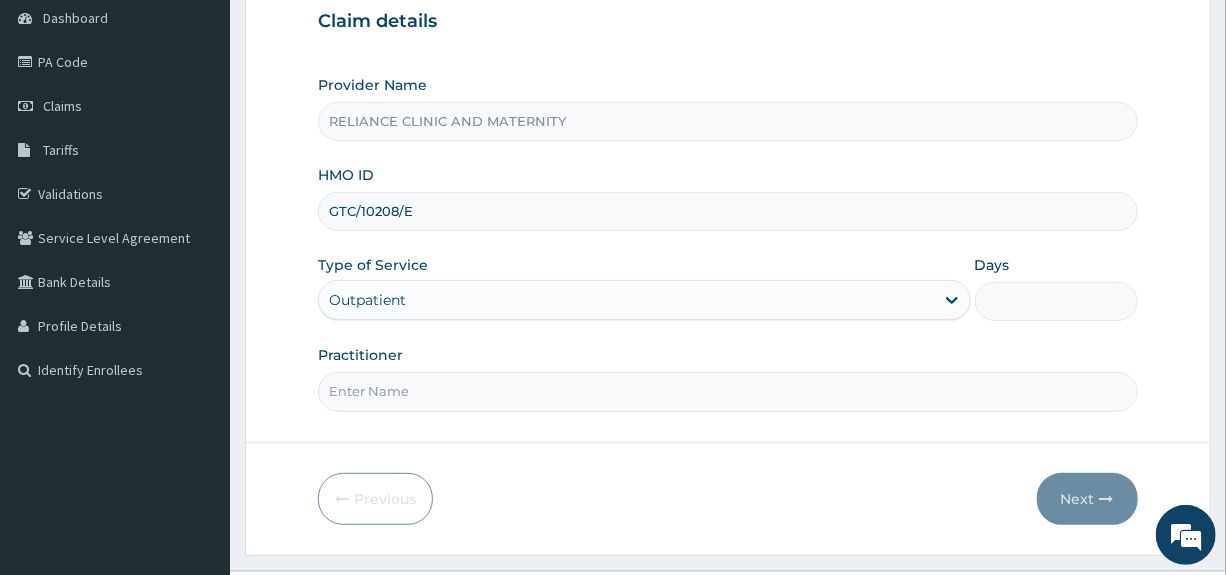 type on "1" 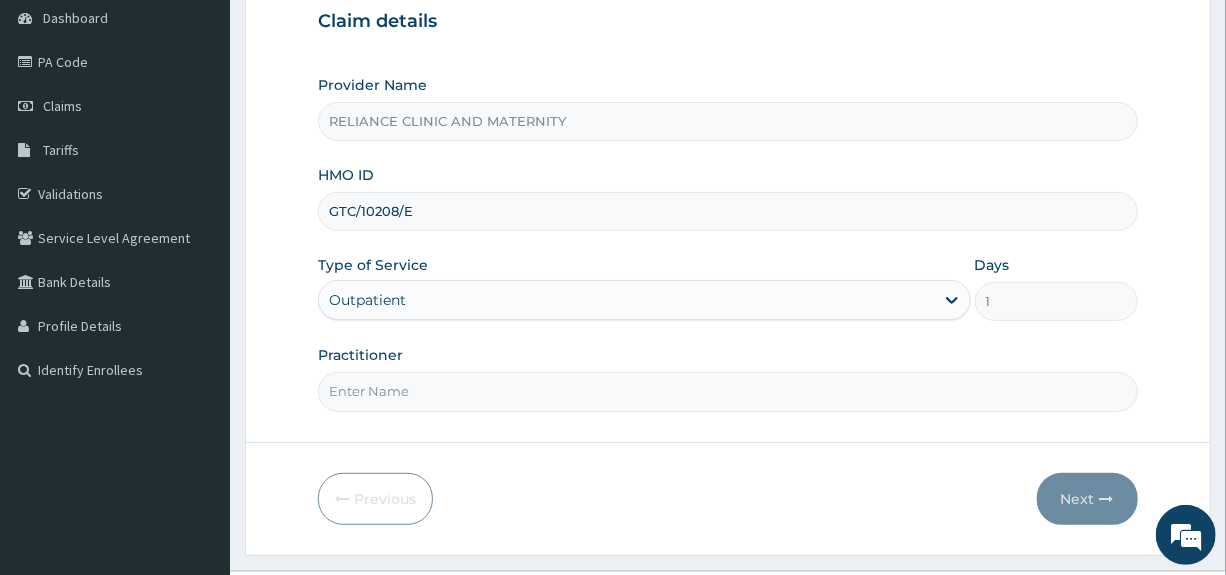 click on "Outpatient" at bounding box center (626, 300) 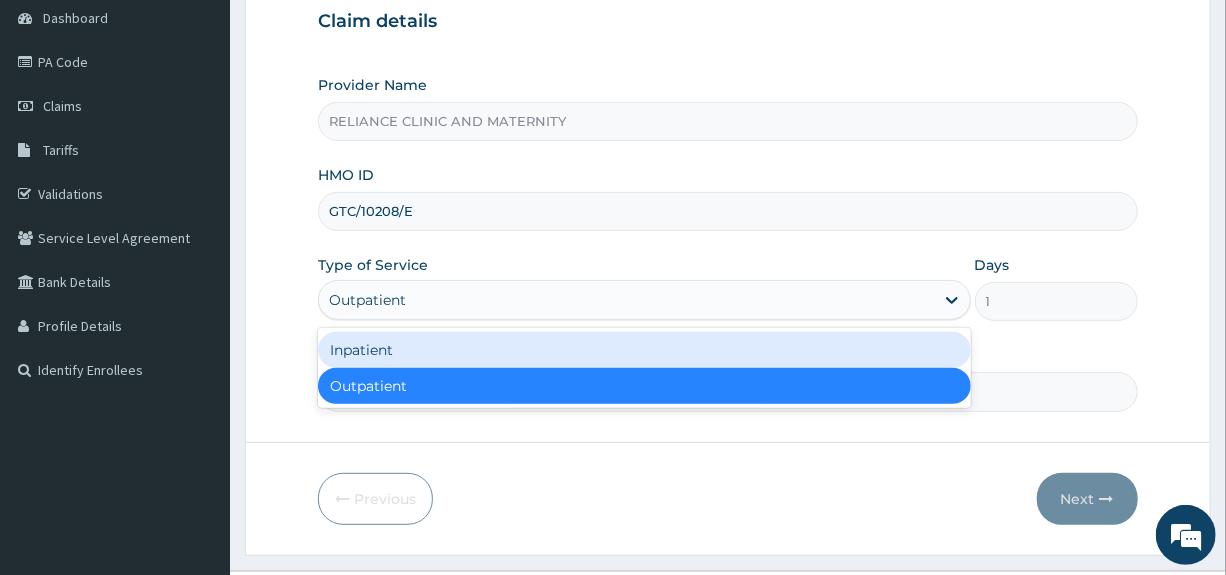 click on "Inpatient" at bounding box center (644, 350) 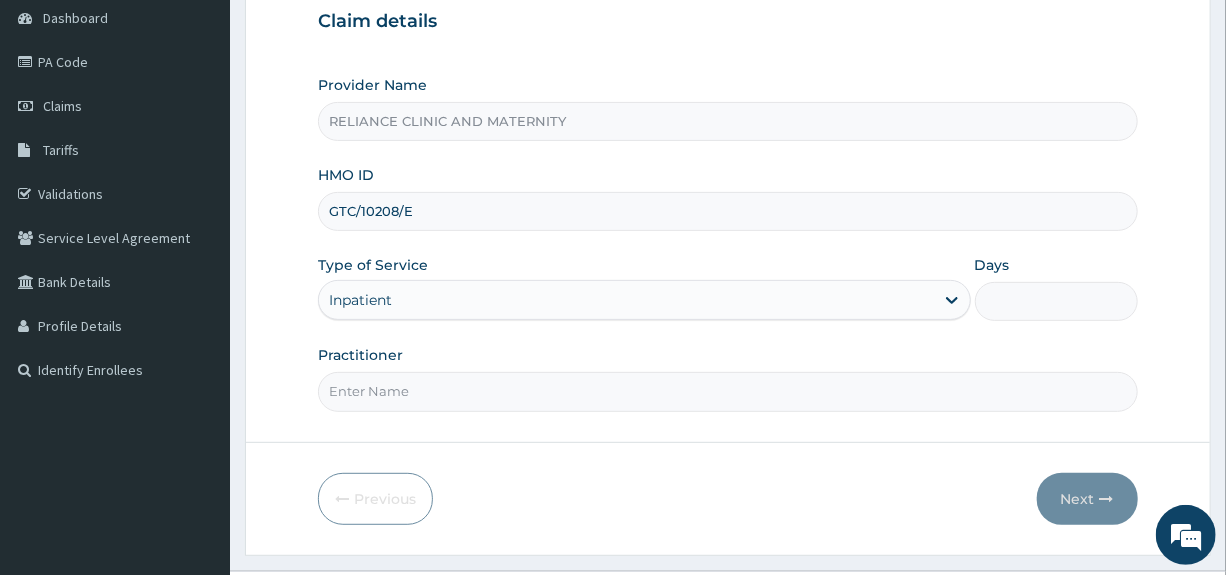 click on "Days" at bounding box center [1056, 301] 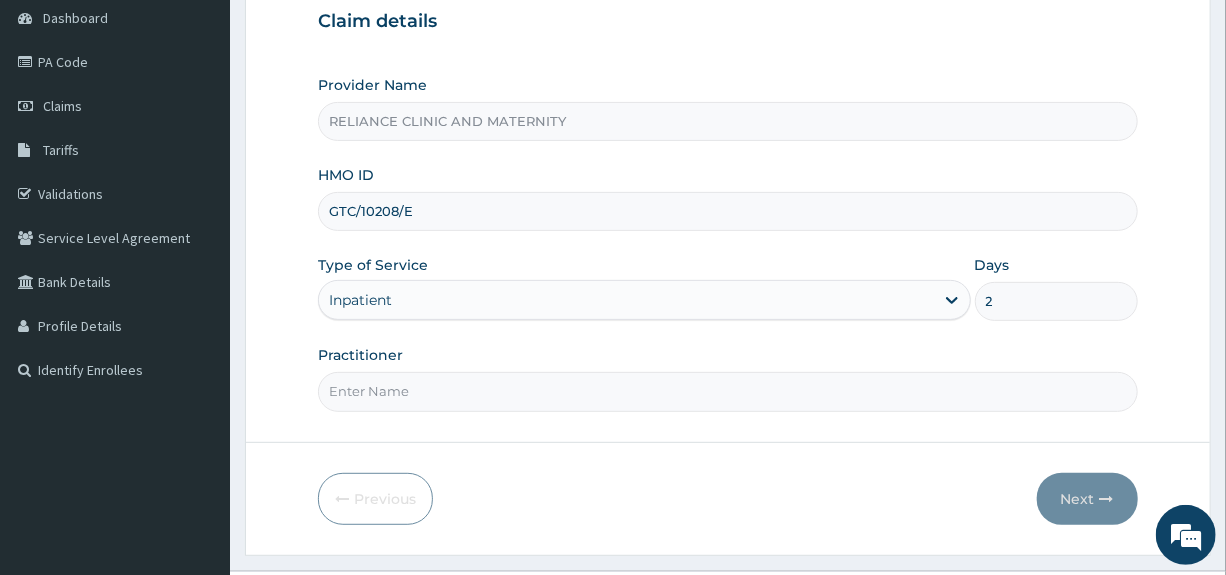 type on "2" 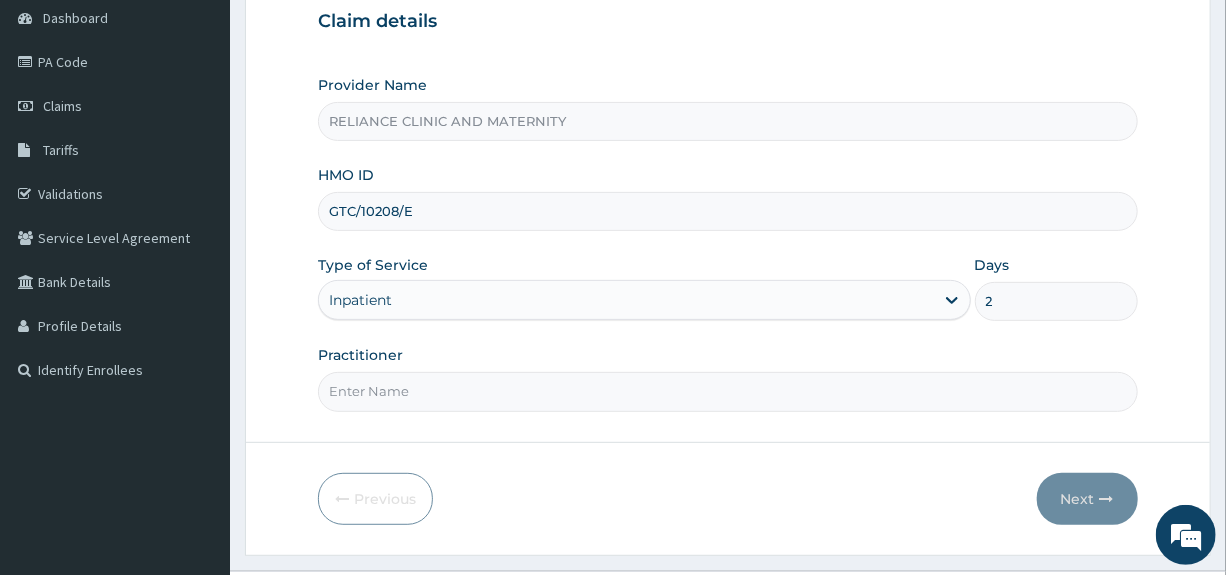 type on "Dr Ibrahim" 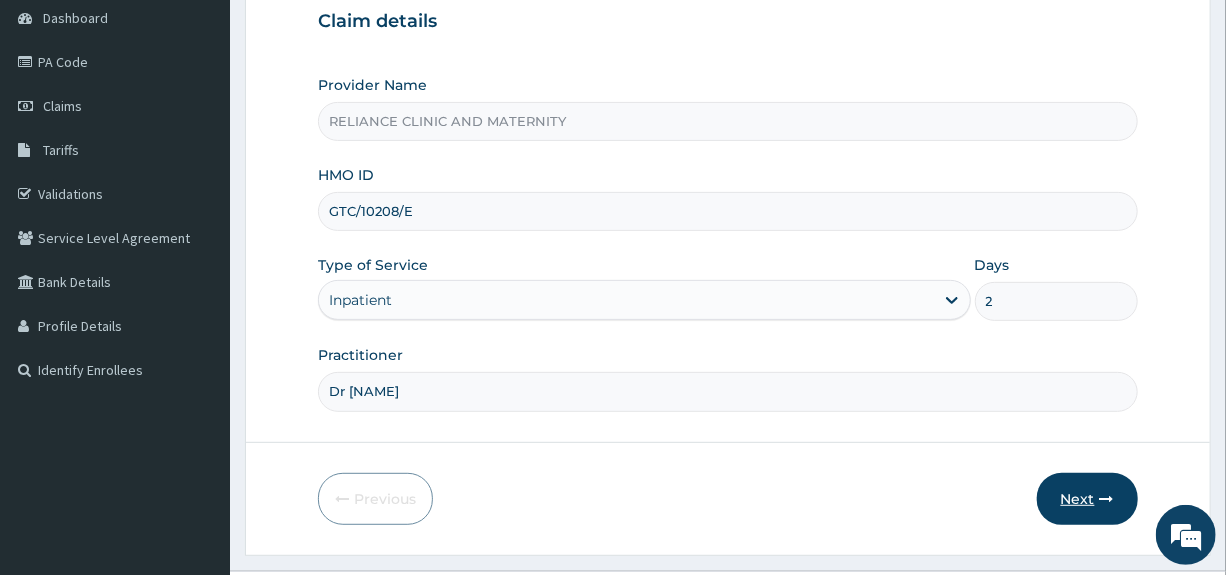 click on "Next" at bounding box center [1087, 499] 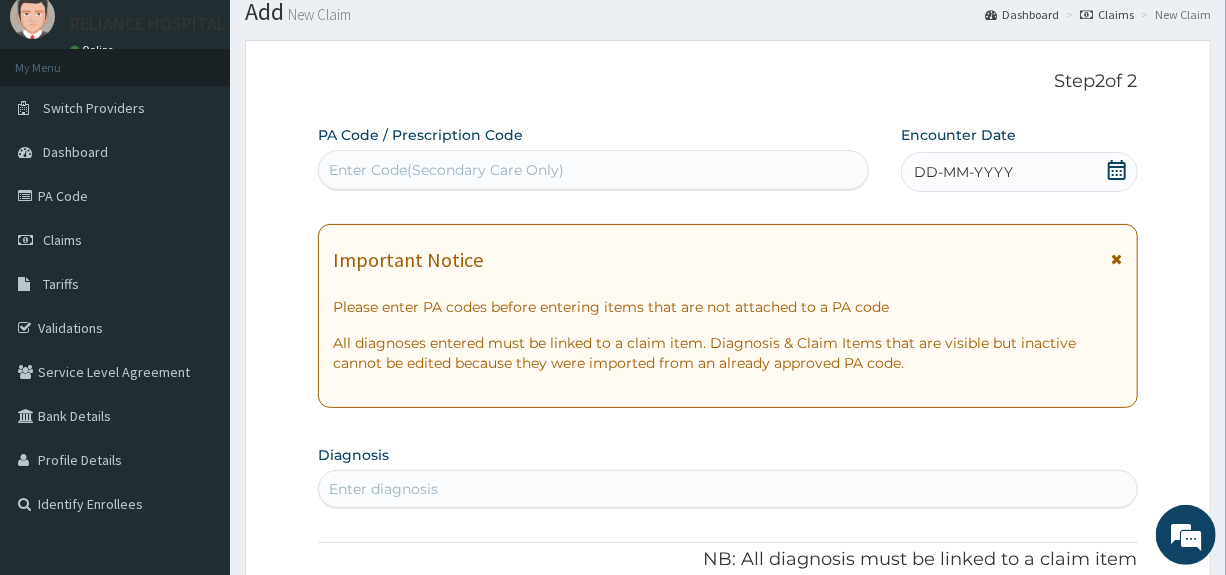 scroll, scrollTop: 0, scrollLeft: 0, axis: both 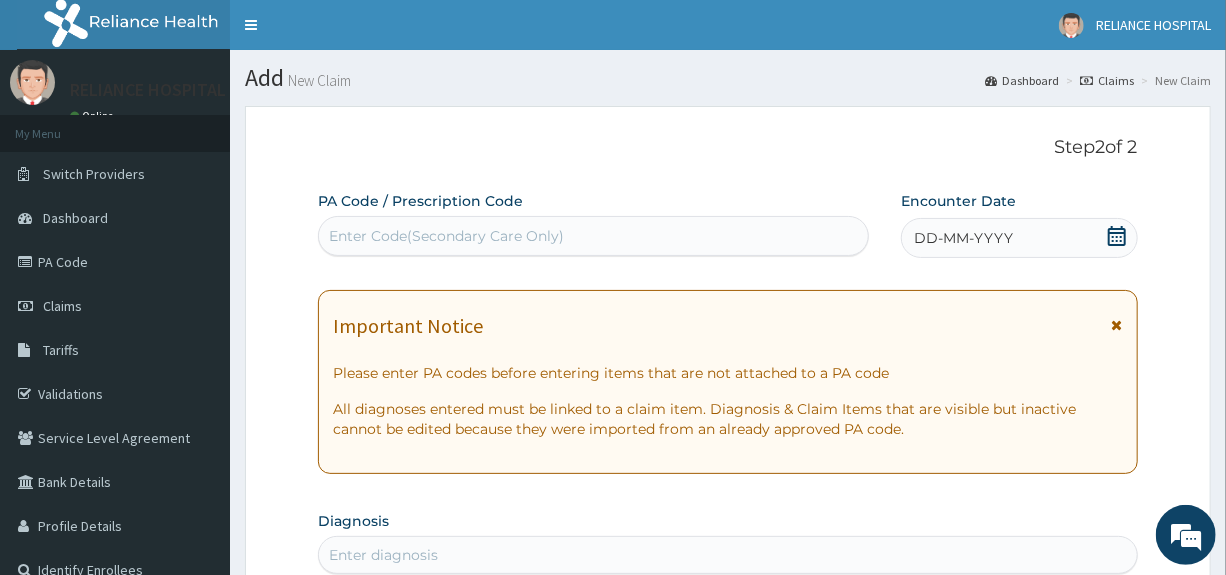 click on "Enter Code(Secondary Care Only)" at bounding box center [446, 236] 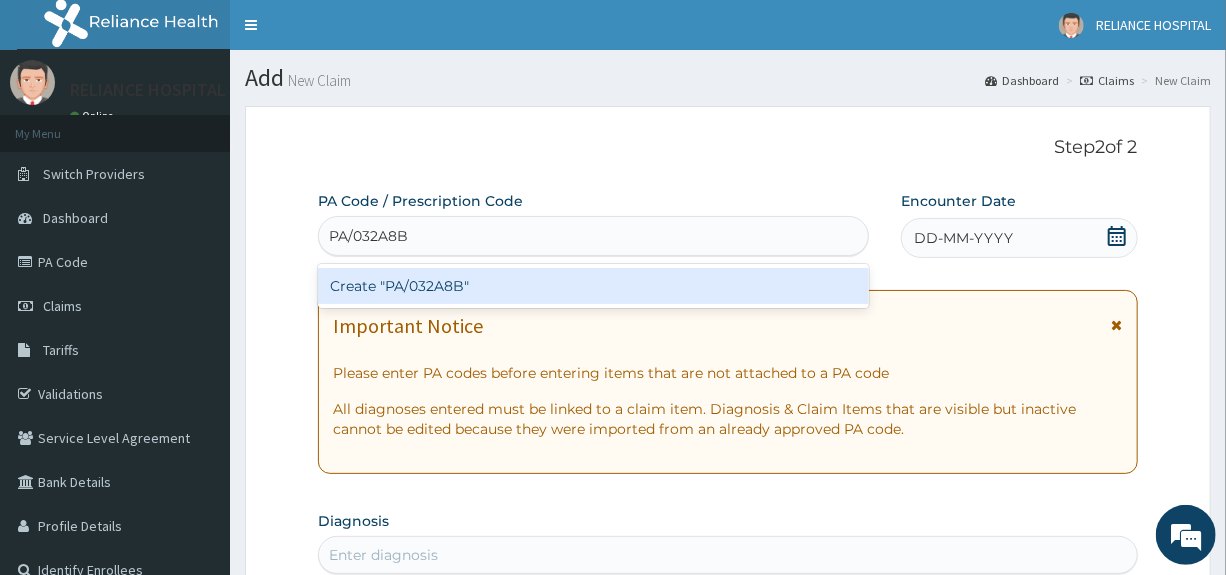 click on "Create "PA/032A8B"" at bounding box center (593, 286) 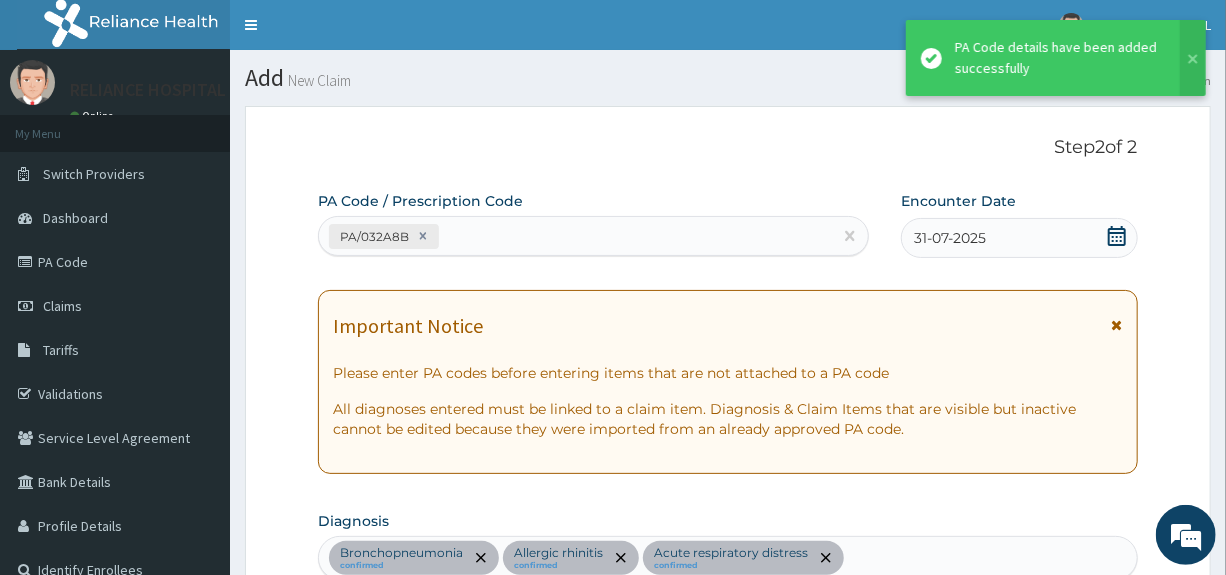 scroll, scrollTop: 1515, scrollLeft: 0, axis: vertical 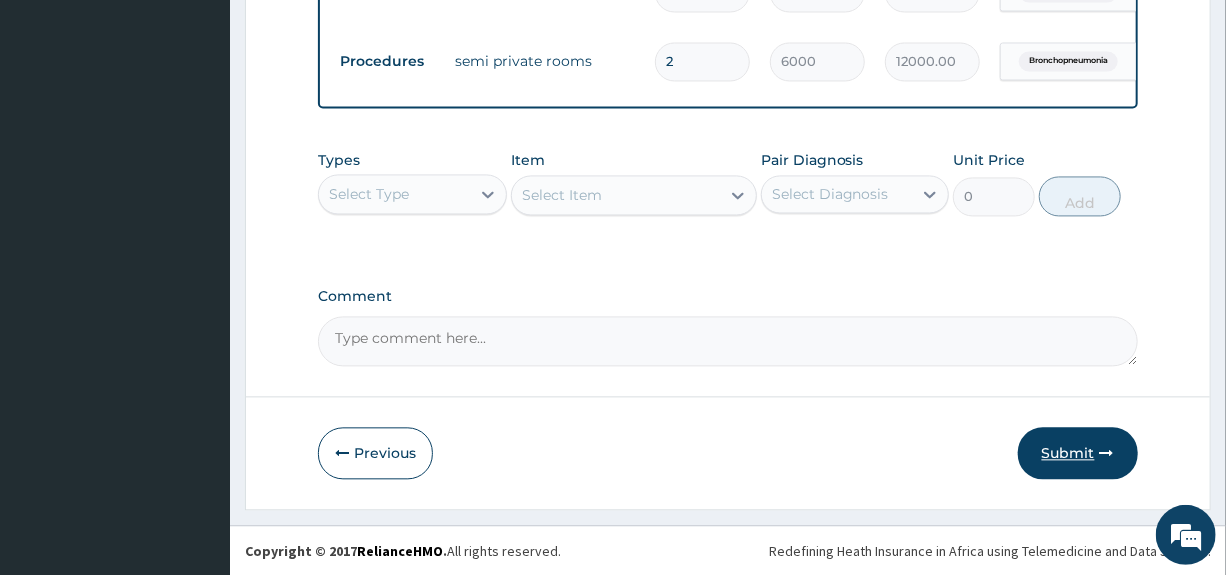 click on "Submit" at bounding box center (1078, 453) 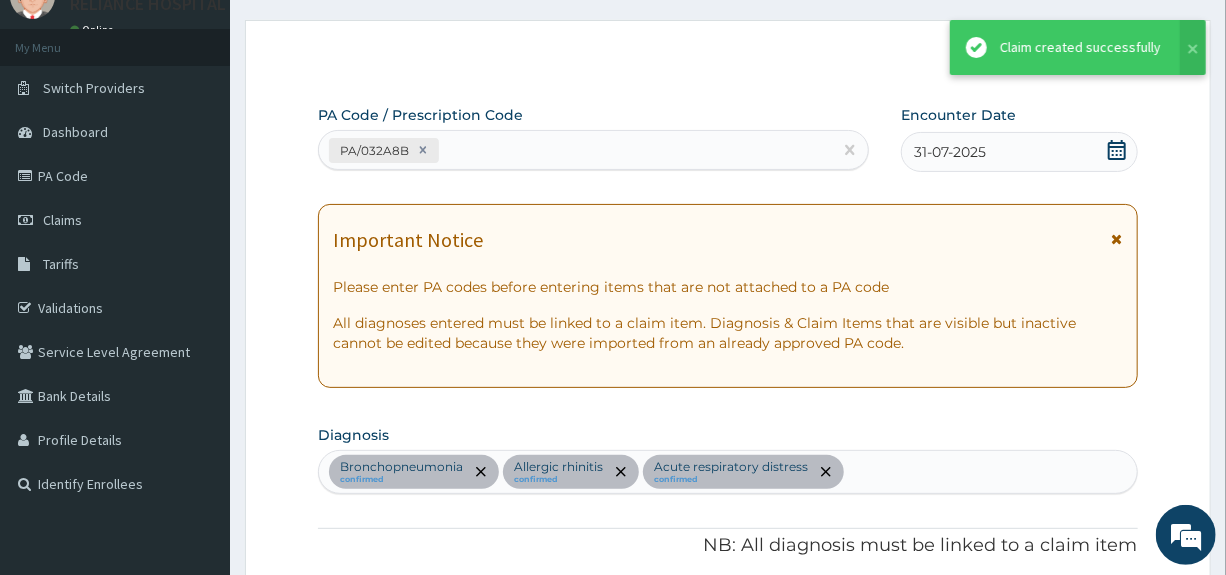 scroll, scrollTop: 1737, scrollLeft: 0, axis: vertical 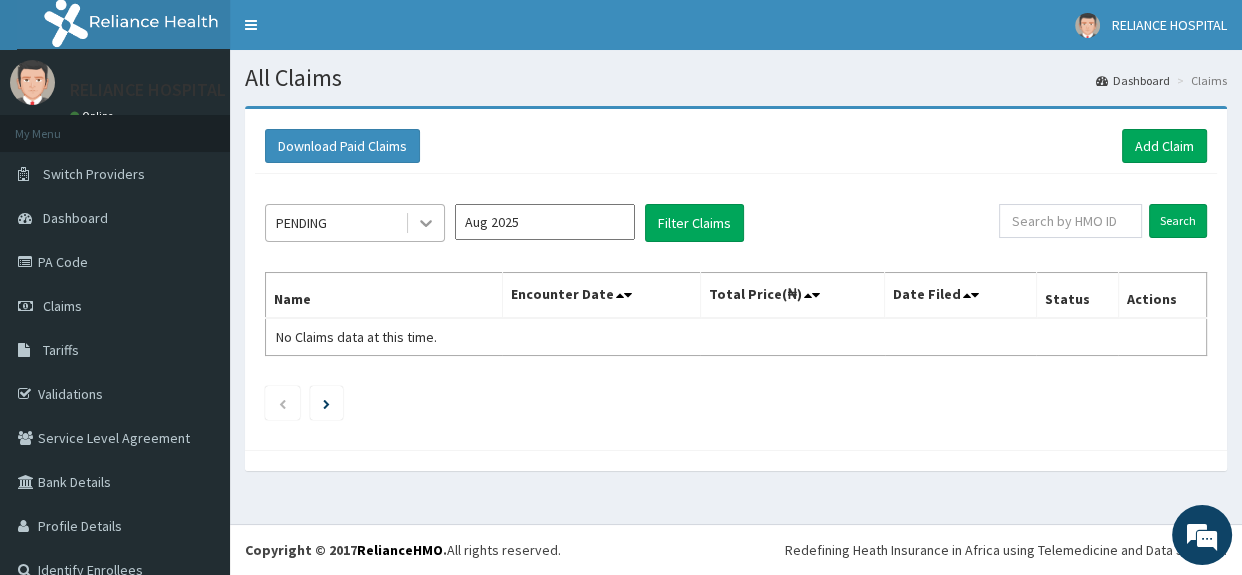 click 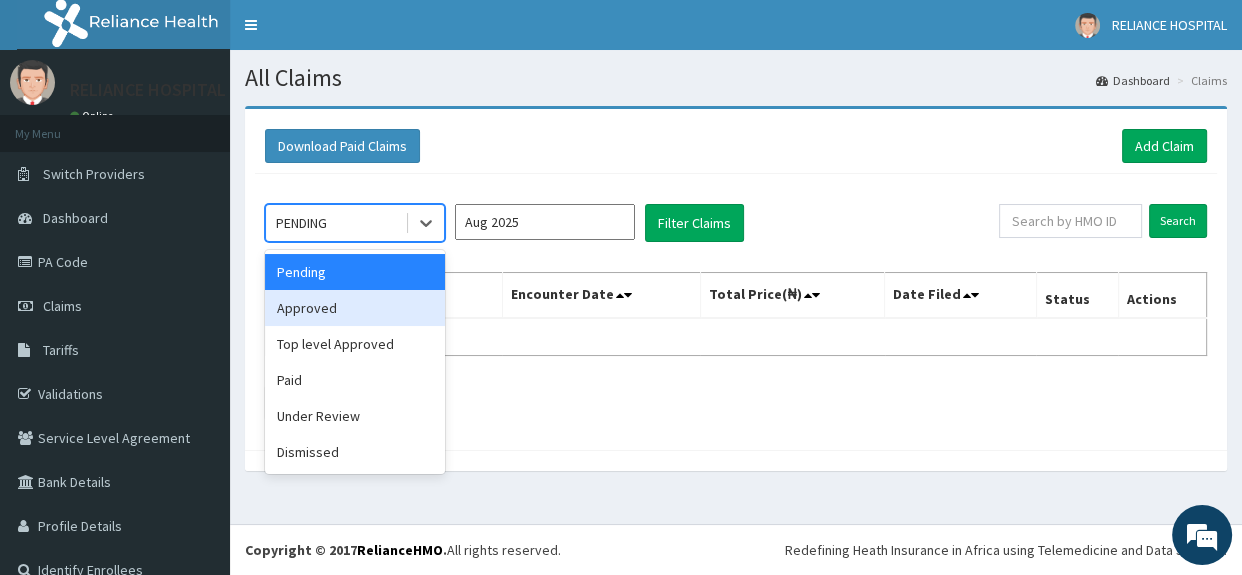 click on "Approved" at bounding box center (355, 308) 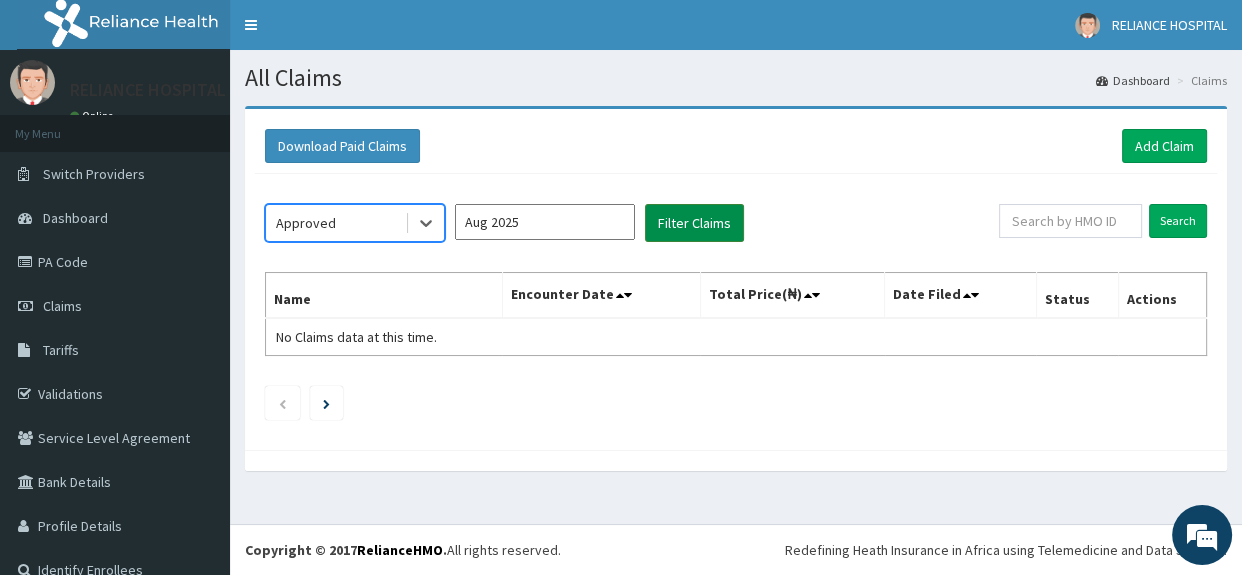 click on "Filter Claims" at bounding box center [694, 223] 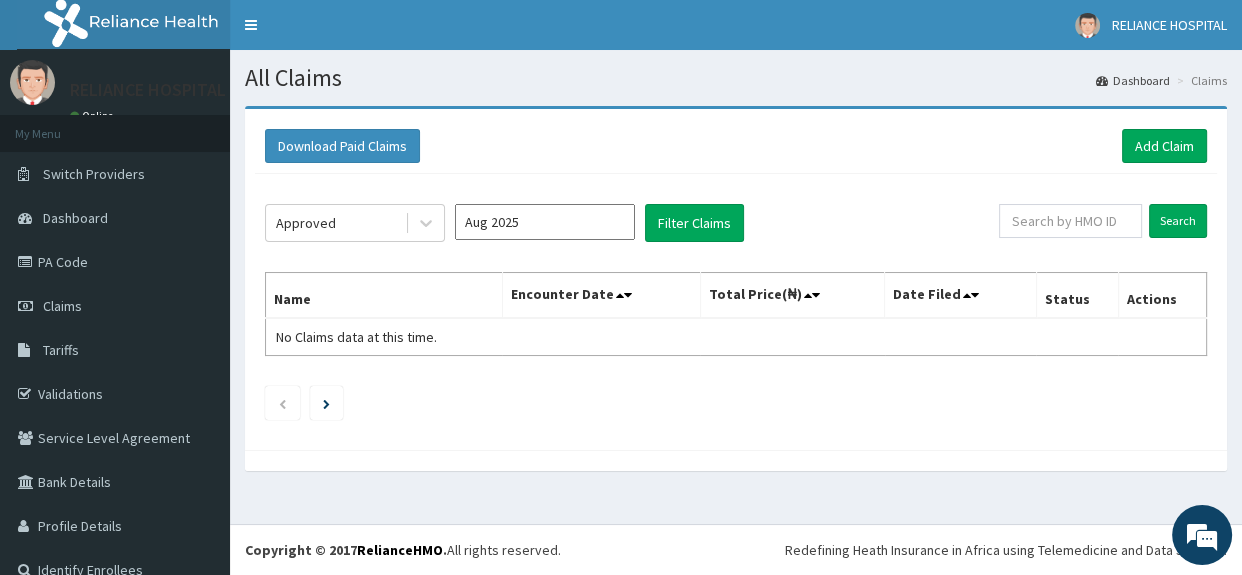 click on "Aug 2025" at bounding box center (545, 222) 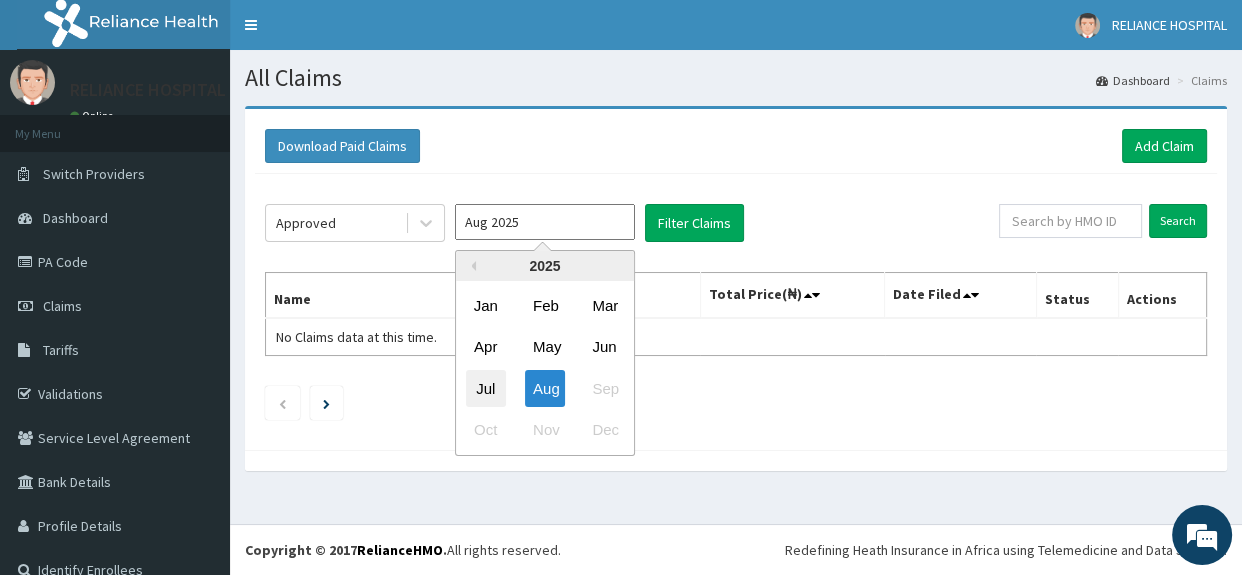 click on "Jul" at bounding box center (486, 388) 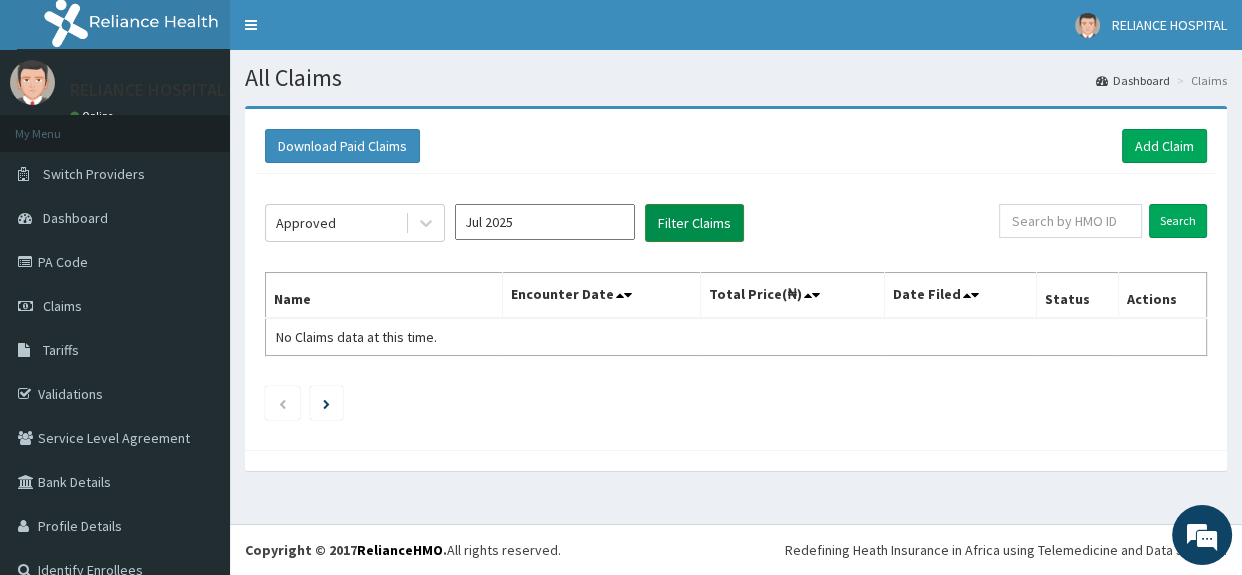 click on "Filter Claims" at bounding box center [694, 223] 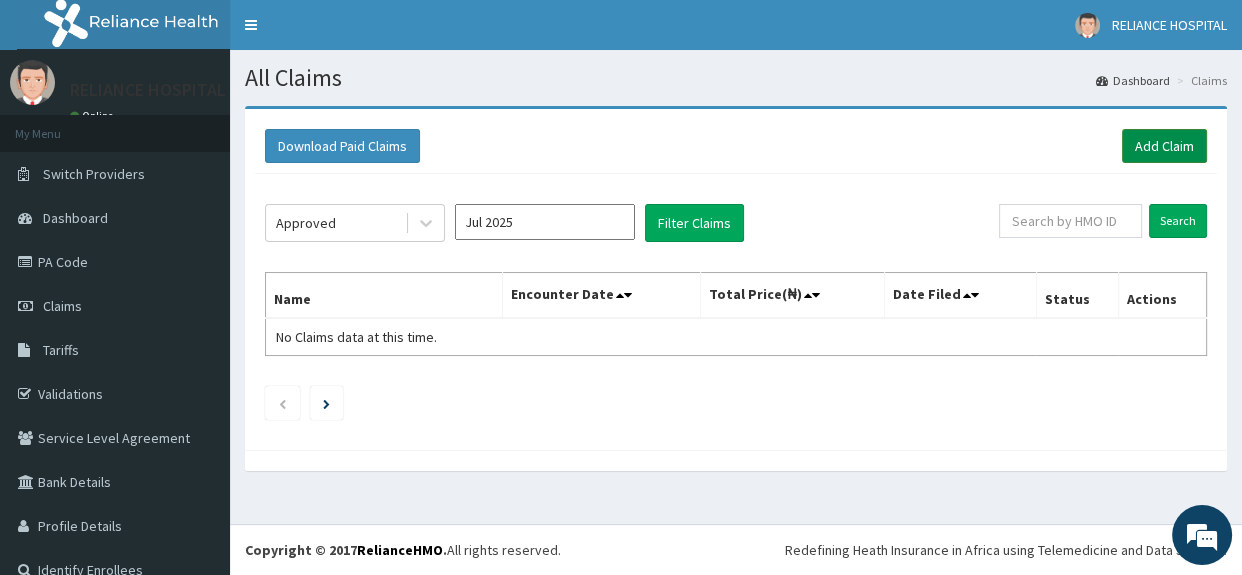 click on "Add Claim" at bounding box center [1164, 146] 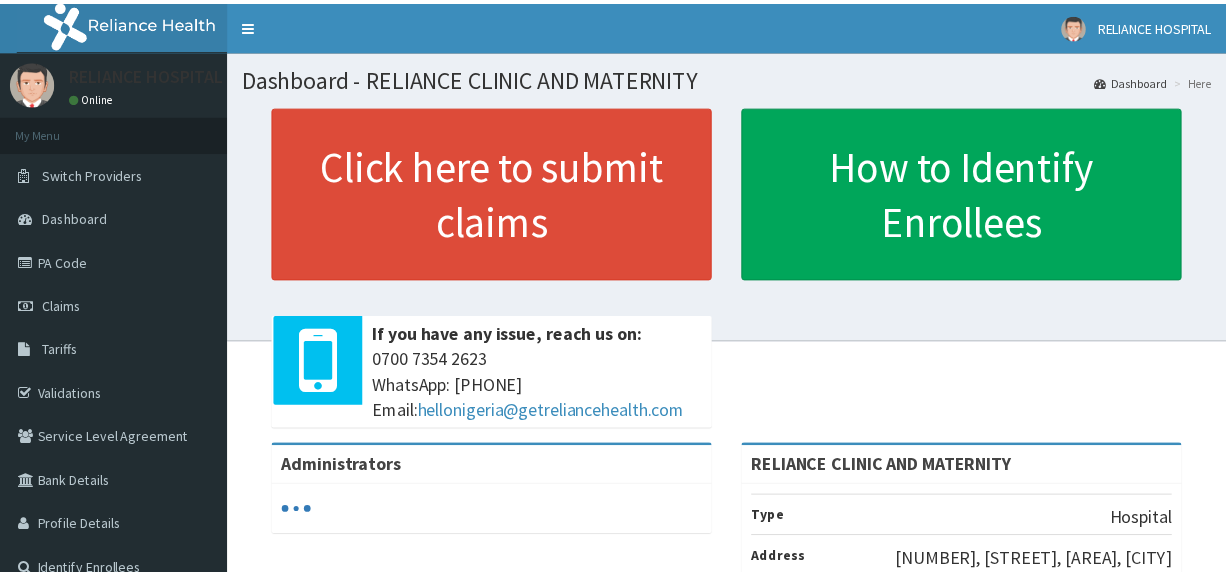 scroll, scrollTop: 0, scrollLeft: 0, axis: both 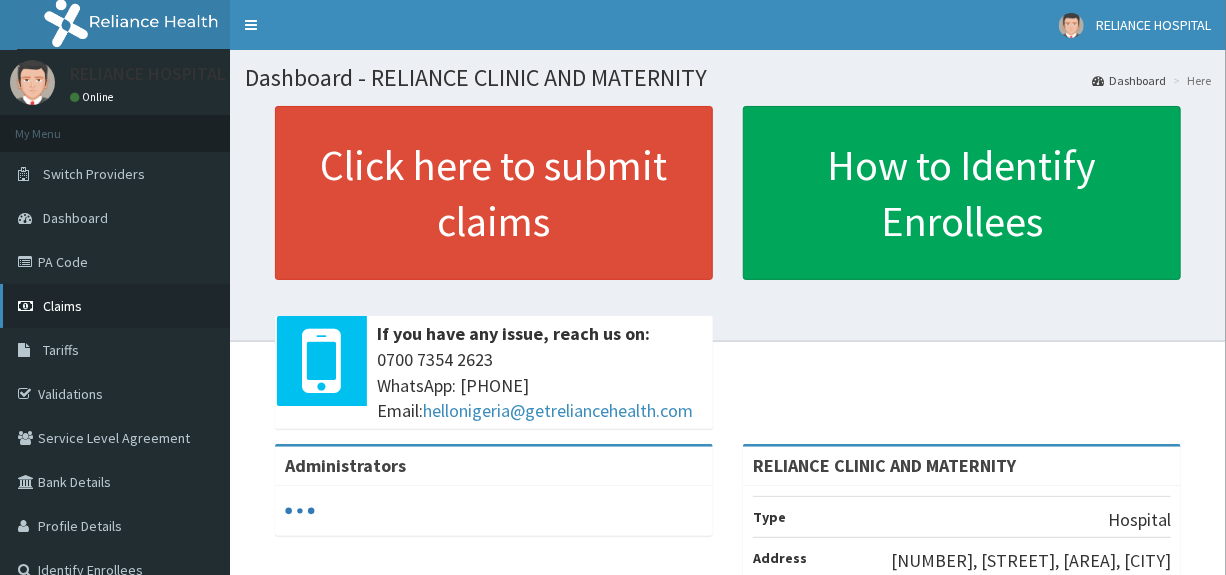 click on "Claims" at bounding box center [62, 306] 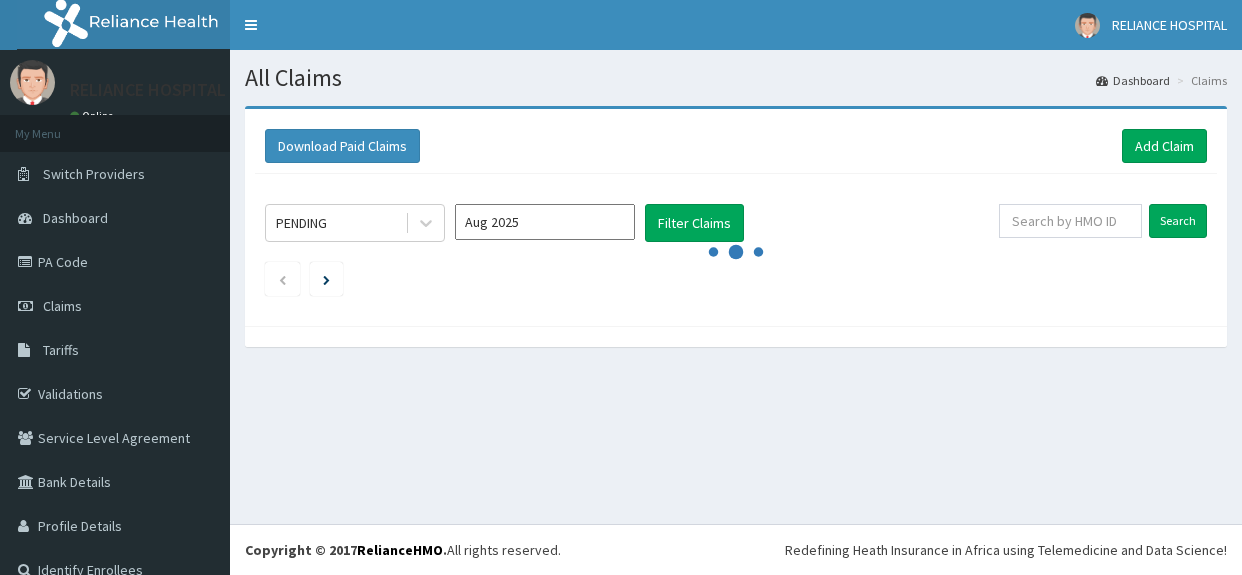 scroll, scrollTop: 0, scrollLeft: 0, axis: both 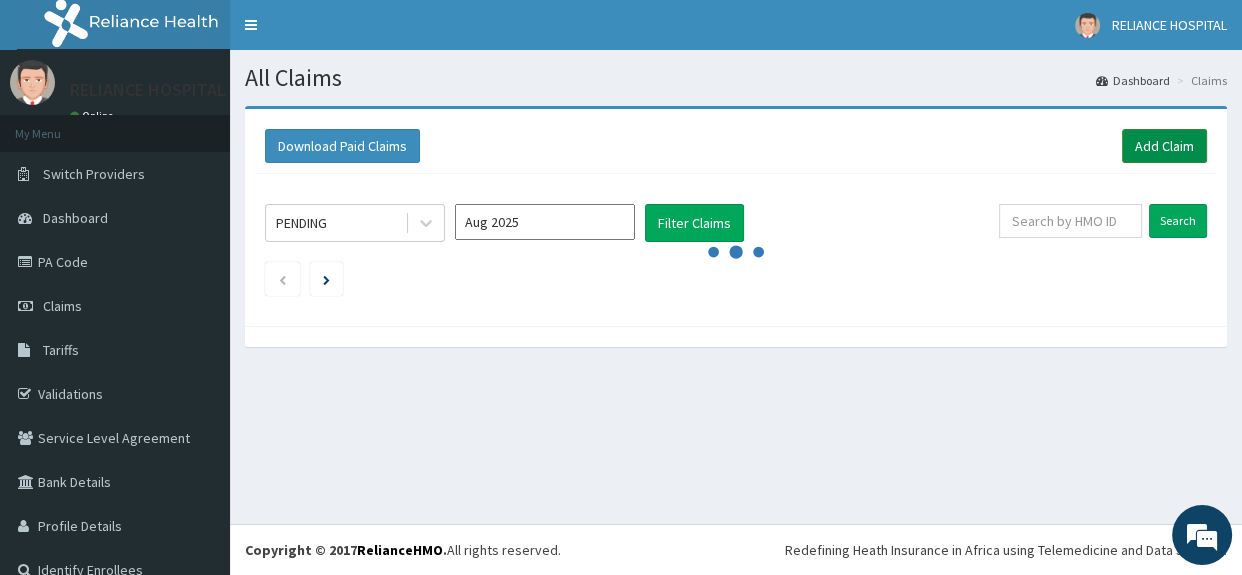 click on "Add Claim" at bounding box center (1164, 146) 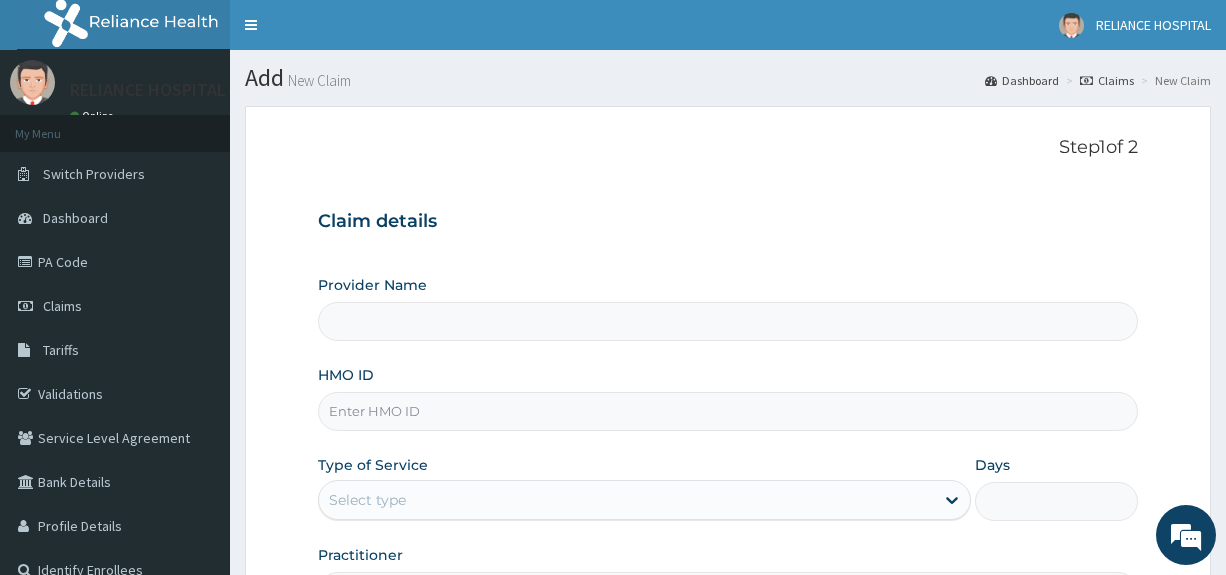 scroll, scrollTop: 0, scrollLeft: 0, axis: both 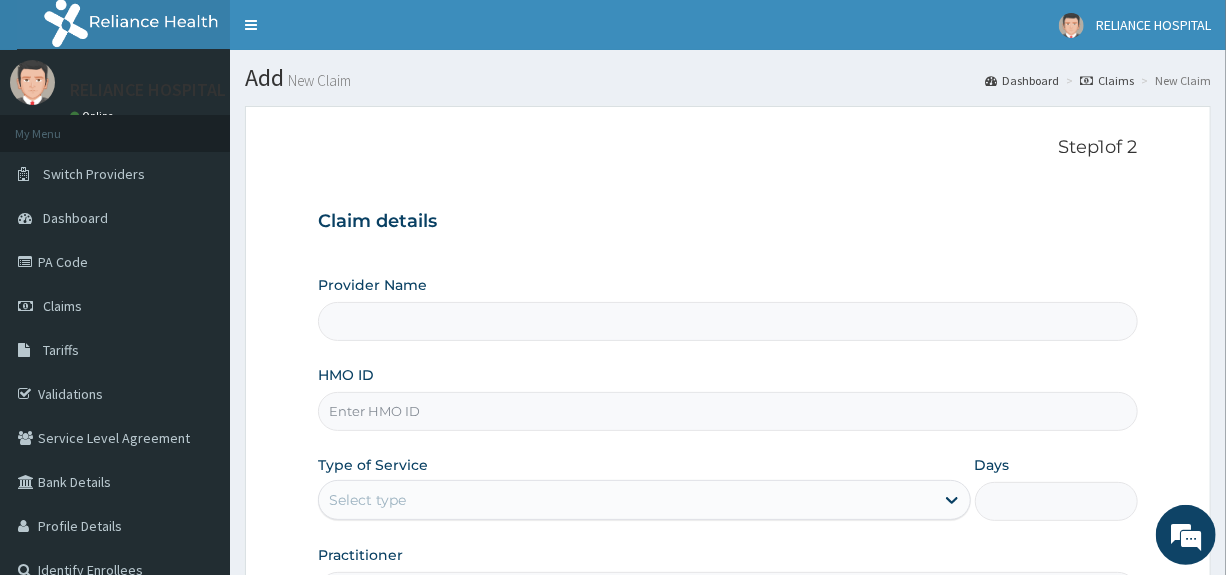 type on "RELIANCE CLINIC AND MATERNITY" 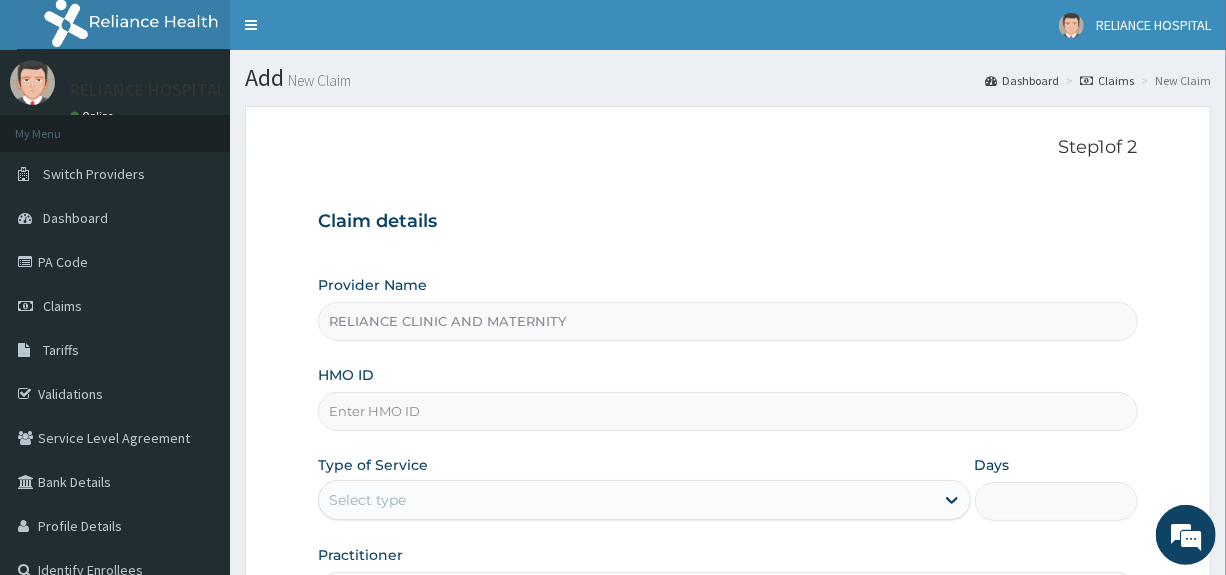 click on "HMO ID" at bounding box center [727, 411] 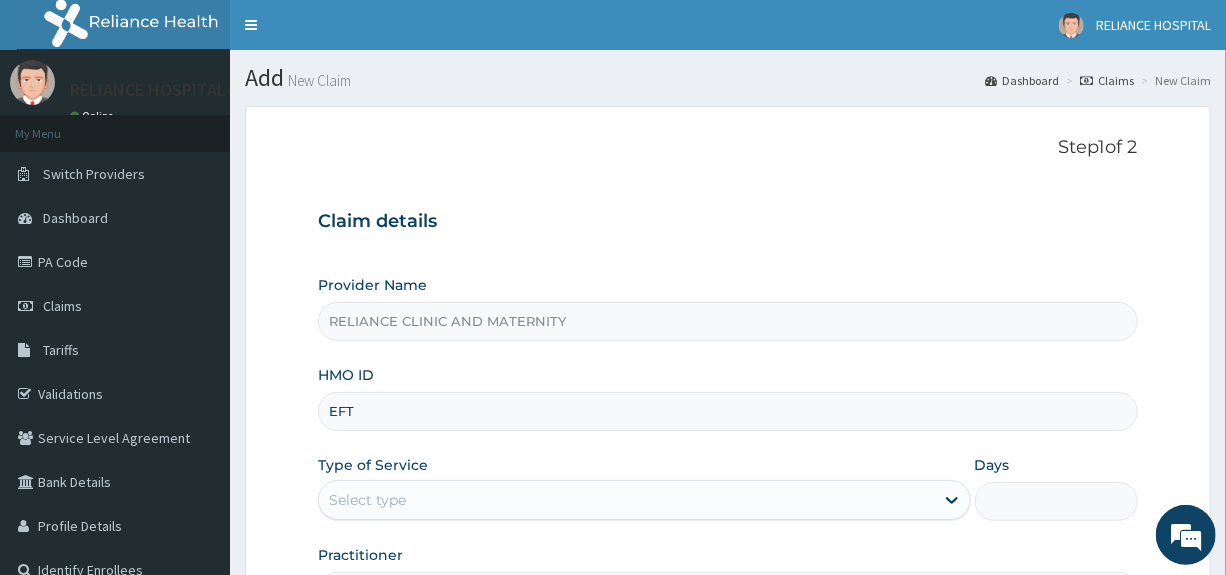 type on "EFT/10638/A" 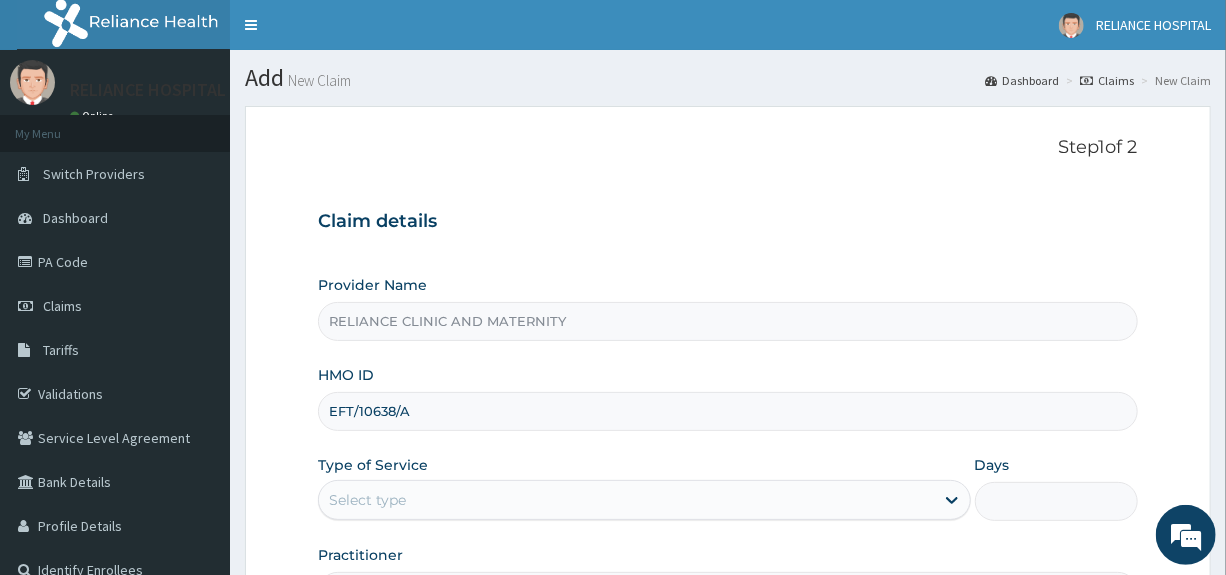 scroll, scrollTop: 0, scrollLeft: 0, axis: both 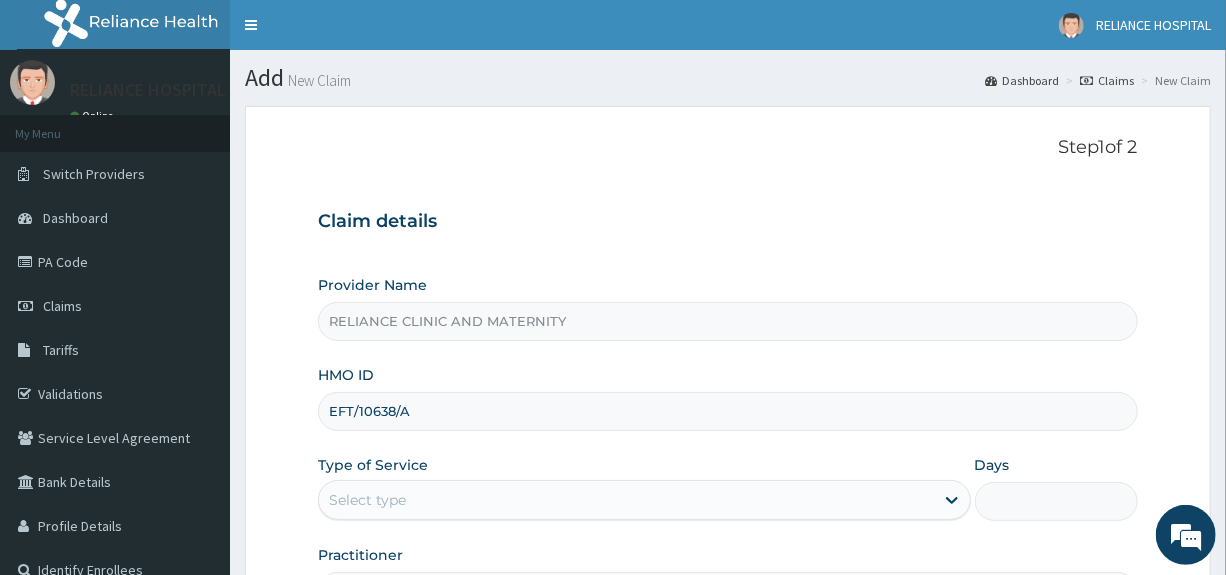 click on "Select type" at bounding box center (626, 500) 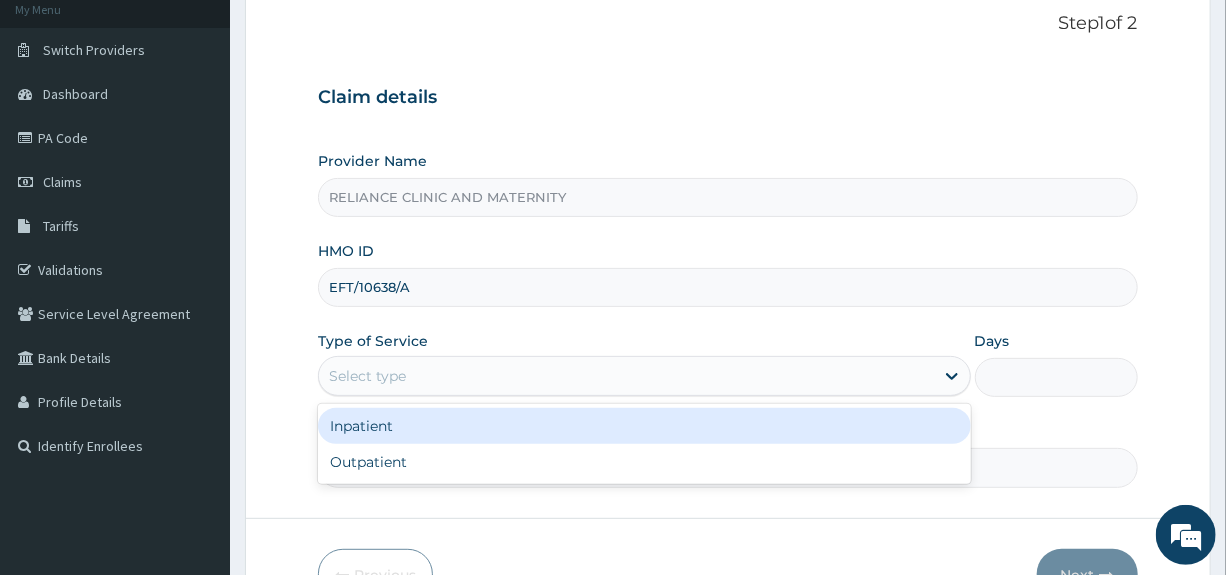 scroll, scrollTop: 136, scrollLeft: 0, axis: vertical 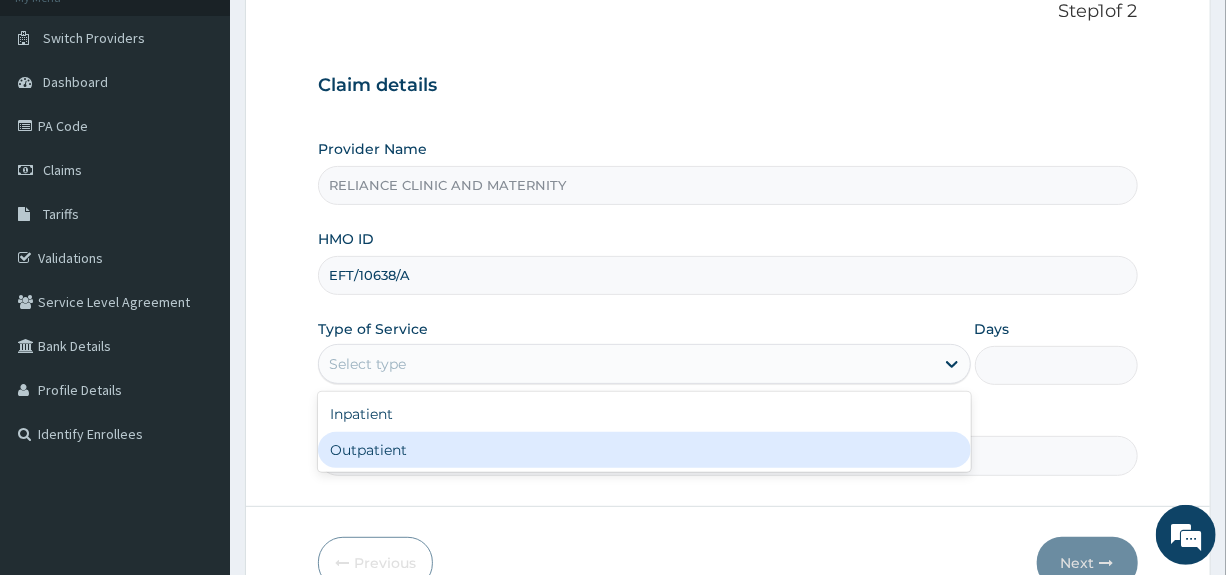 click on "Outpatient" at bounding box center (644, 450) 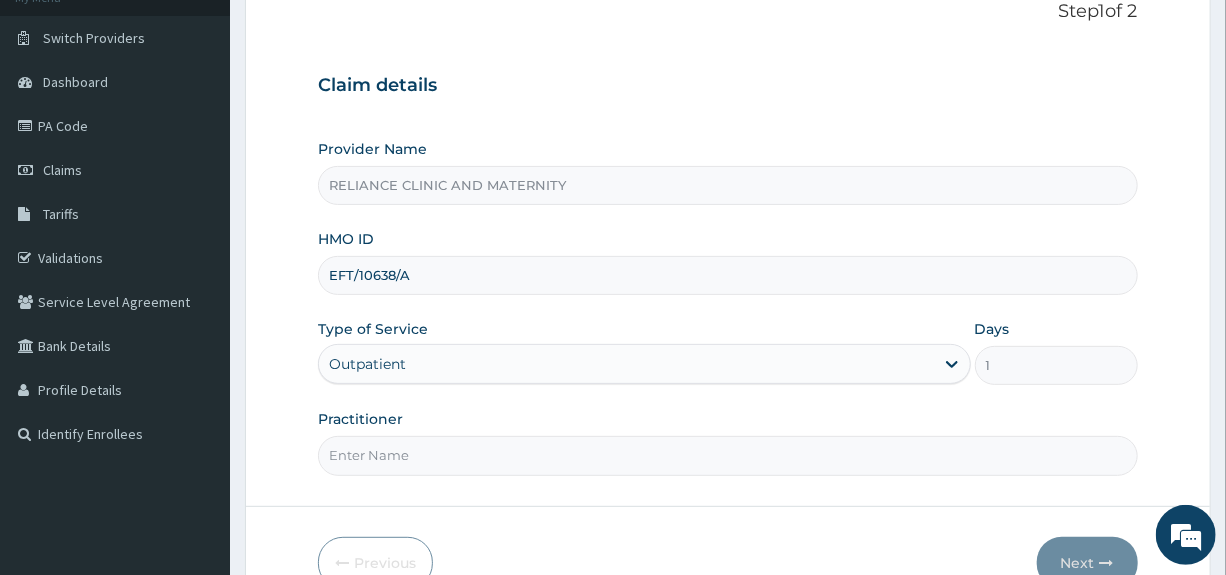 click on "Practitioner" at bounding box center [727, 455] 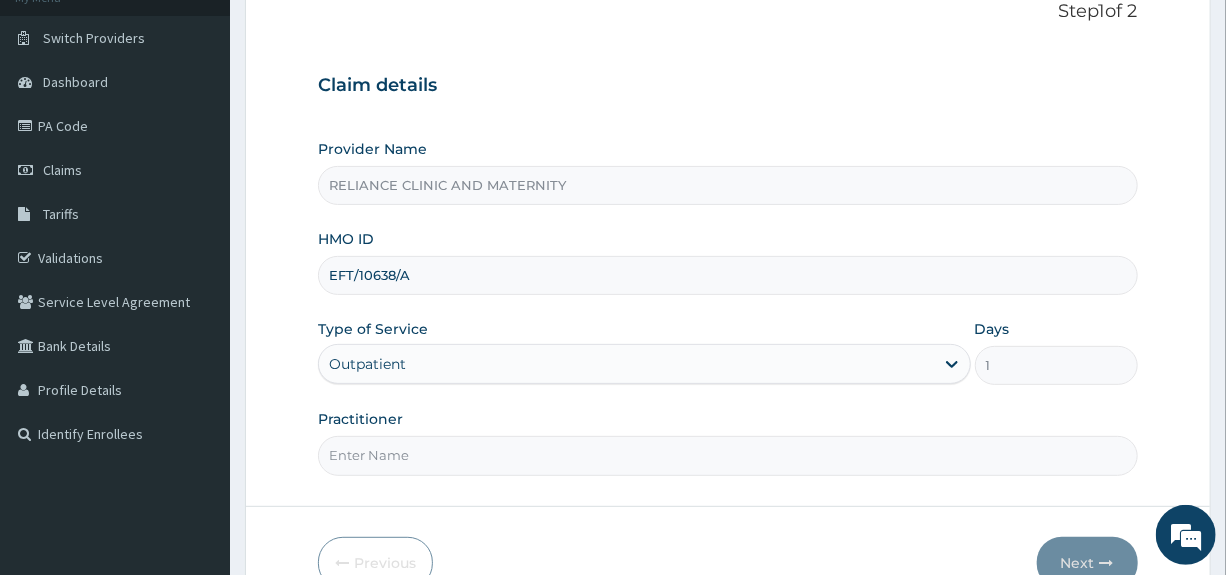 type on "Dr Ibrahim" 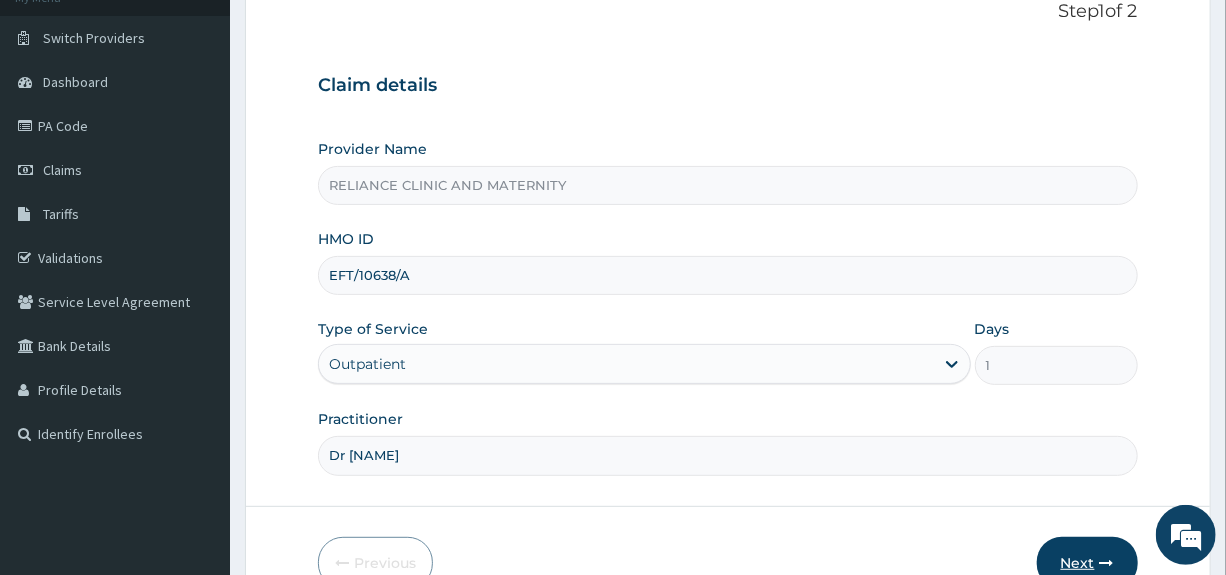 click on "Next" at bounding box center (1087, 563) 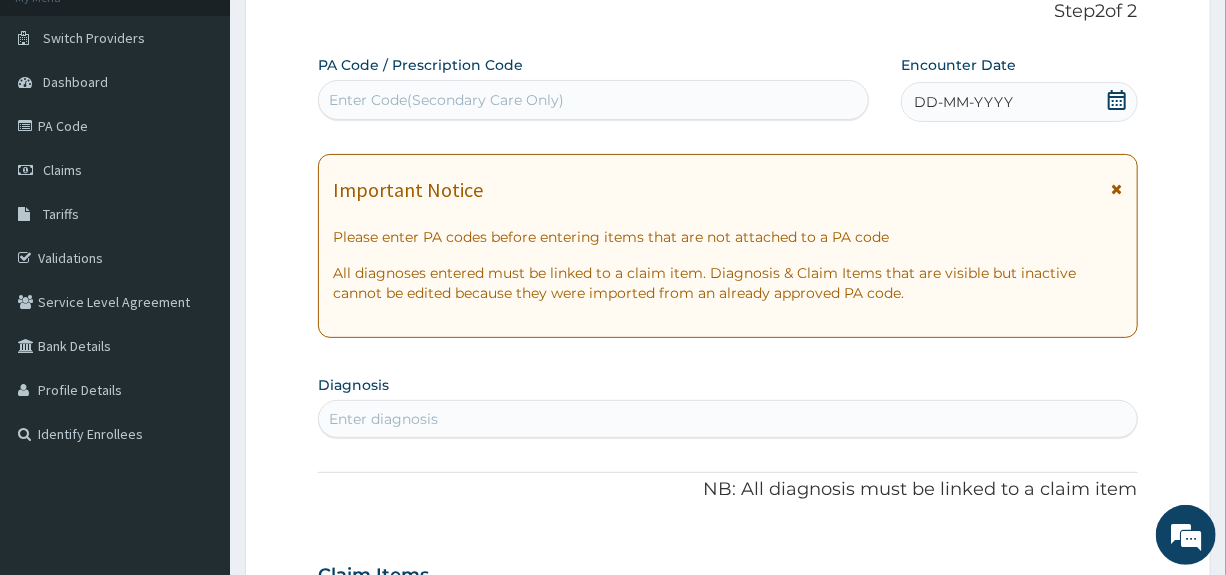 click 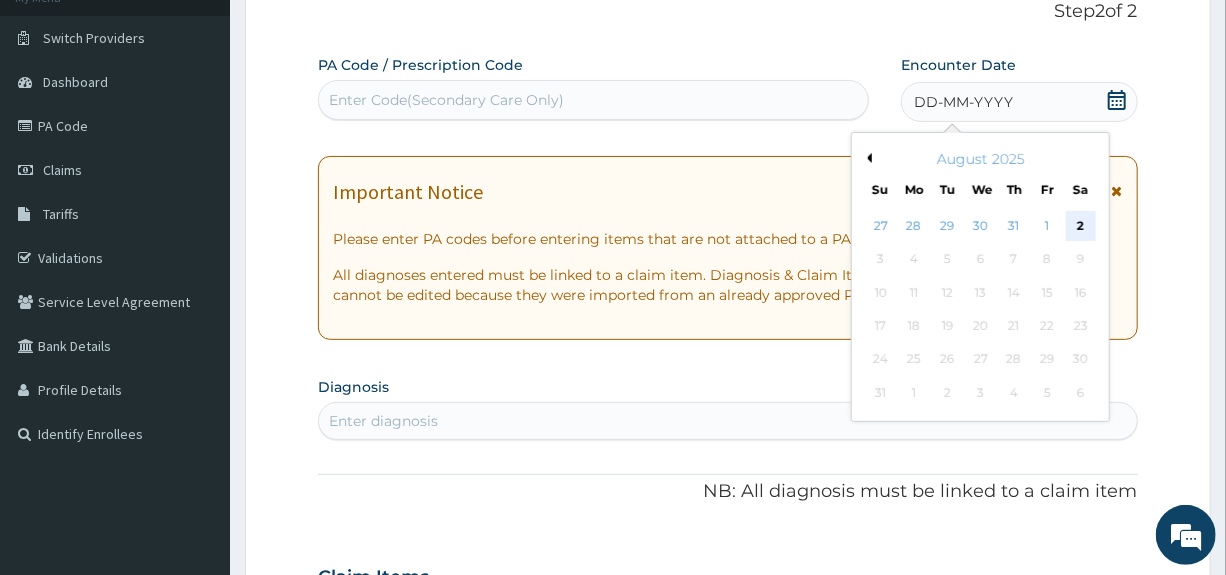 click on "2" at bounding box center [1081, 226] 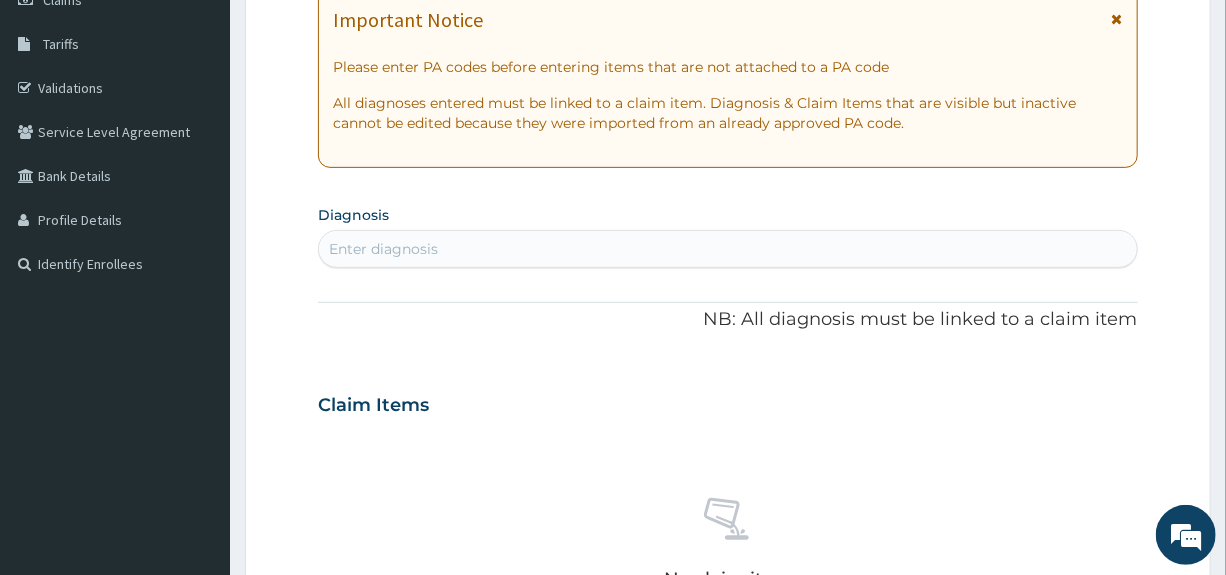 scroll, scrollTop: 316, scrollLeft: 0, axis: vertical 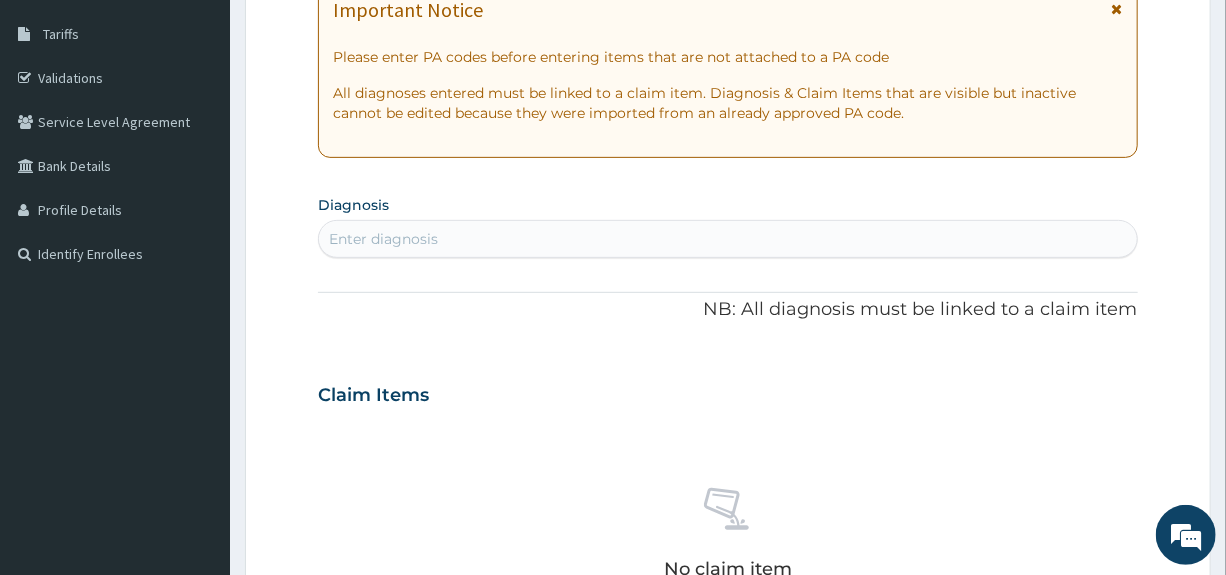 click on "Enter diagnosis" at bounding box center [727, 239] 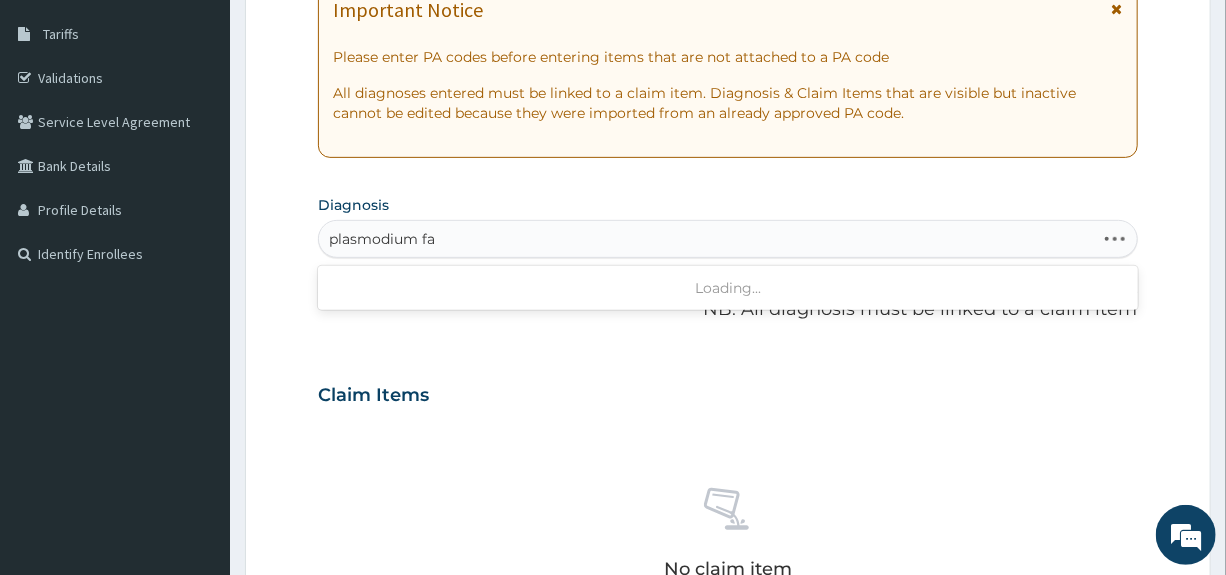 type on "plasmodium fal" 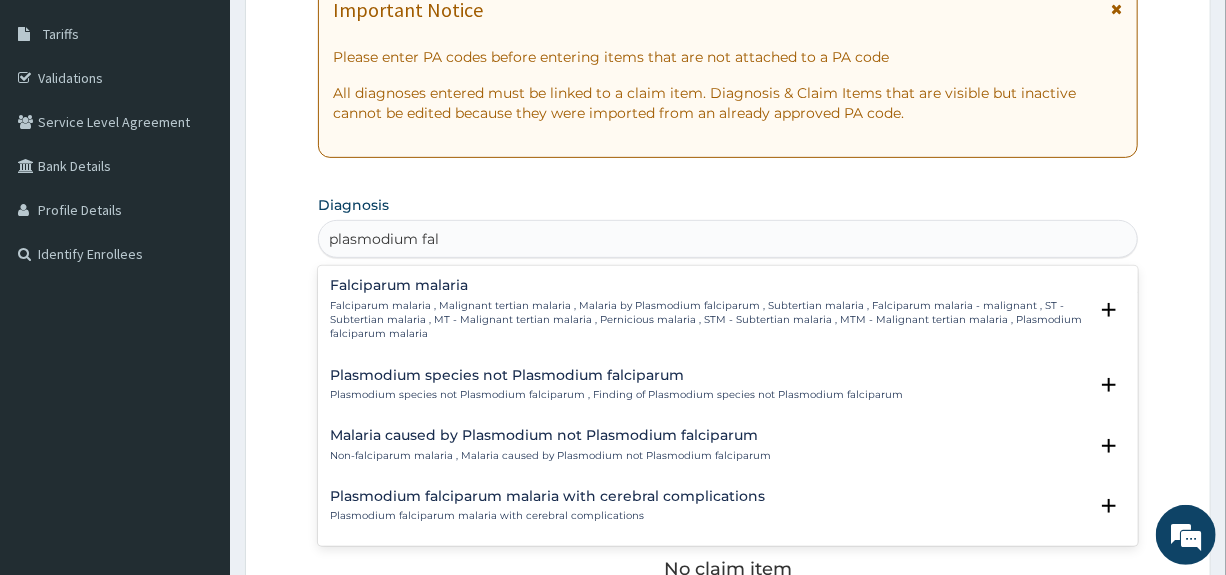 click on "Falciparum malaria" at bounding box center [708, 285] 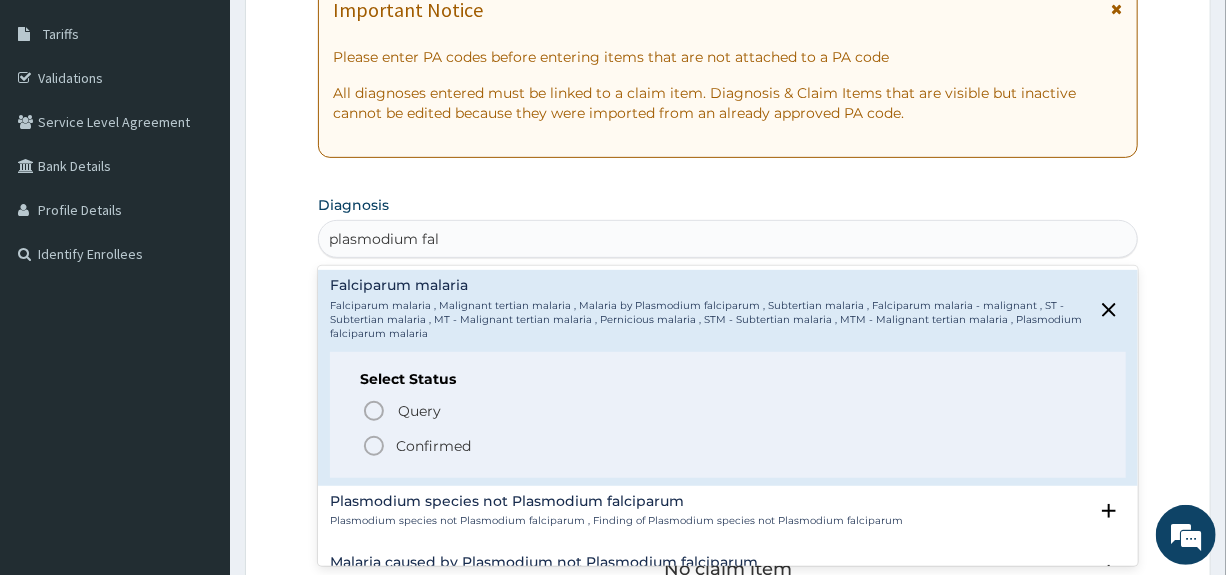 click on "Confirmed" at bounding box center (433, 446) 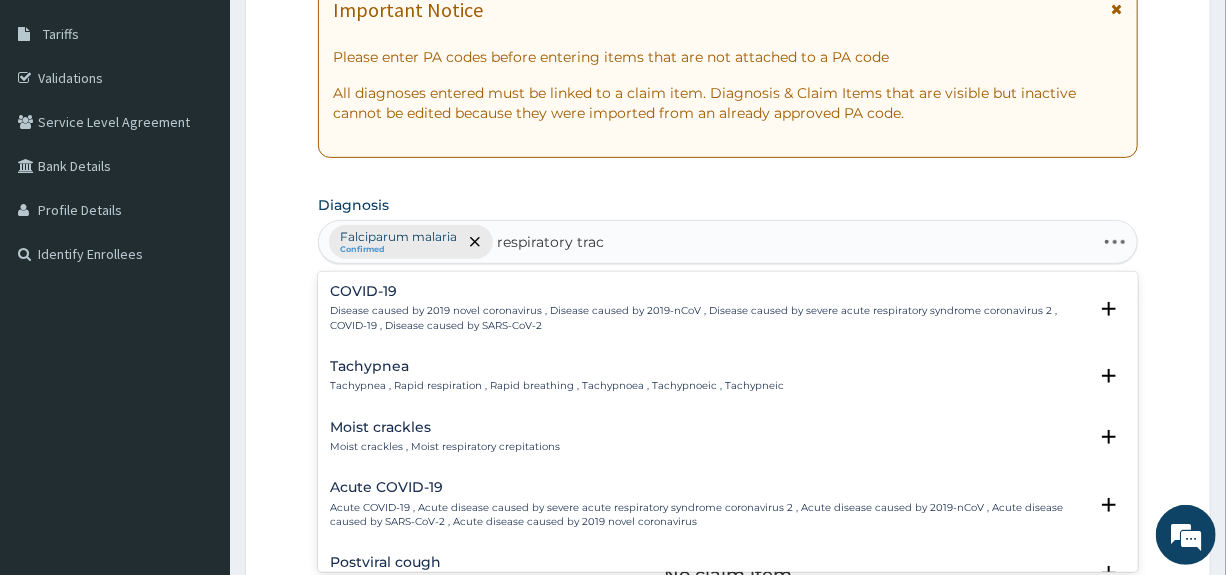 type on "respiratory tract" 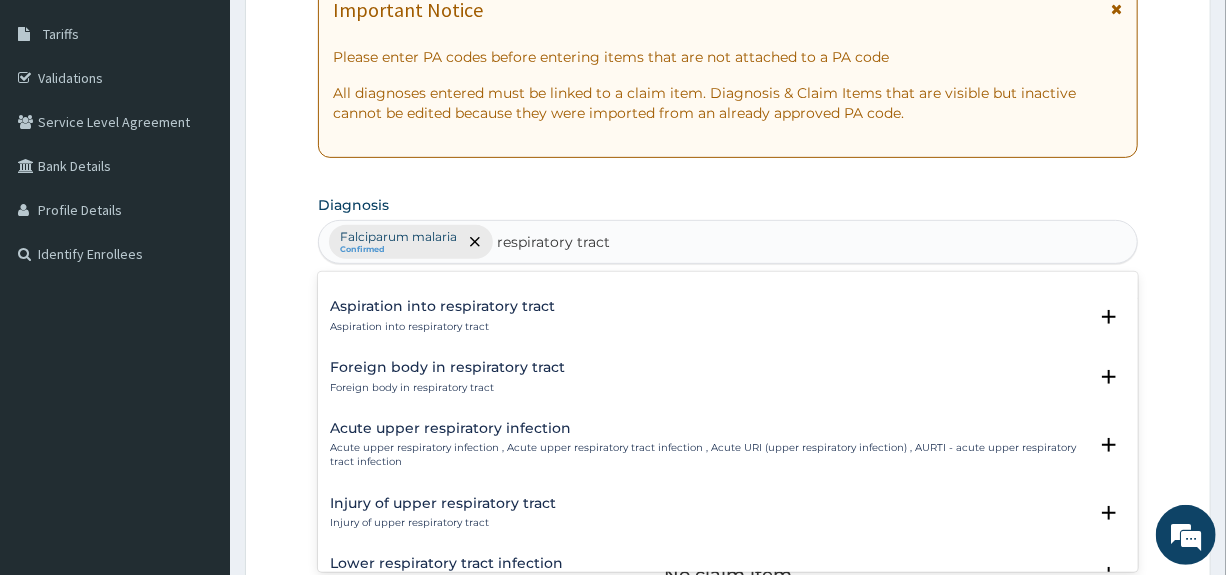 scroll, scrollTop: 653, scrollLeft: 0, axis: vertical 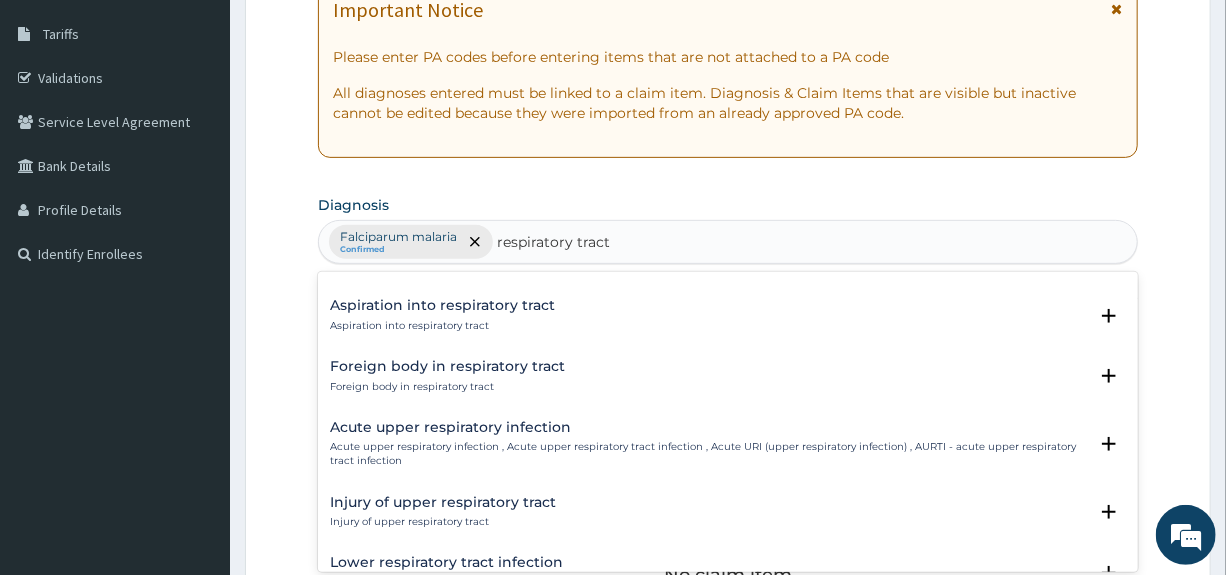 click on "Acute upper respiratory infection , Acute upper respiratory tract infection , Acute URI (upper respiratory infection) , AURTI - acute upper respiratory tract infection" at bounding box center (708, 454) 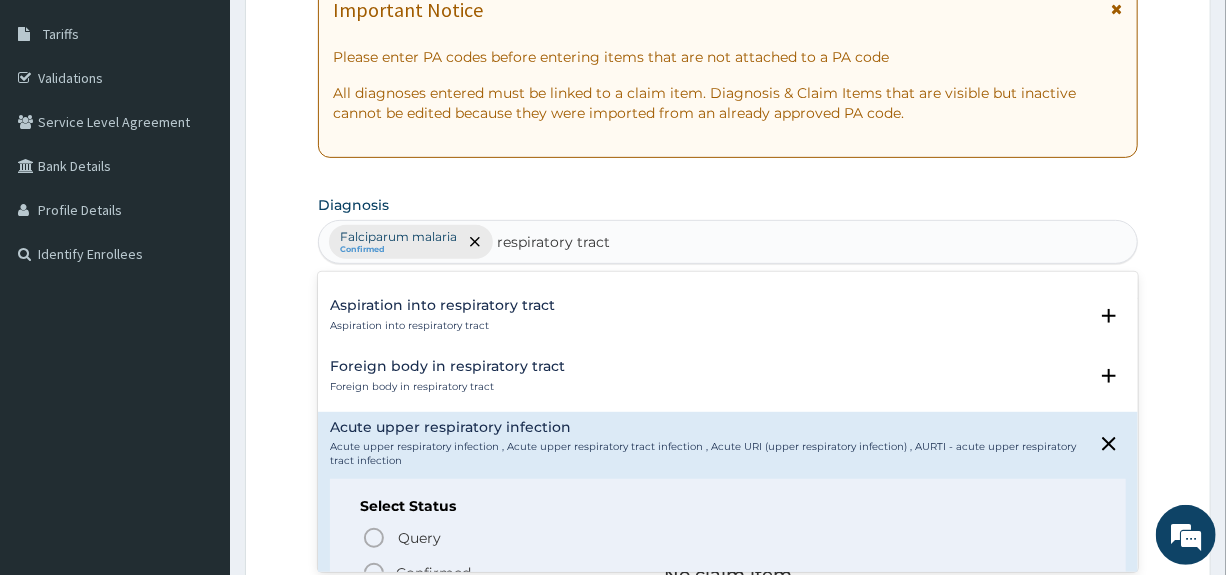 scroll, scrollTop: 690, scrollLeft: 0, axis: vertical 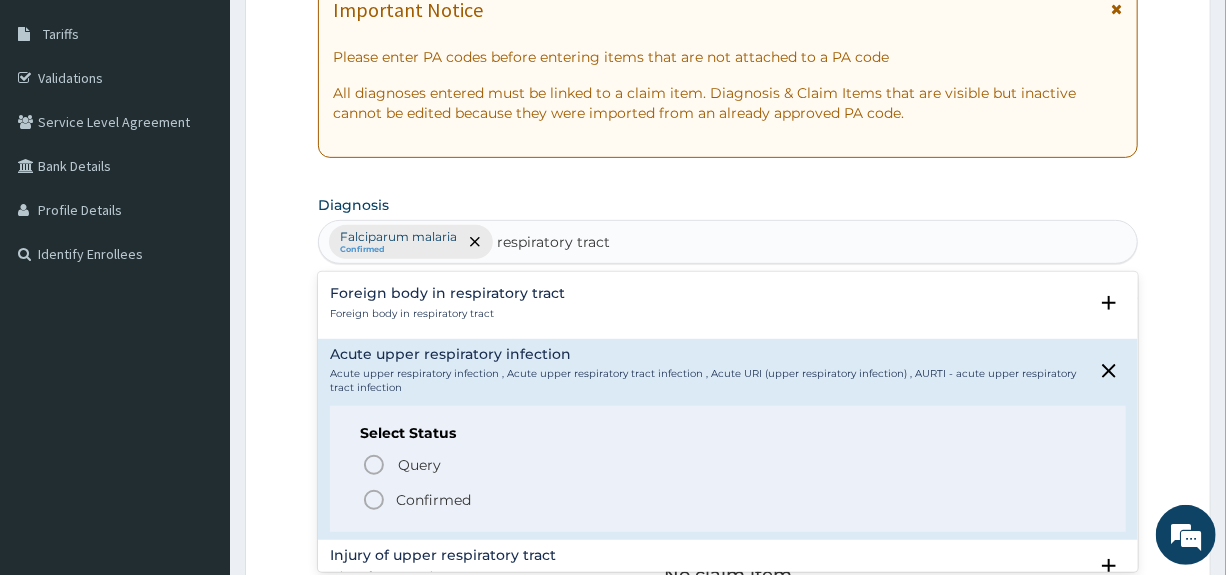 click on "Confirmed" at bounding box center [433, 500] 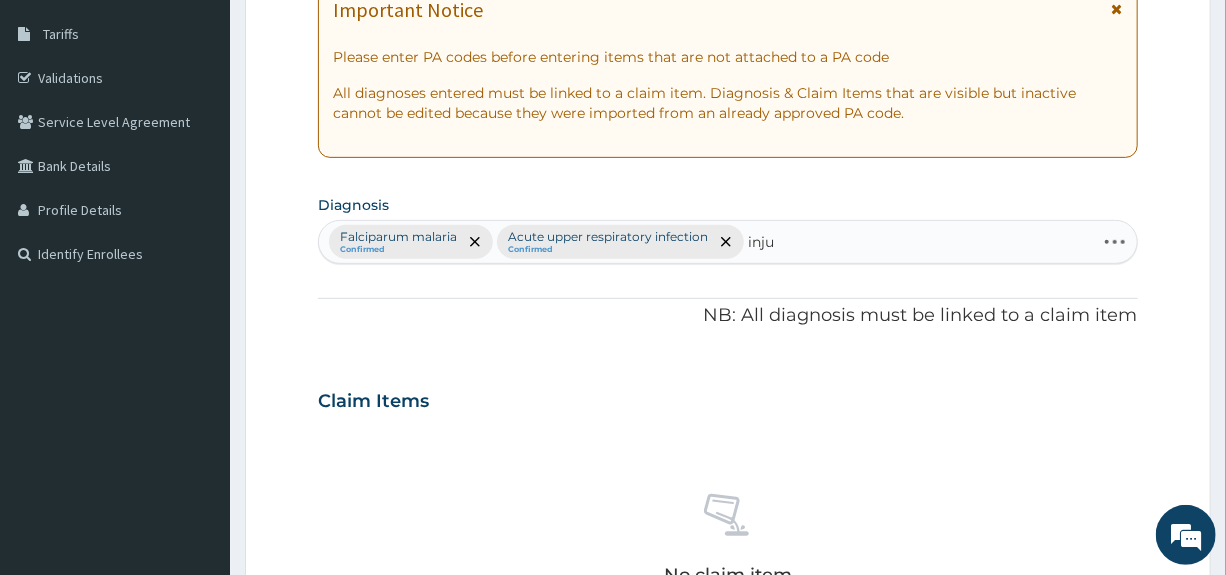 type on "injur" 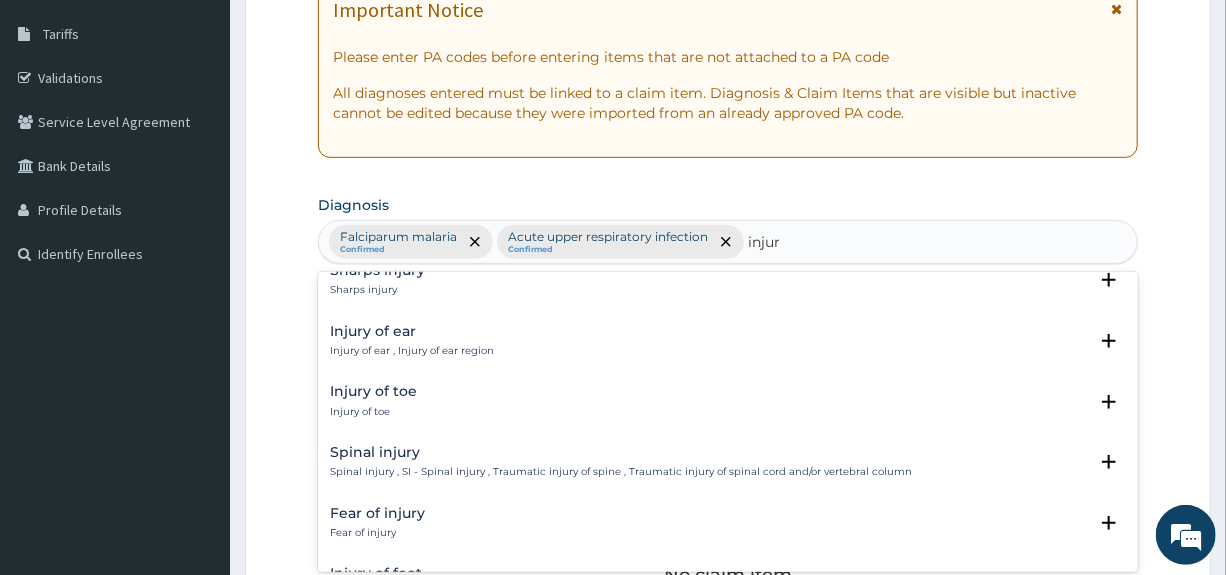 scroll, scrollTop: 1650, scrollLeft: 0, axis: vertical 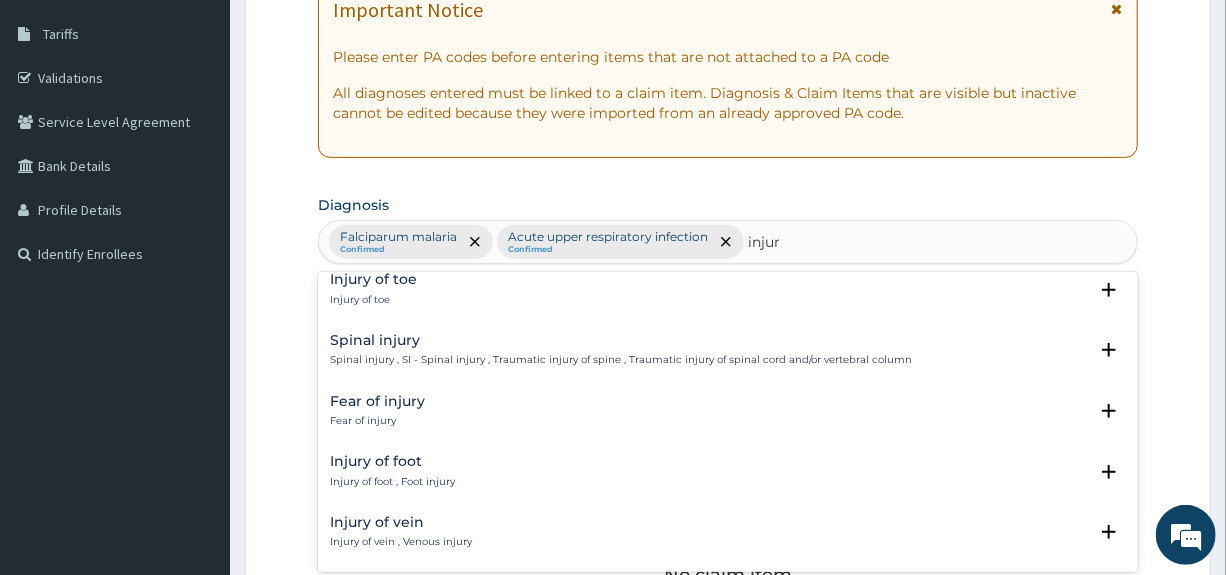 click on "Injury of foot" at bounding box center (392, 461) 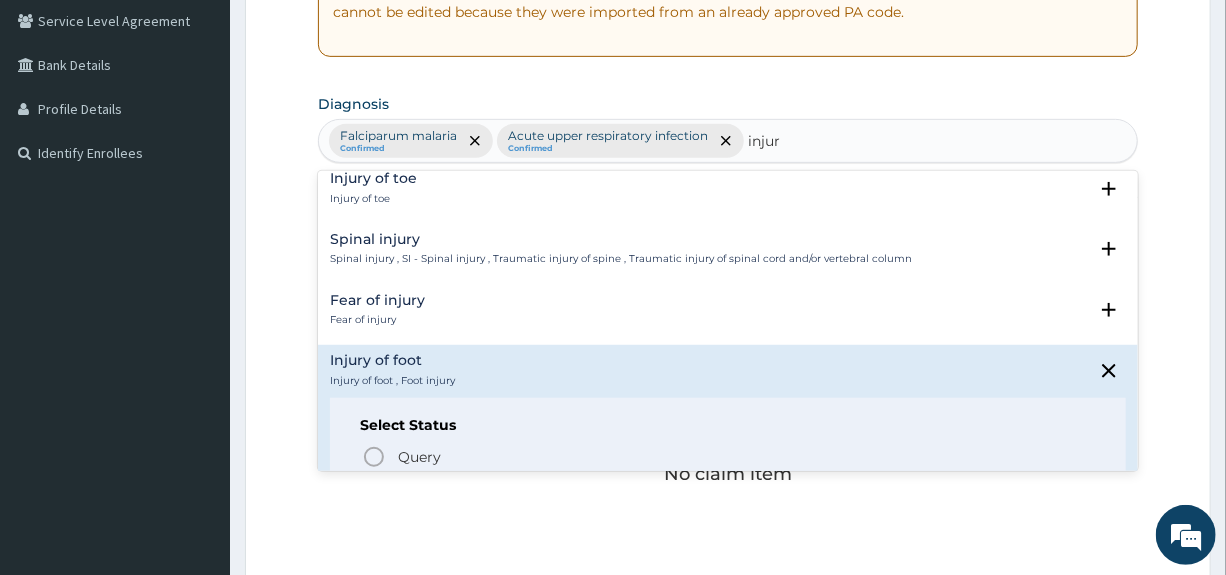 scroll, scrollTop: 439, scrollLeft: 0, axis: vertical 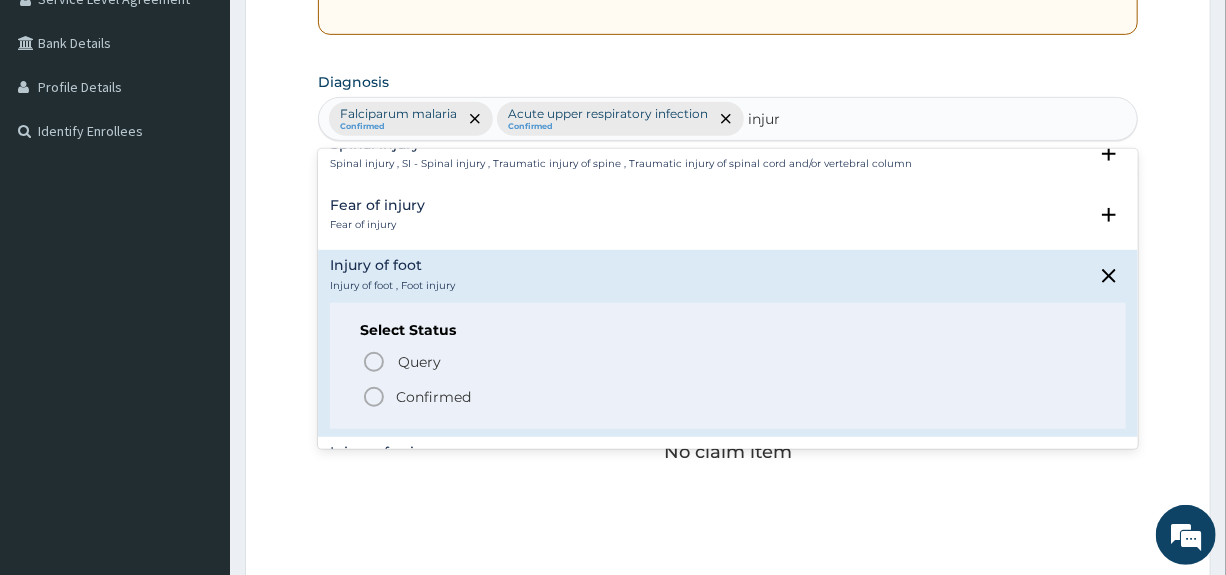 click on "Confirmed" at bounding box center (433, 397) 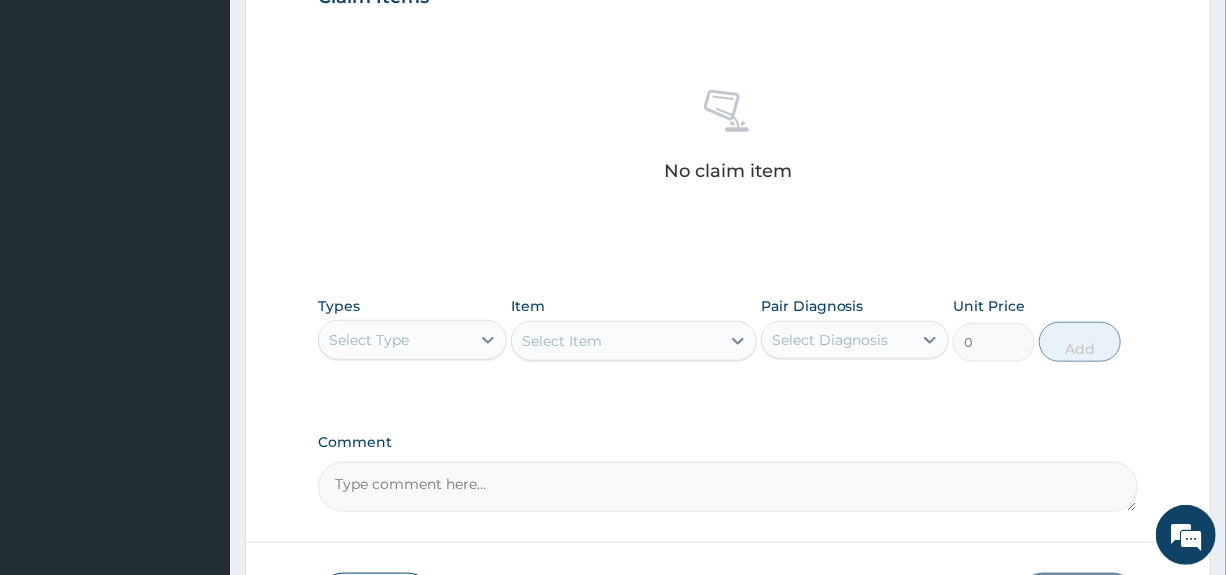 scroll, scrollTop: 865, scrollLeft: 0, axis: vertical 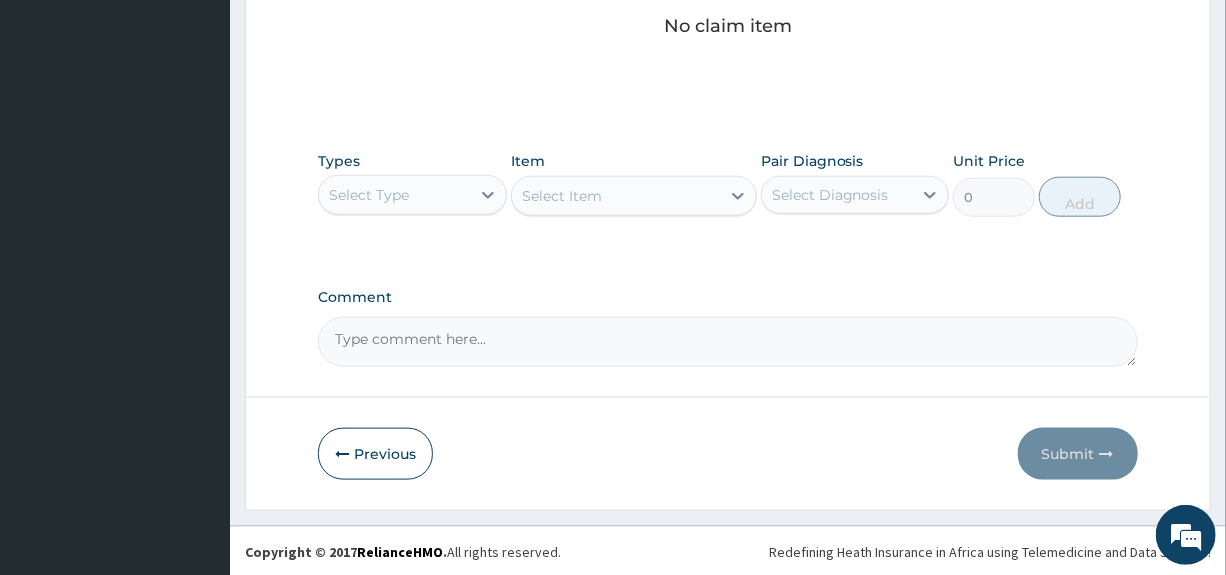 click on "Select Type" at bounding box center (394, 195) 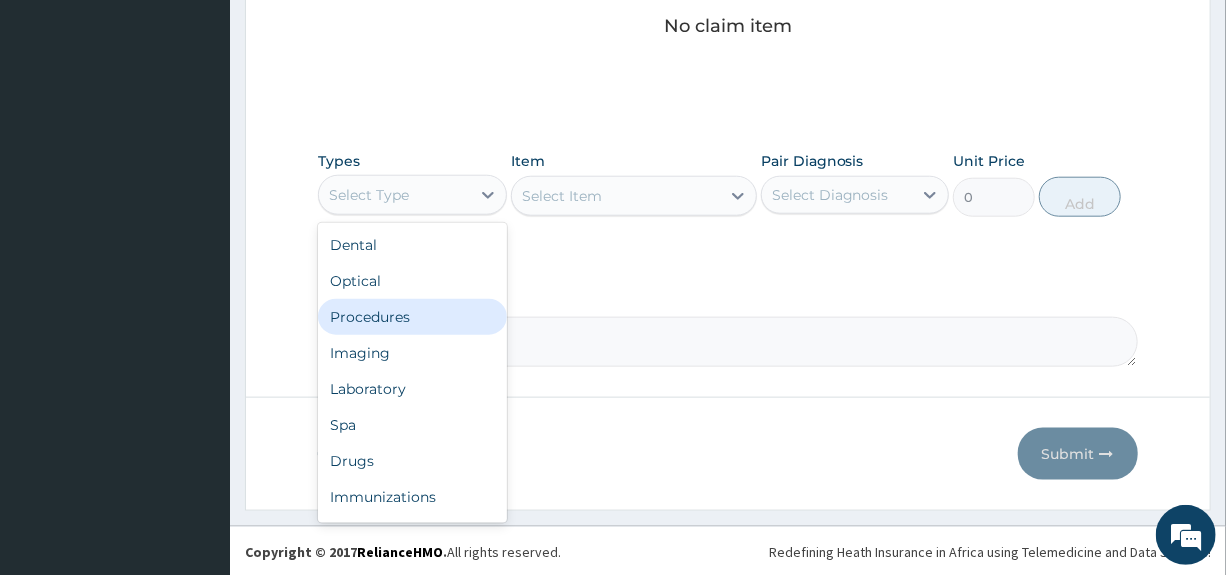 click on "Procedures" at bounding box center (412, 317) 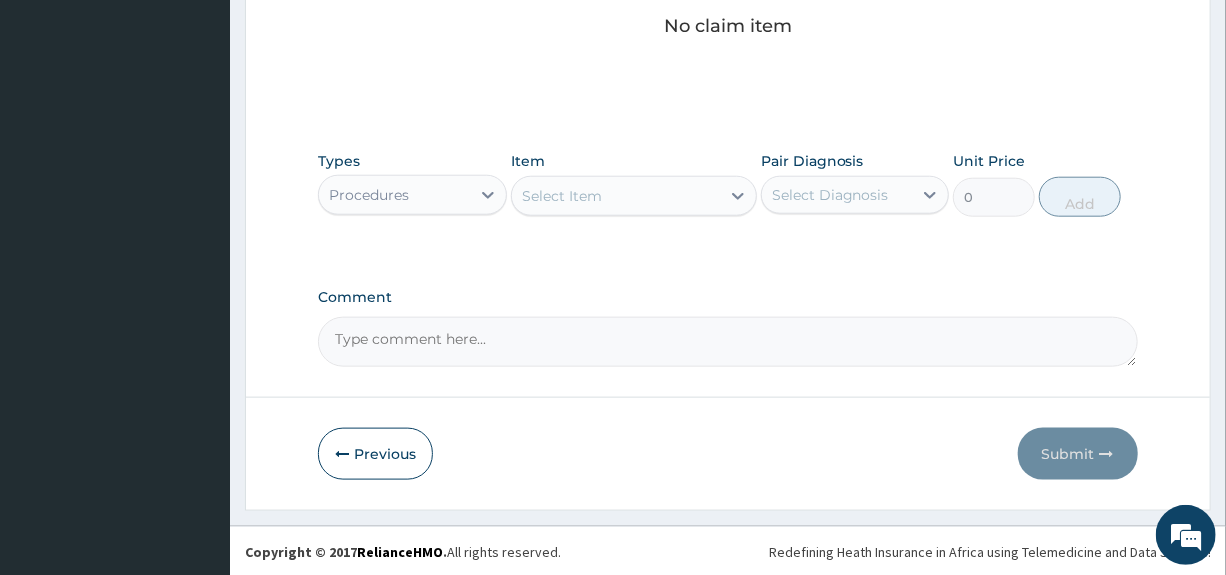 click on "Select Item" at bounding box center (616, 196) 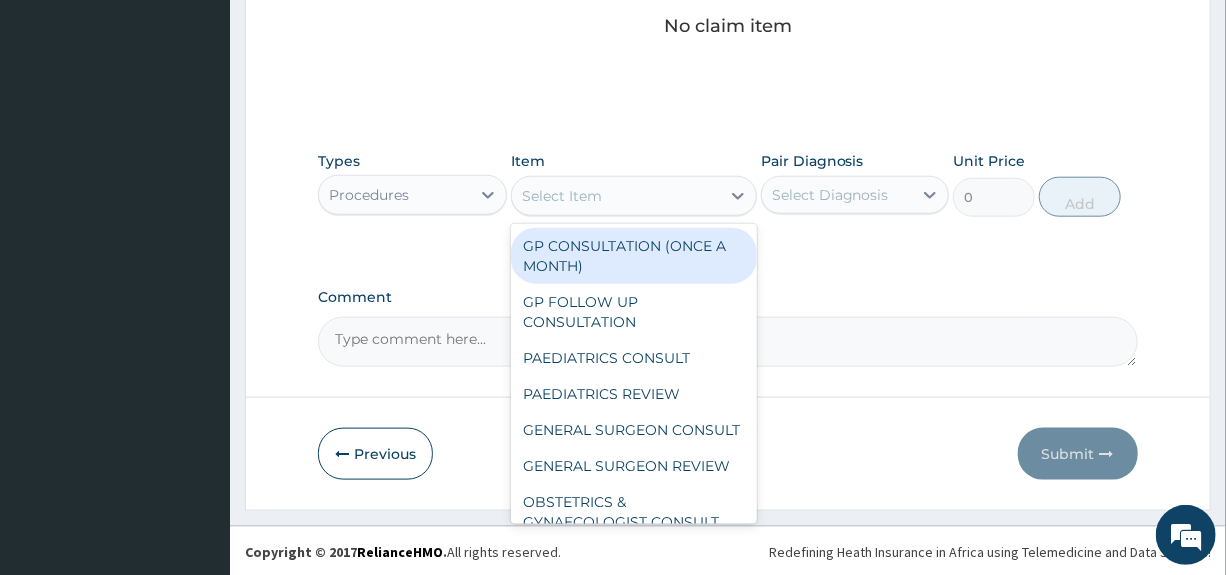 click on "GP CONSULTATION (ONCE A MONTH)" at bounding box center [634, 256] 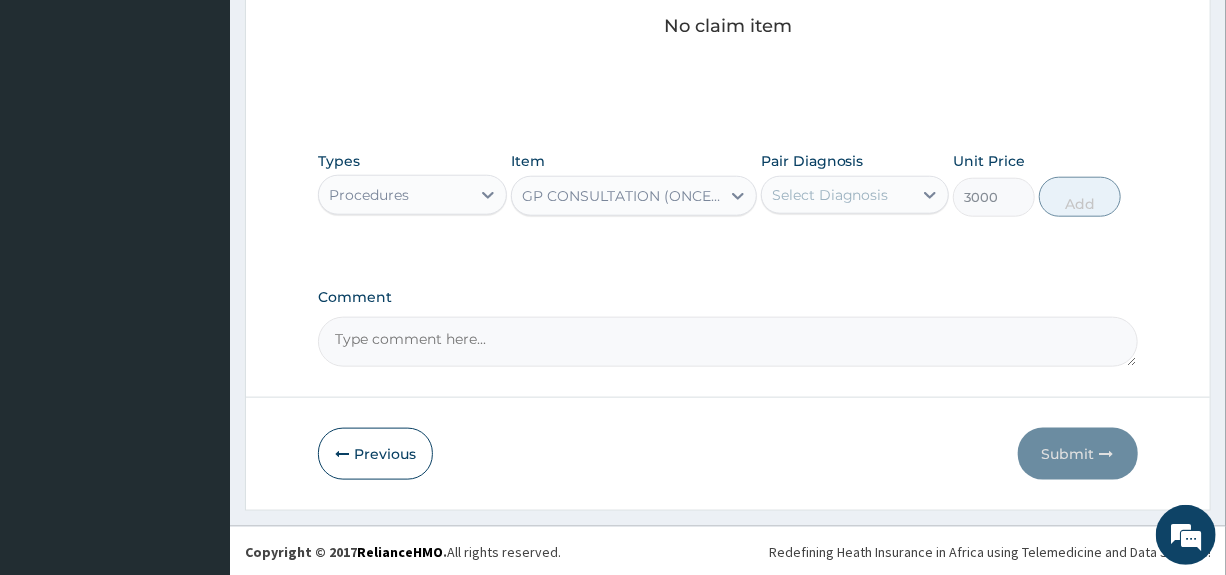 click on "Select Diagnosis" at bounding box center [830, 195] 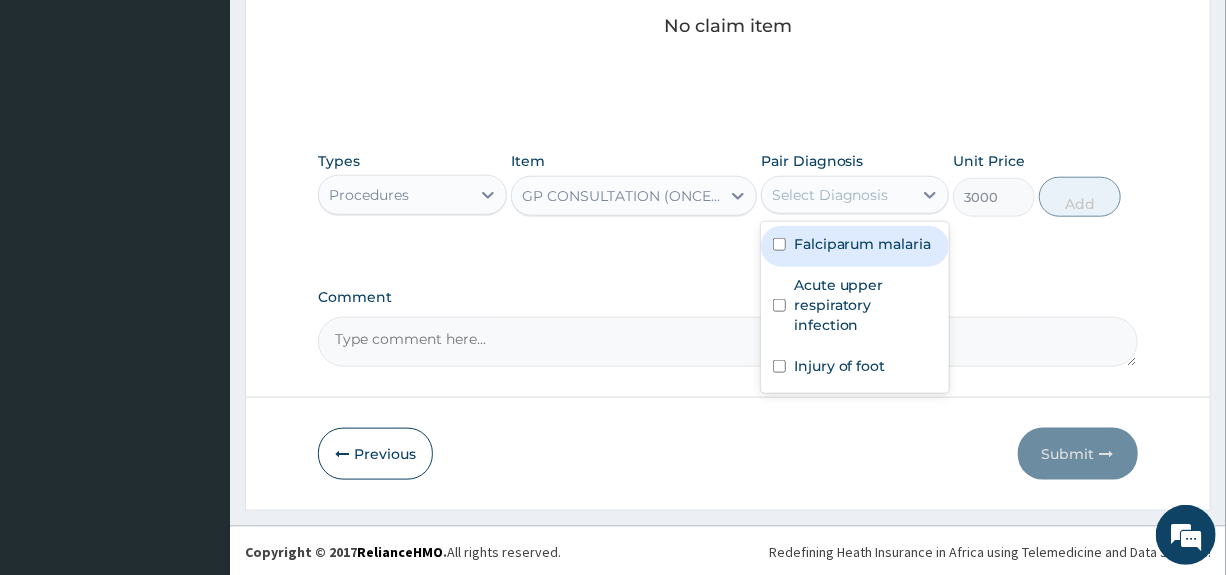 click on "Falciparum malaria" at bounding box center [863, 244] 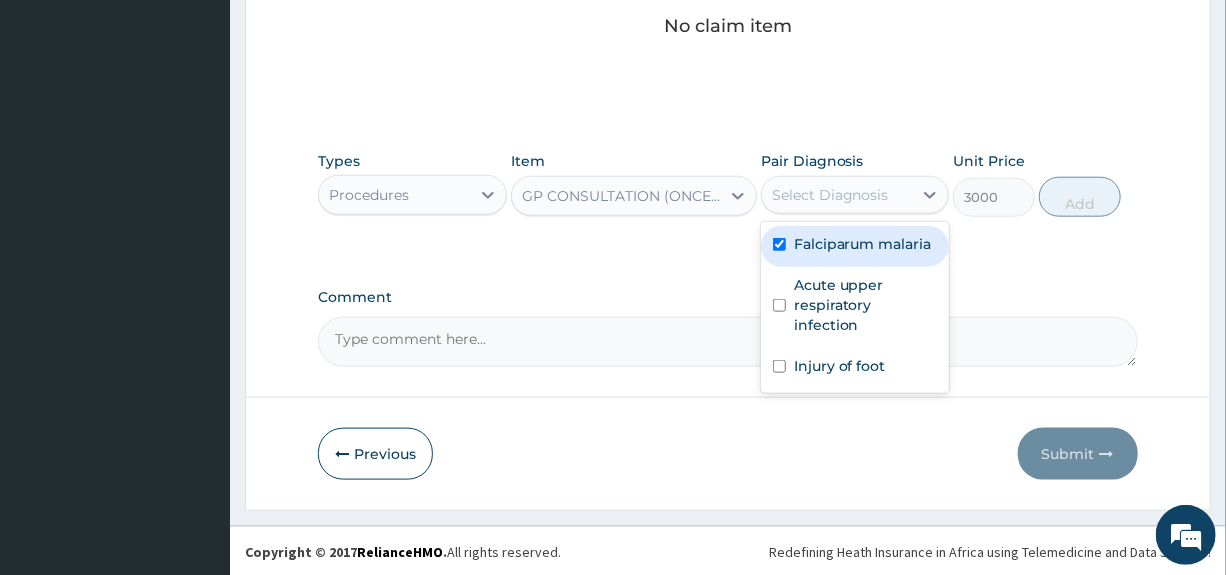 checkbox on "true" 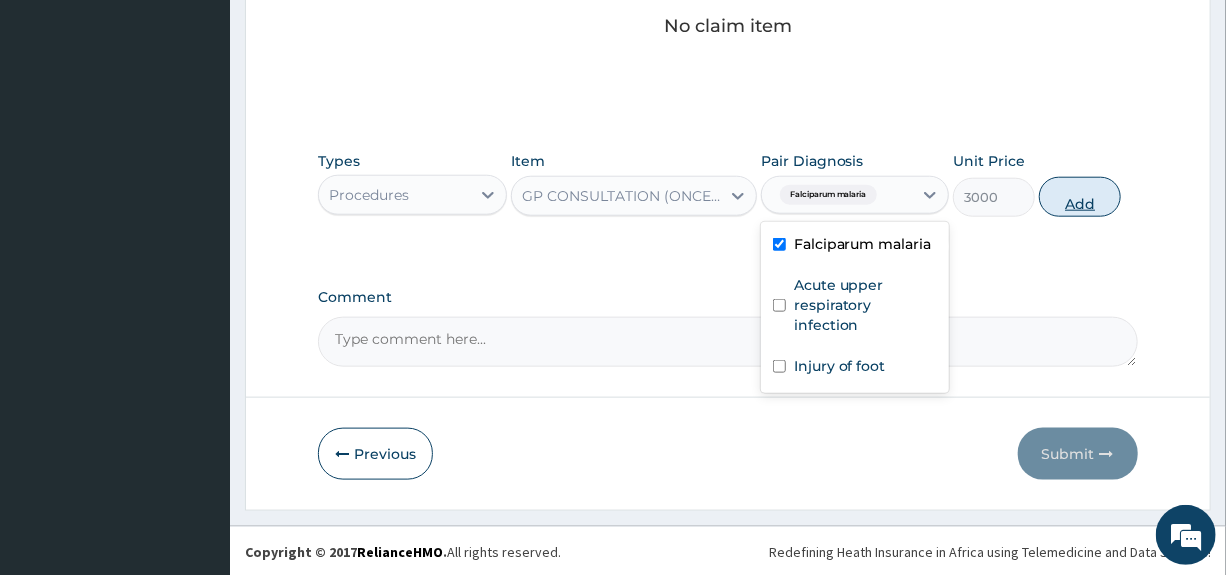click on "Add" at bounding box center (1080, 197) 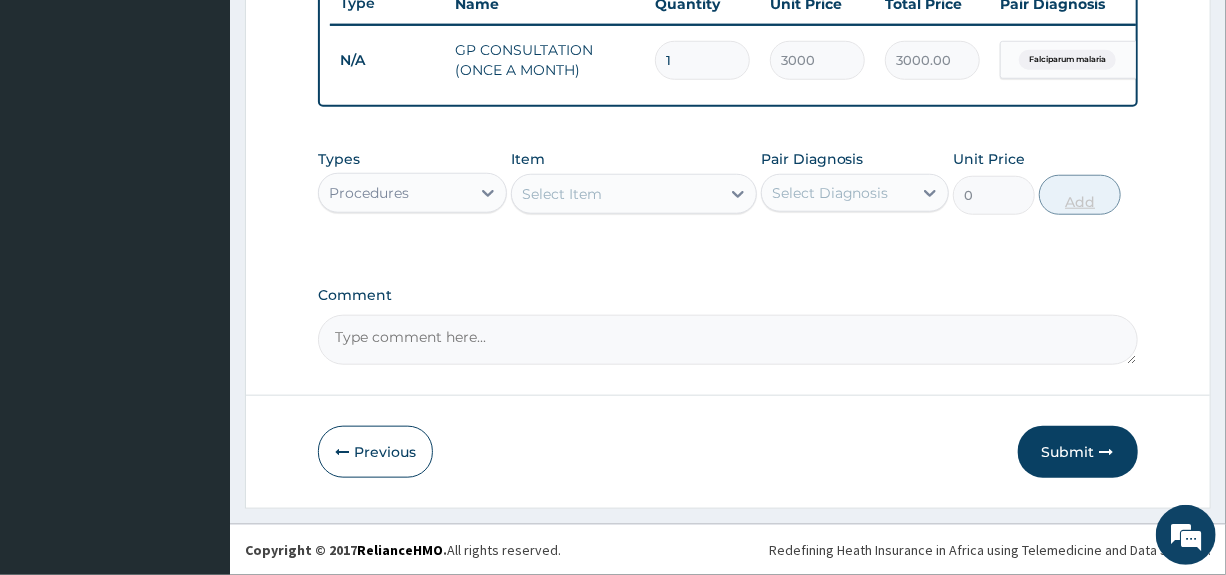 scroll, scrollTop: 785, scrollLeft: 0, axis: vertical 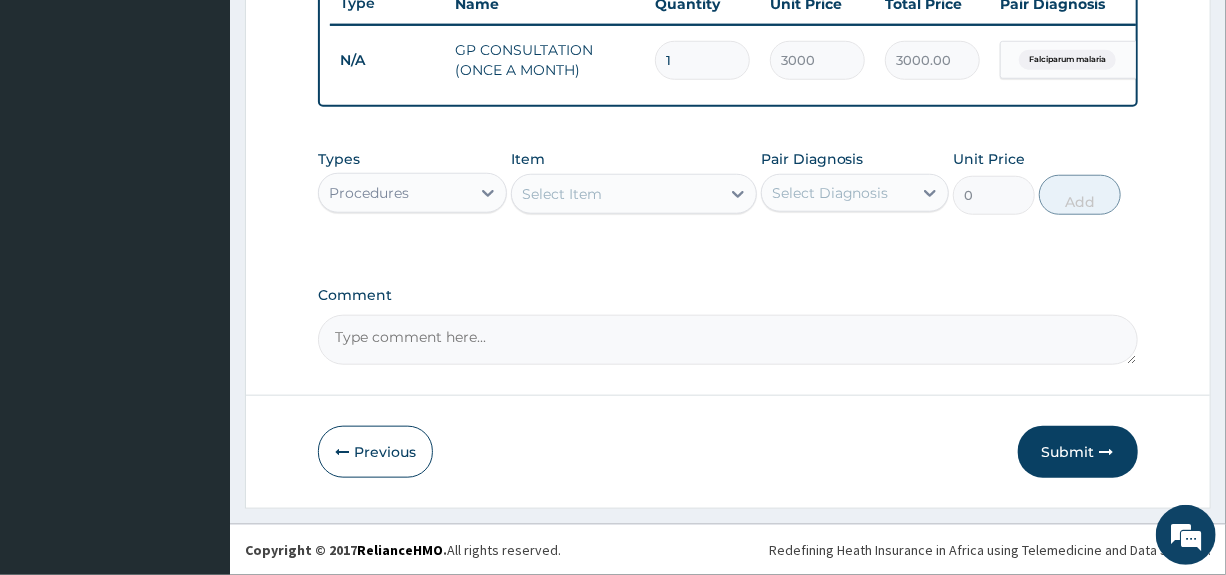 click on "Procedures" at bounding box center (394, 193) 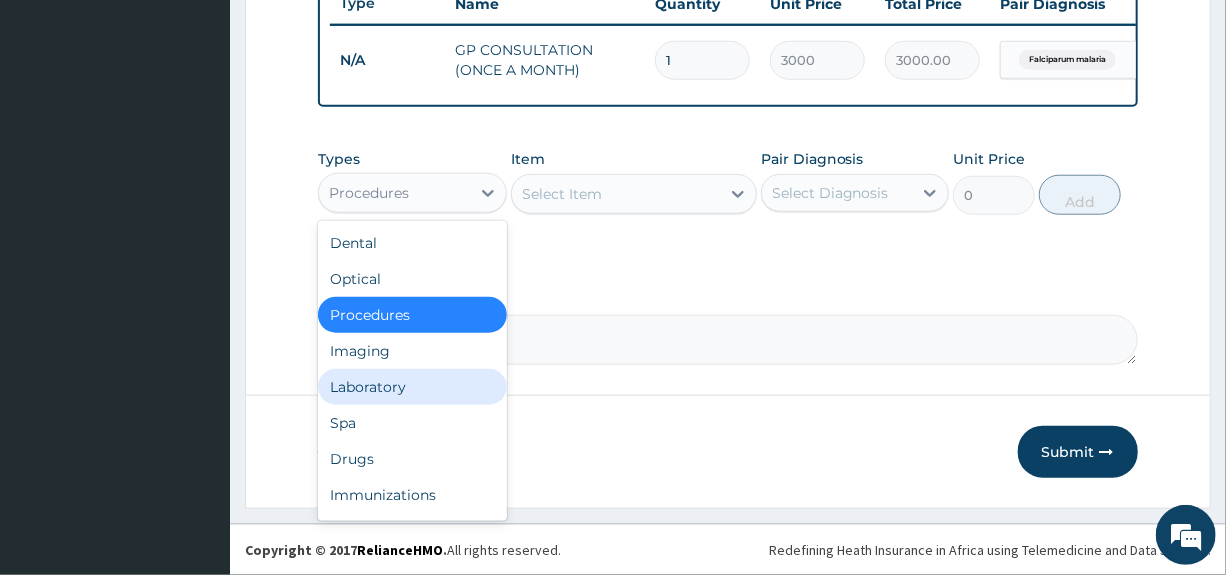 click on "Laboratory" at bounding box center (412, 387) 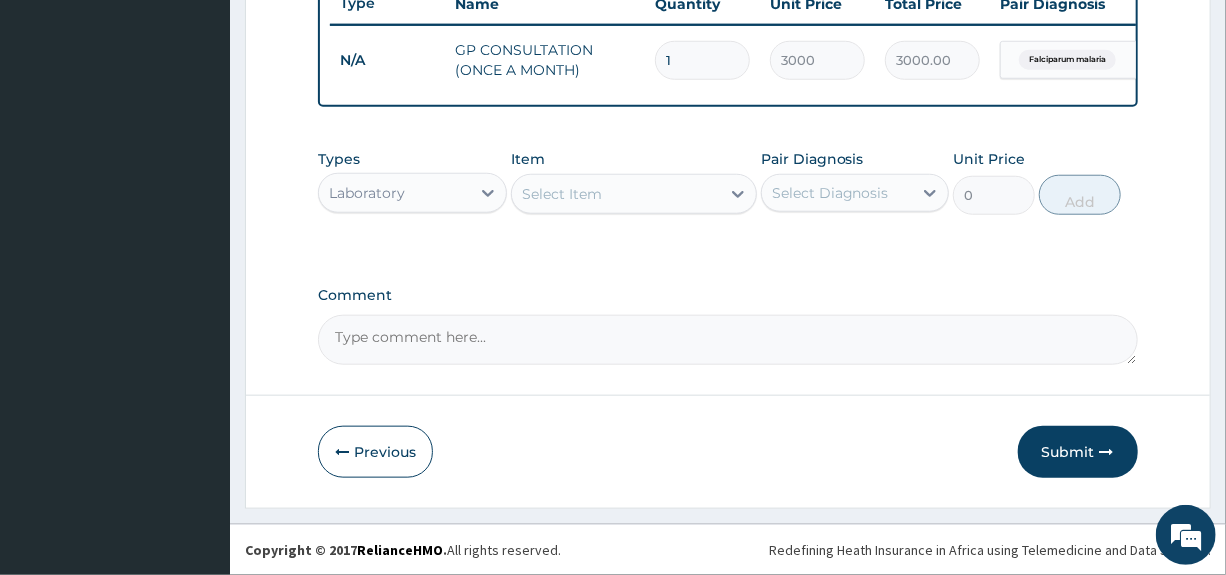click on "Select Item" at bounding box center [616, 194] 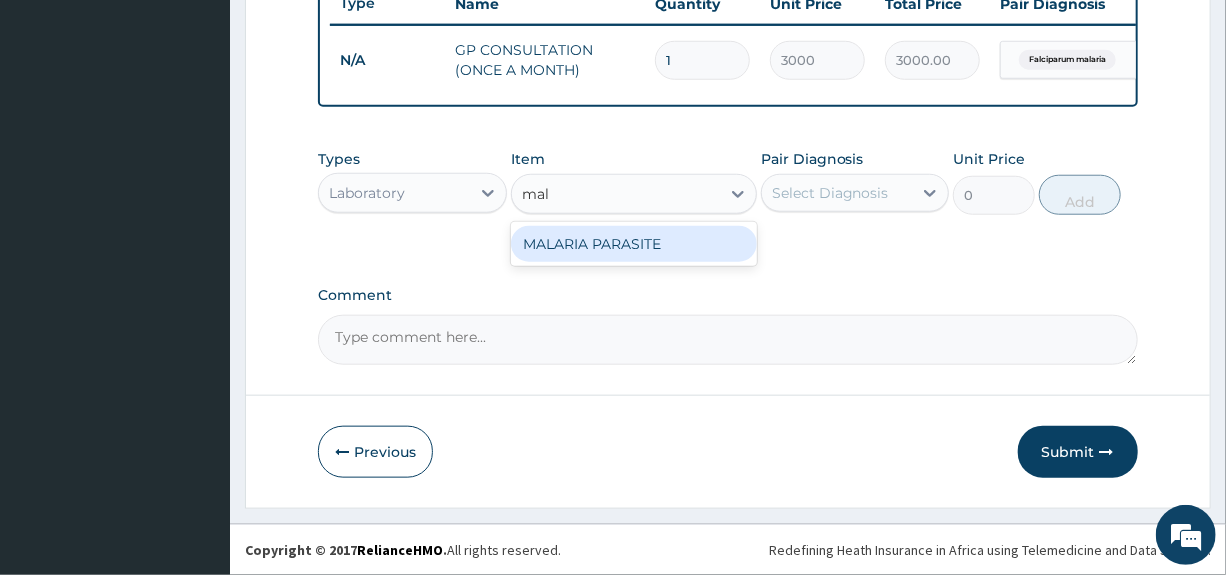 type on "mala" 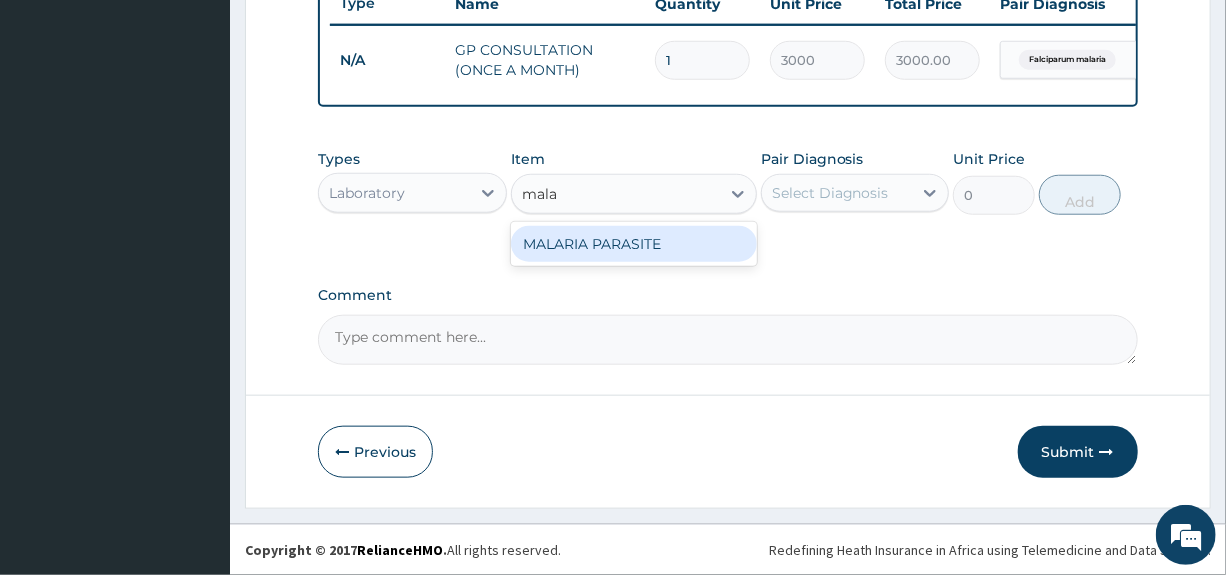 click on "MALARIA PARASITE" at bounding box center (634, 244) 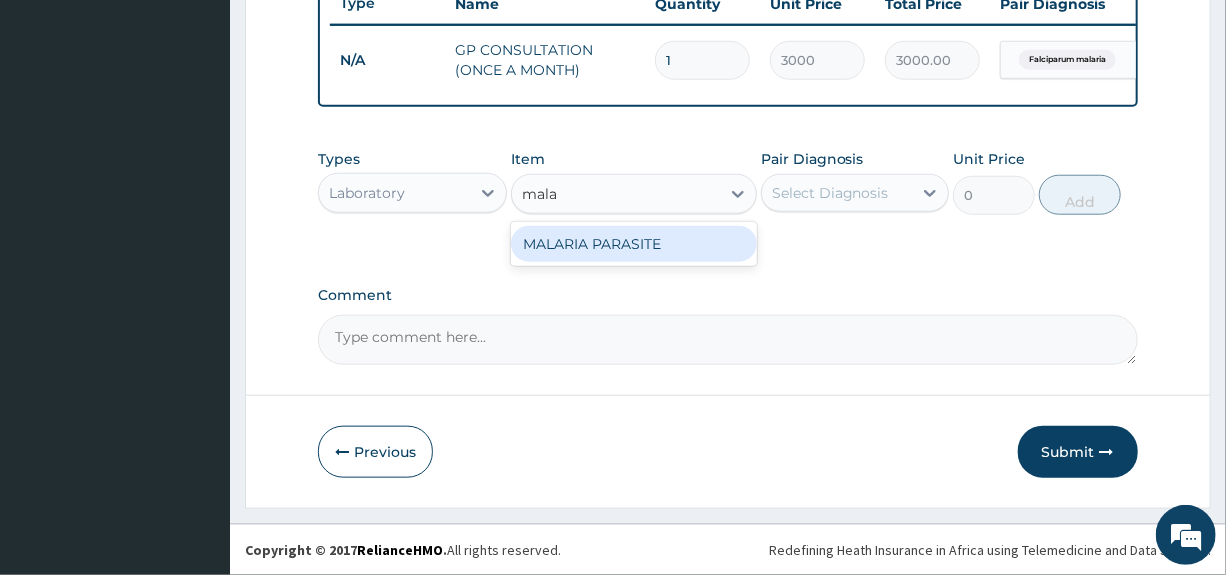 type 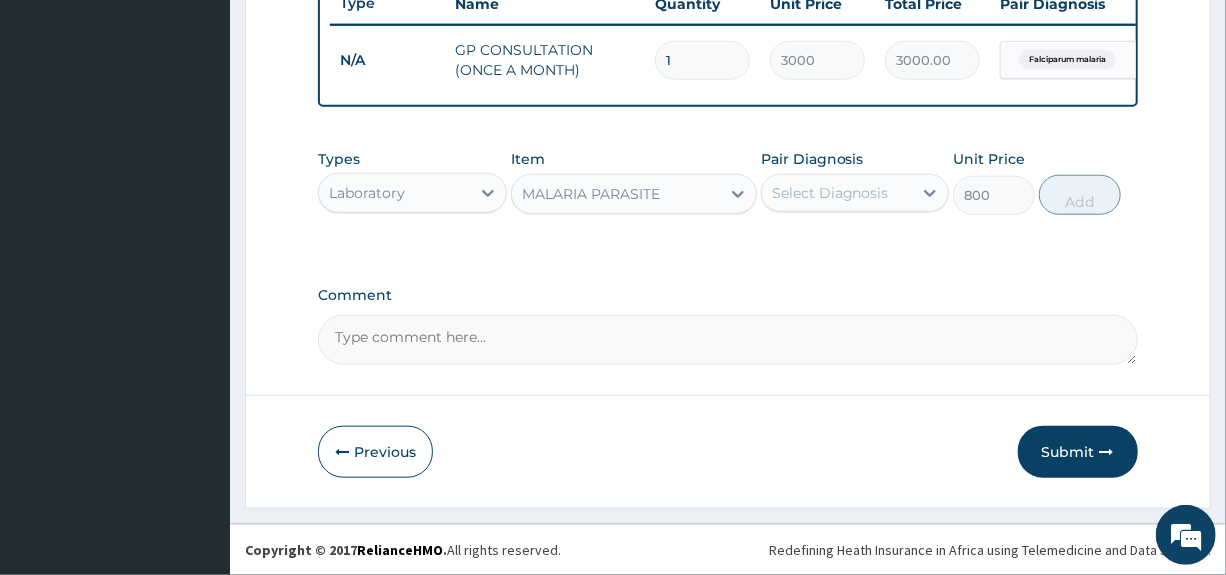 click on "Select Diagnosis" at bounding box center (830, 193) 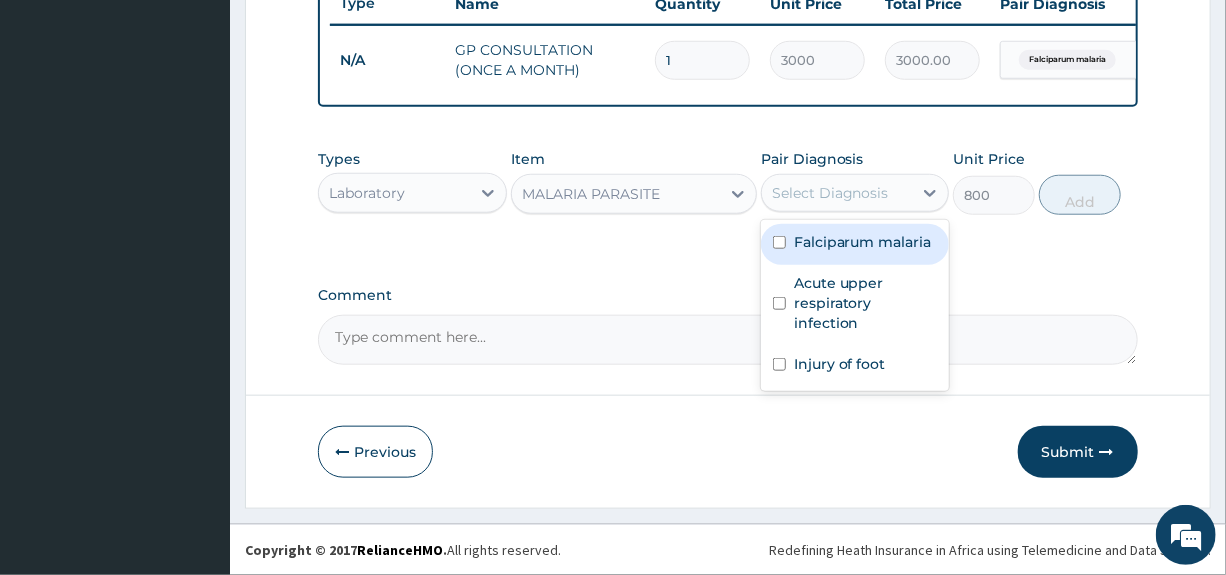 click on "Falciparum malaria" at bounding box center (863, 242) 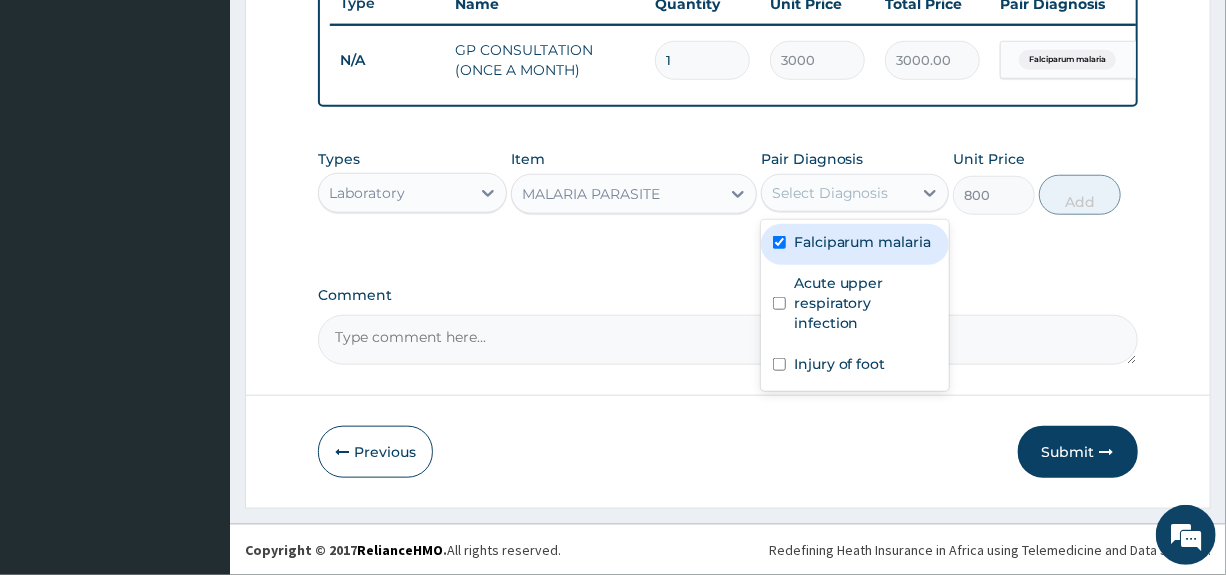 checkbox on "true" 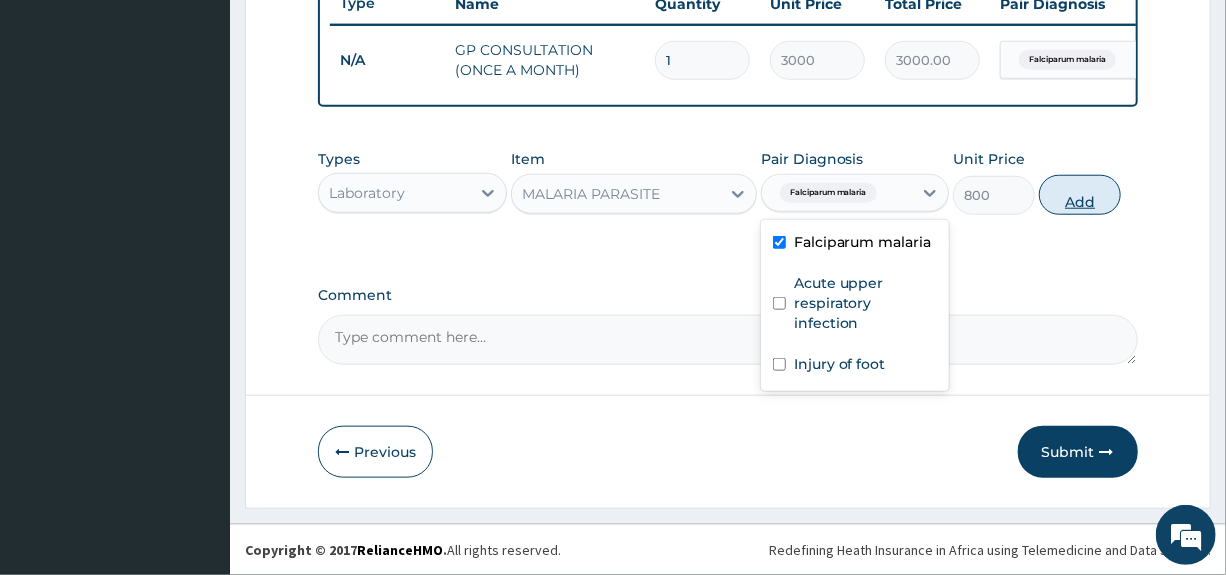 click on "Add" at bounding box center [1080, 195] 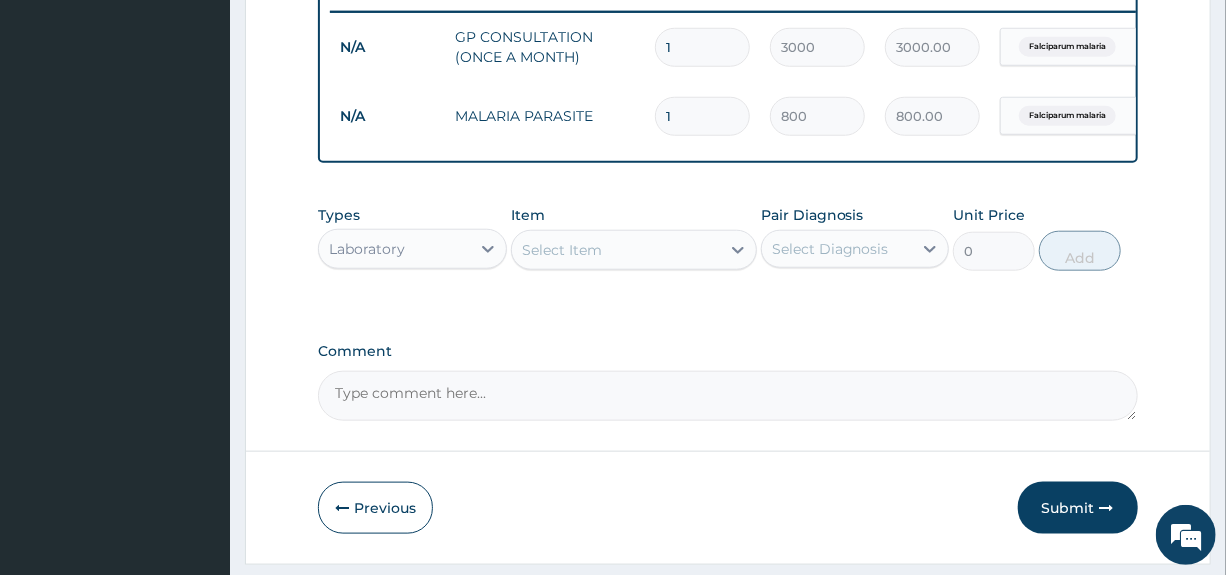 click on "Laboratory" at bounding box center (394, 249) 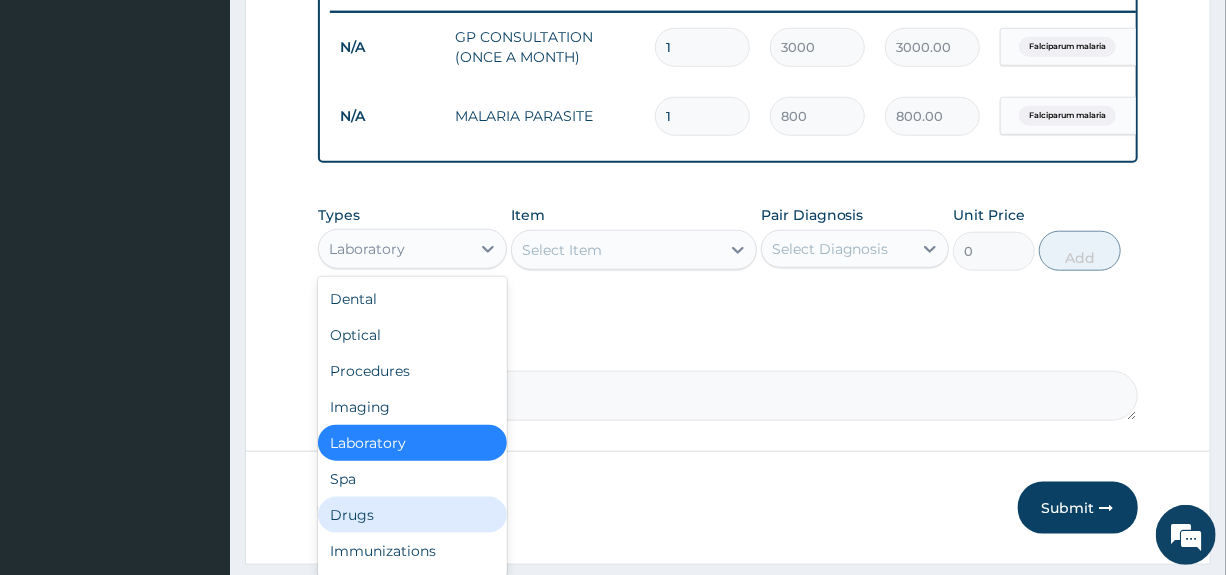 click on "Drugs" at bounding box center (412, 515) 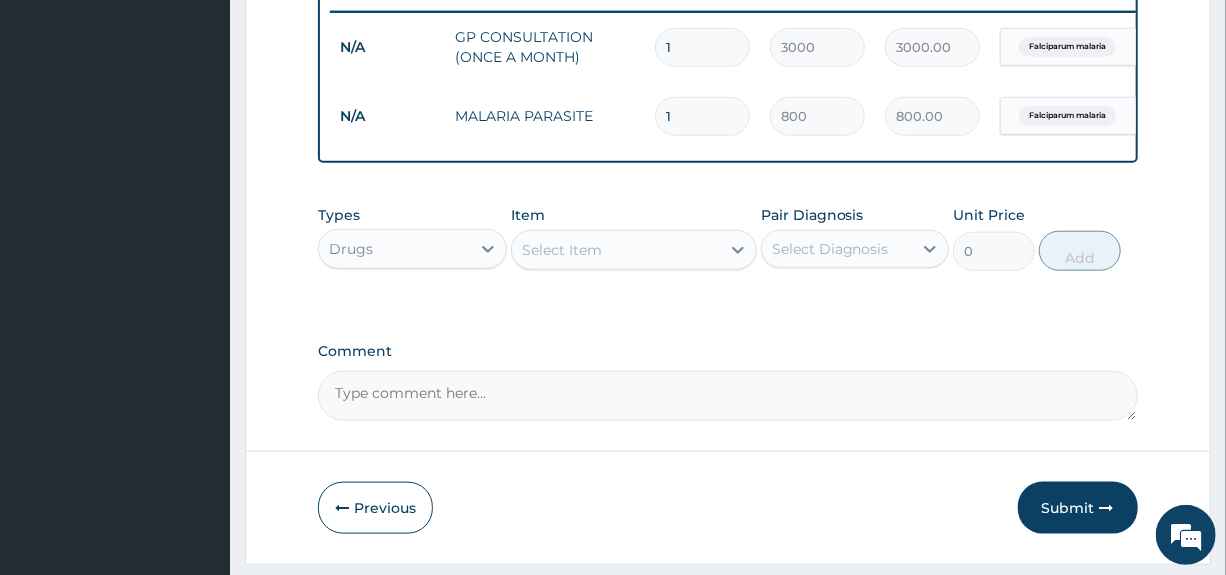 click on "Select Item" at bounding box center [616, 250] 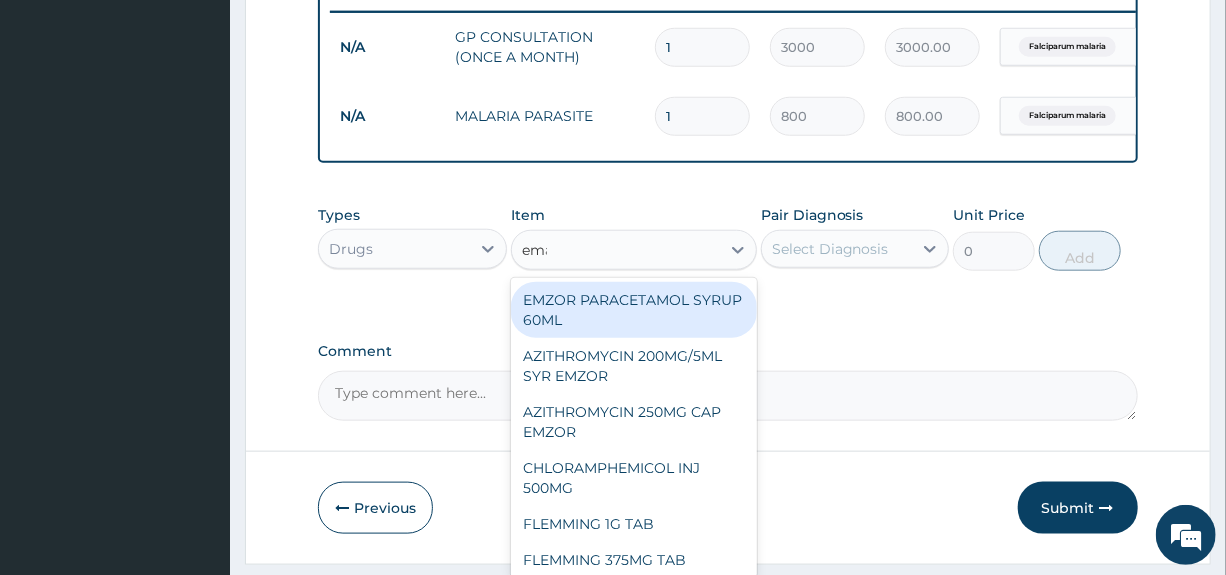 type on "emal" 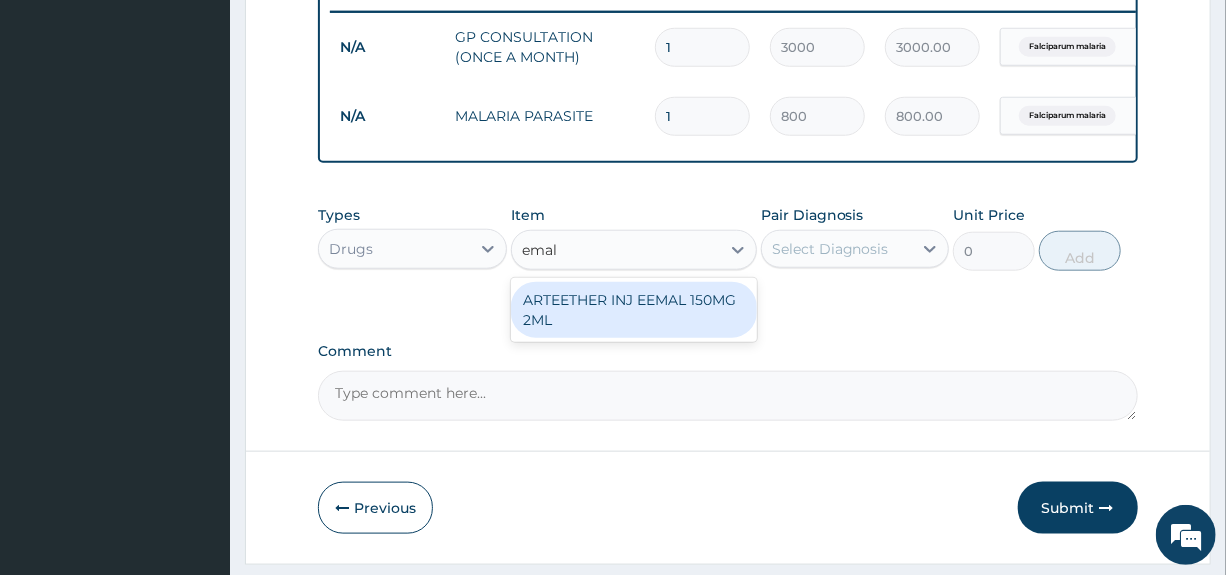 click on "ARTEETHER INJ EEMAL 150MG 2ML" at bounding box center (634, 310) 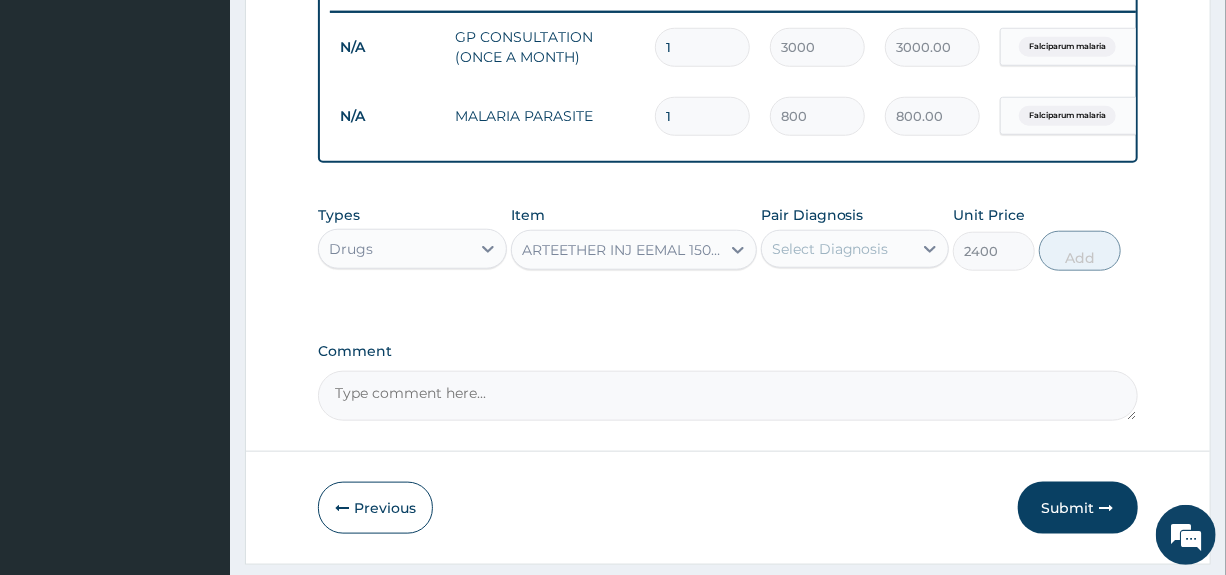 click on "Select Diagnosis" at bounding box center (830, 249) 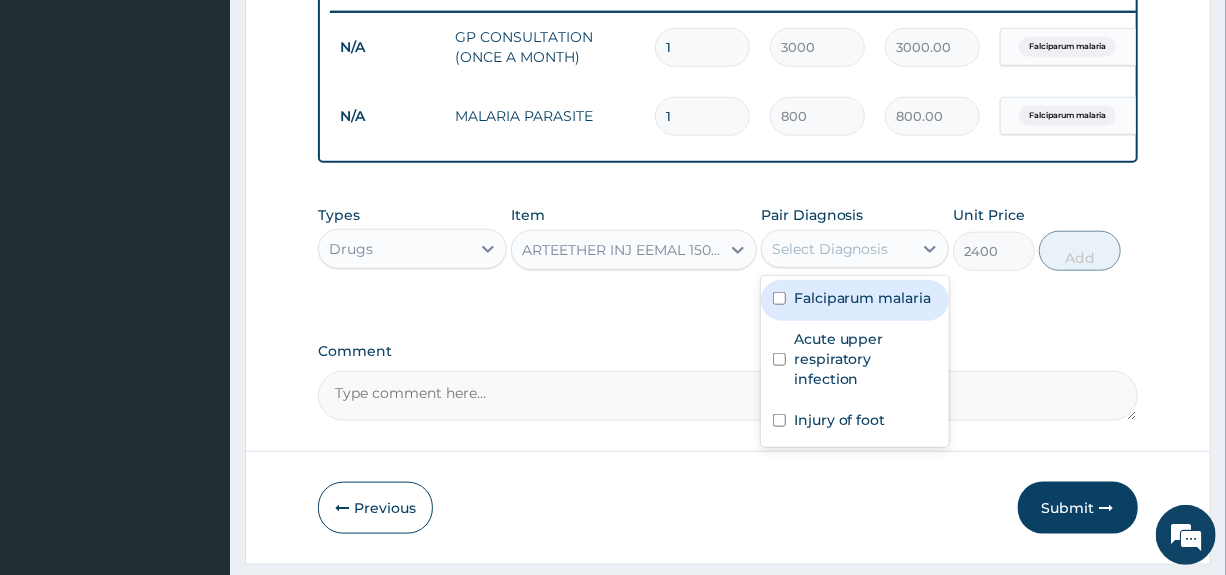 click on "Falciparum malaria" at bounding box center [863, 298] 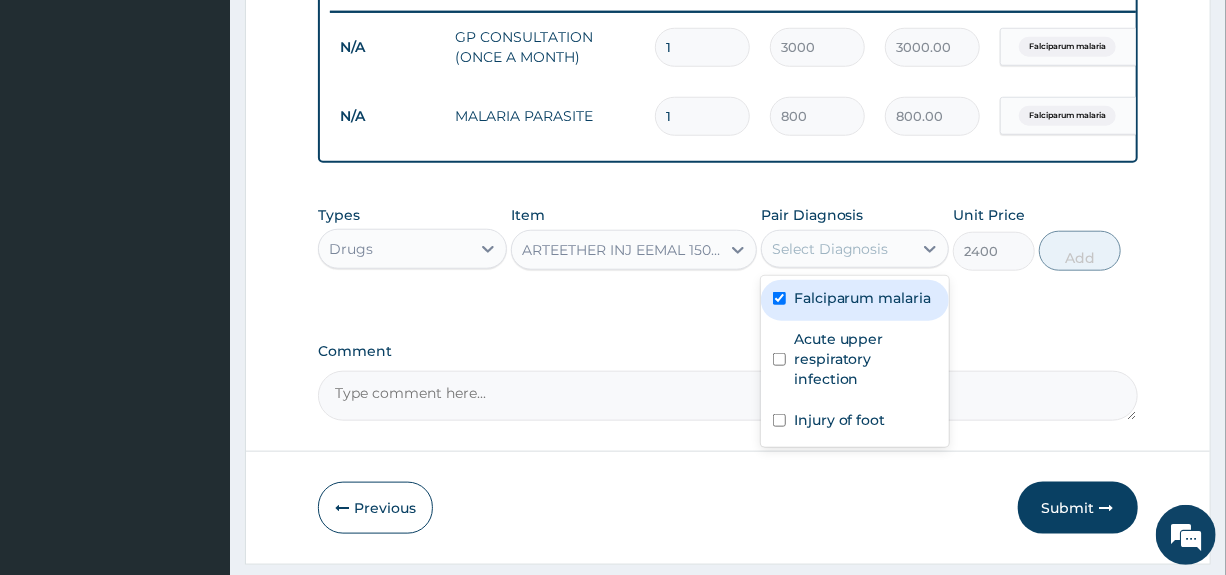 checkbox on "true" 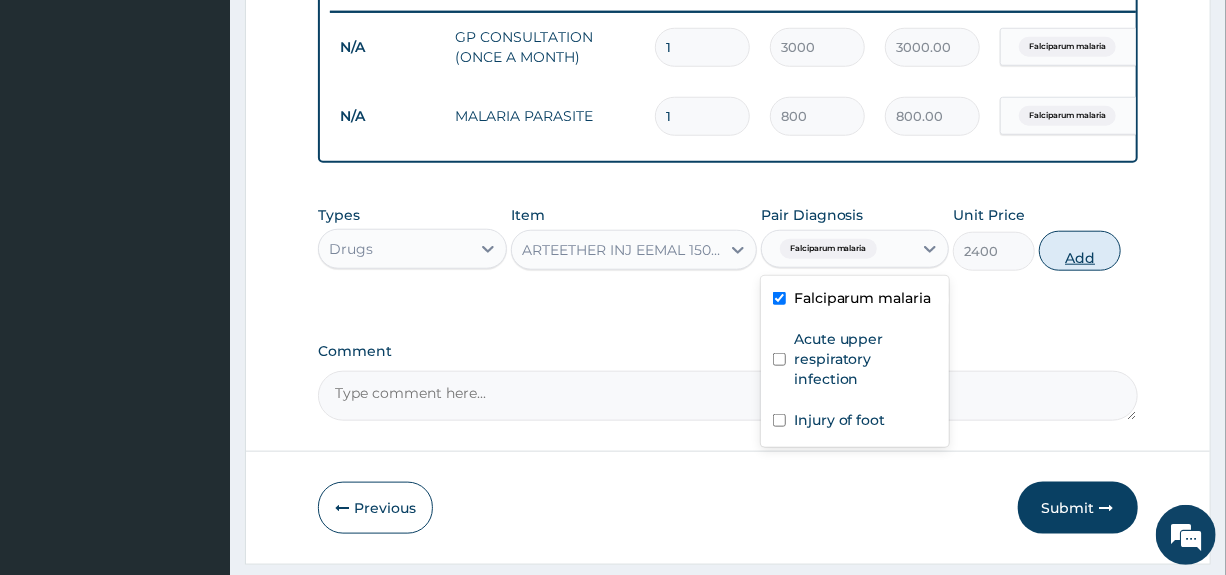 click on "Add" at bounding box center [1080, 251] 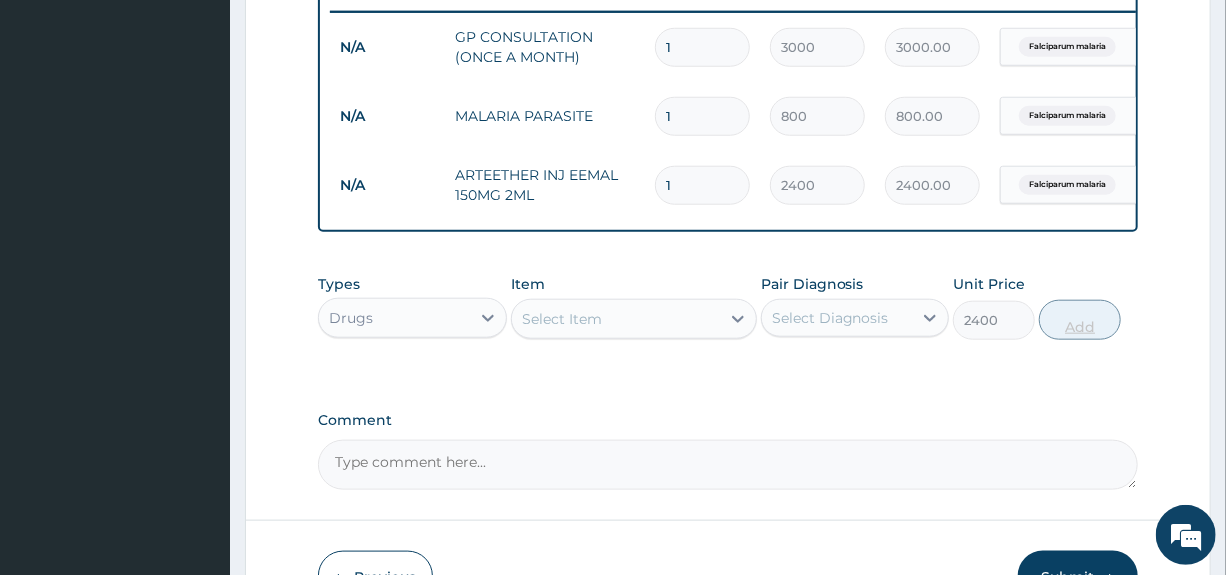 type on "0" 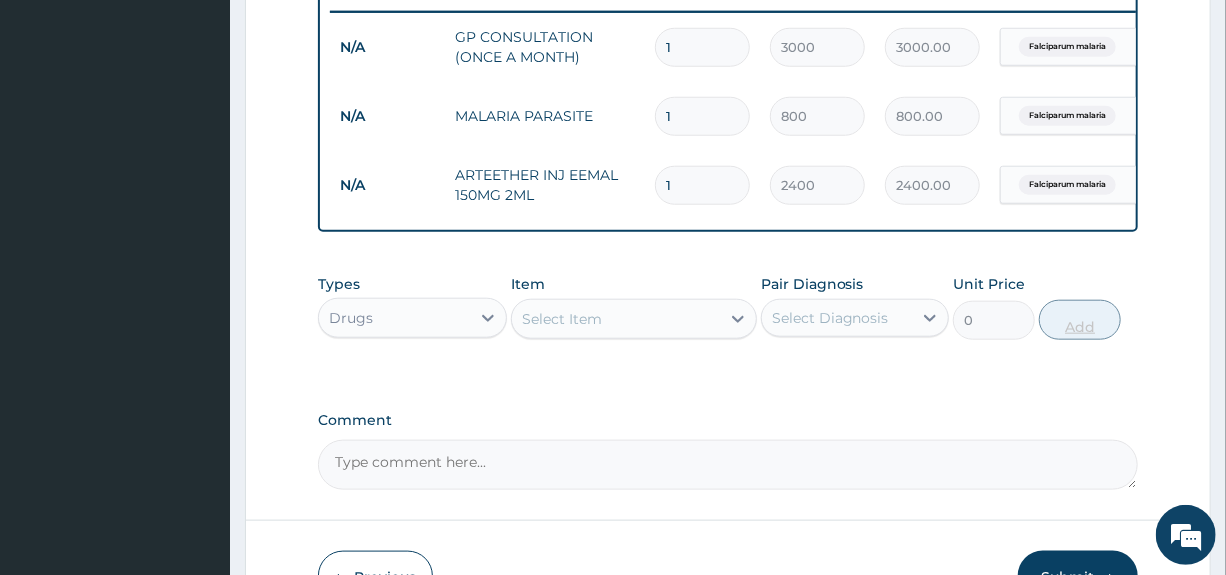 type 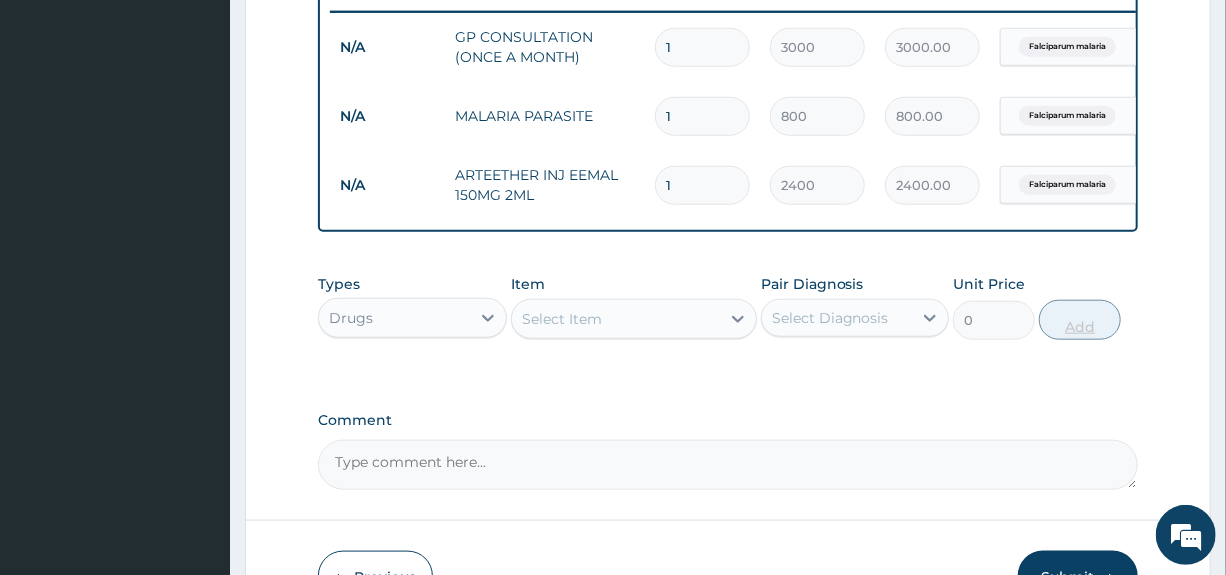 type on "0.00" 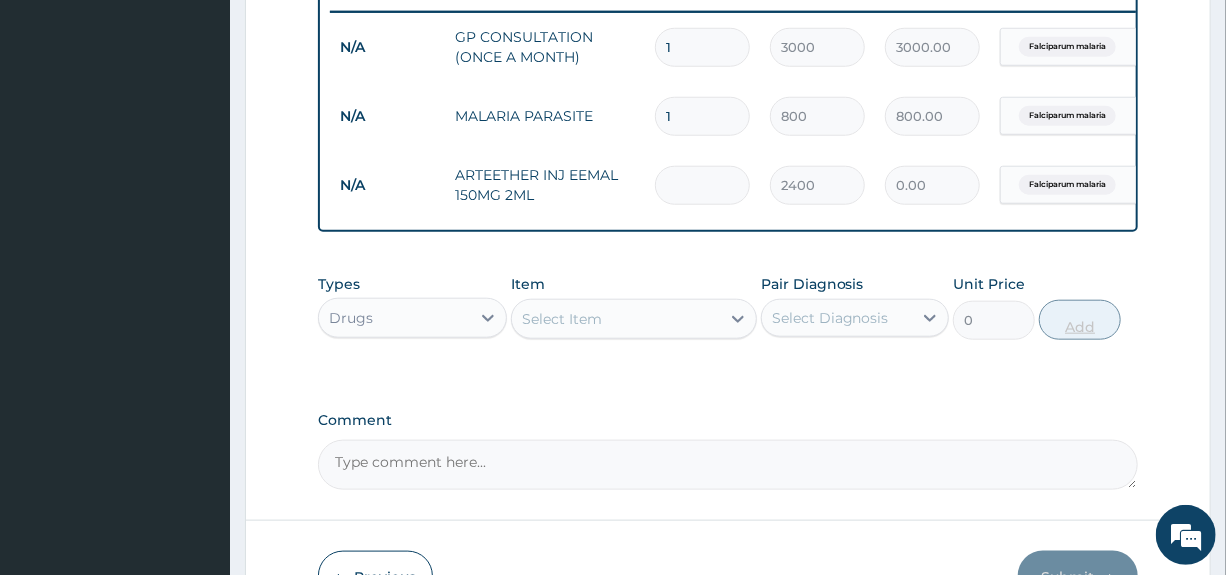 type on "3" 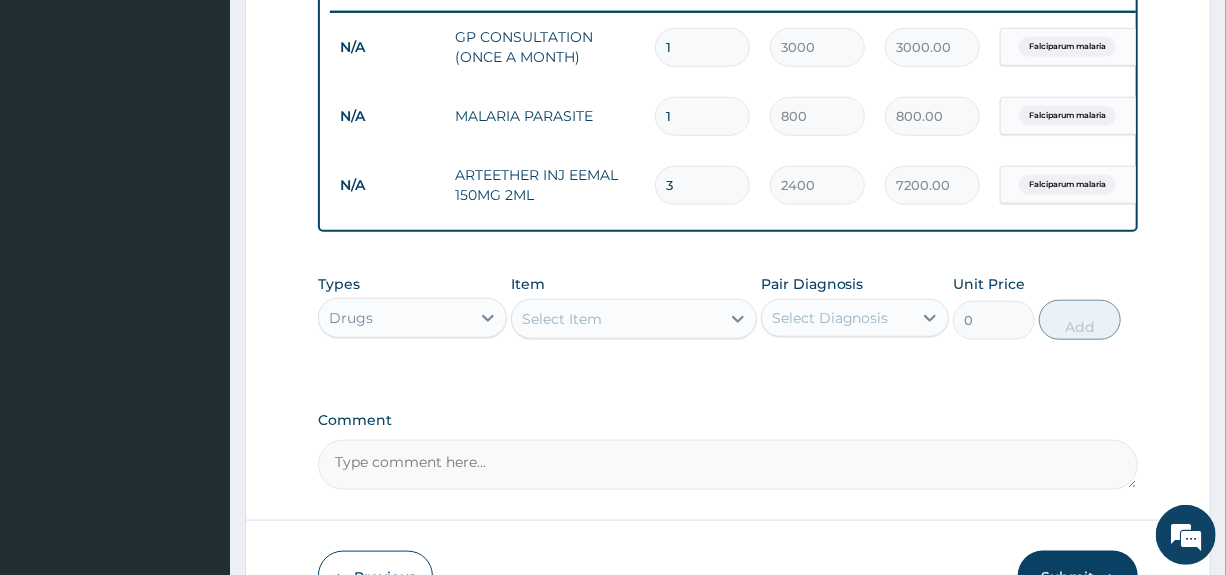type on "3" 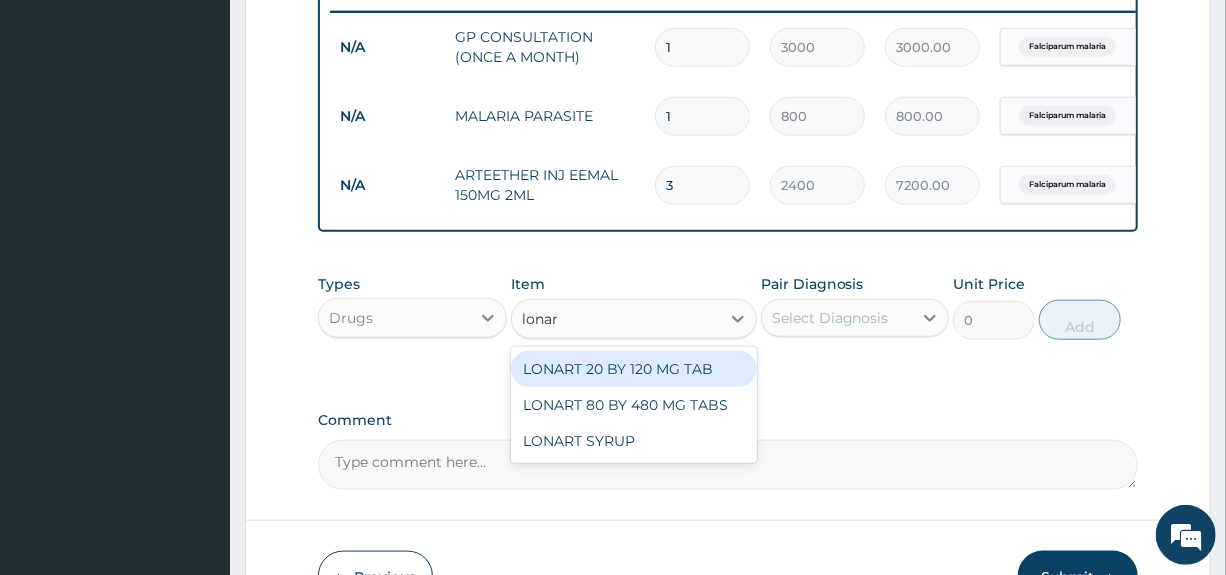 type on "lonart" 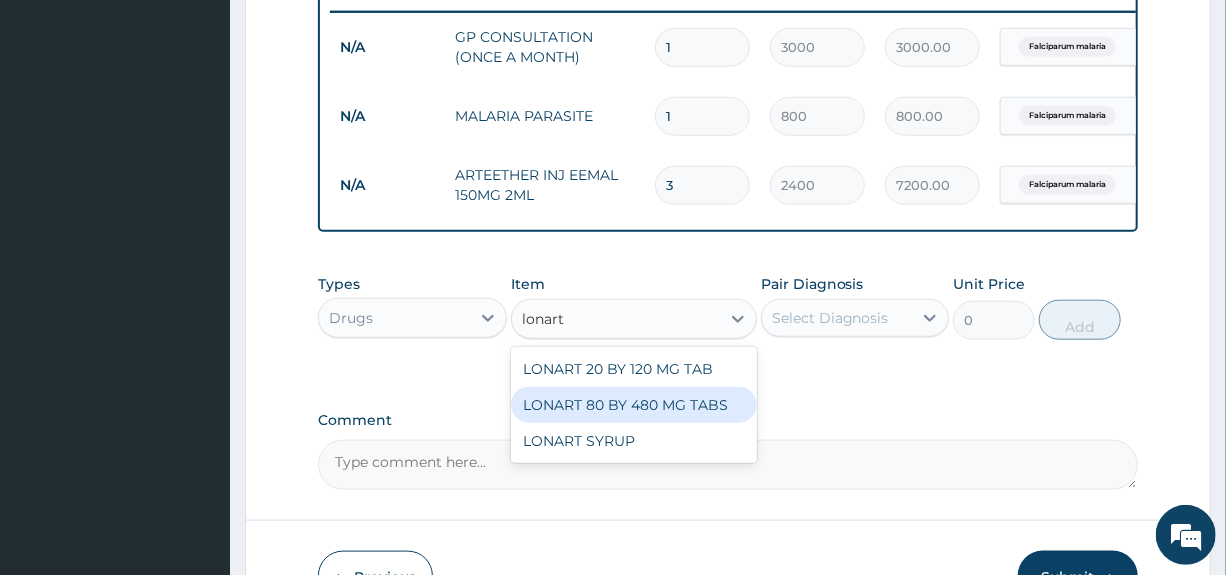 click on "LONART 80 BY 480 MG TABS" at bounding box center [634, 405] 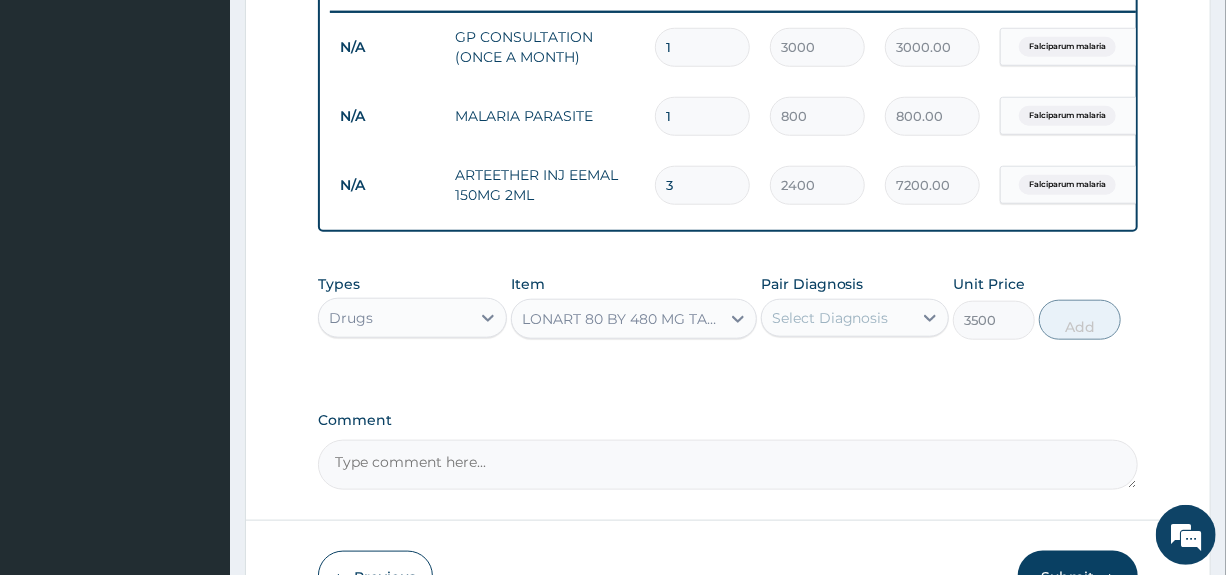 click on "Select Diagnosis" at bounding box center (830, 318) 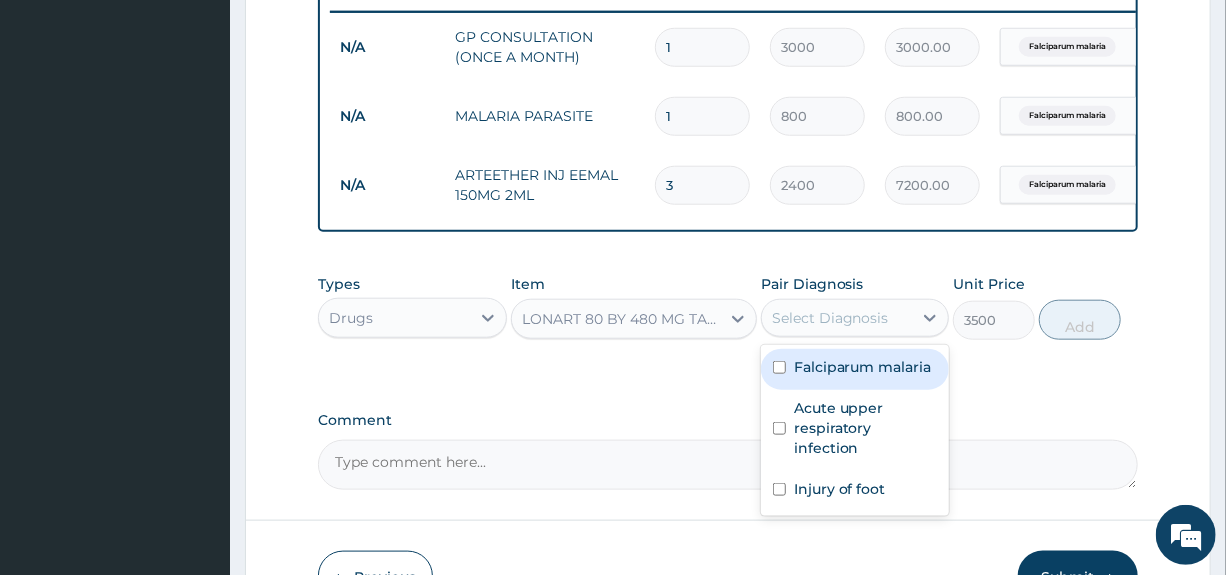 click on "Falciparum malaria" at bounding box center [863, 367] 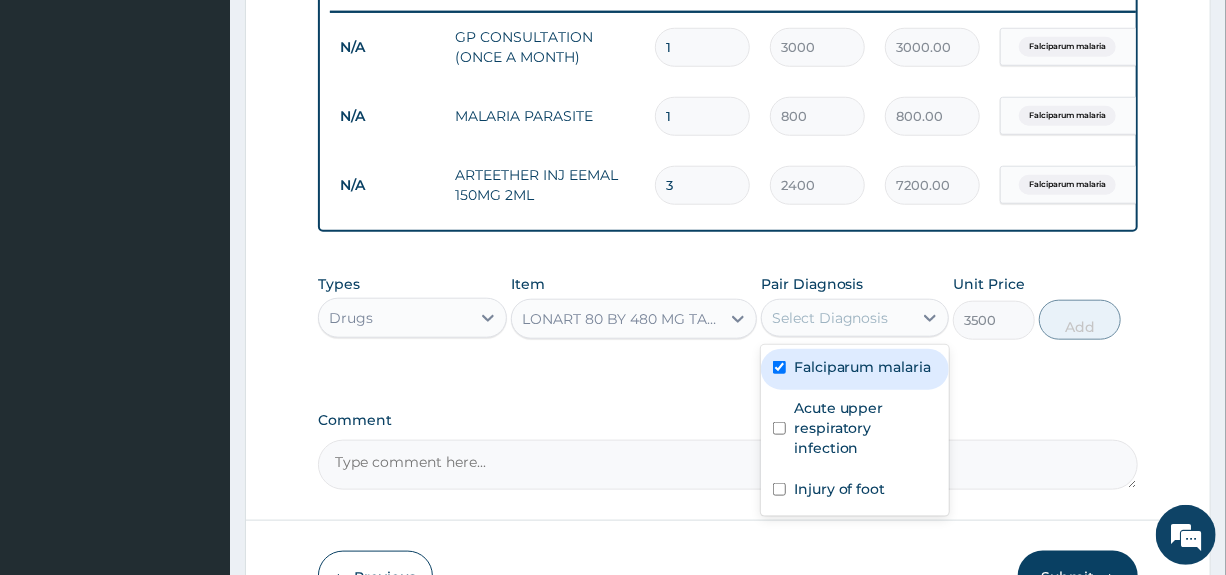 checkbox on "true" 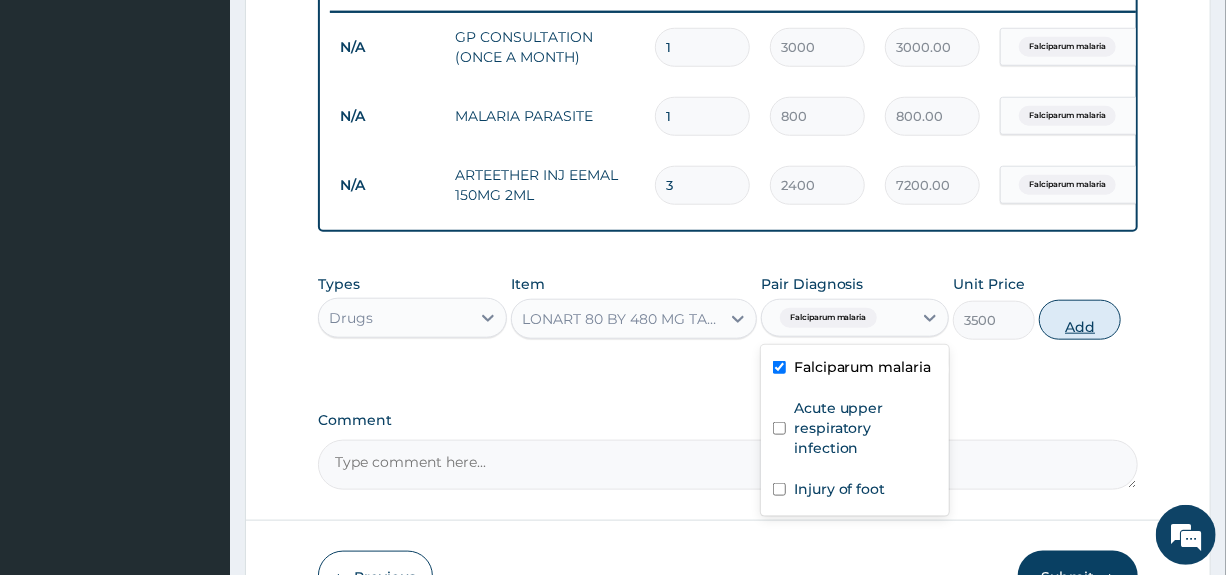 click on "Add" at bounding box center (1080, 320) 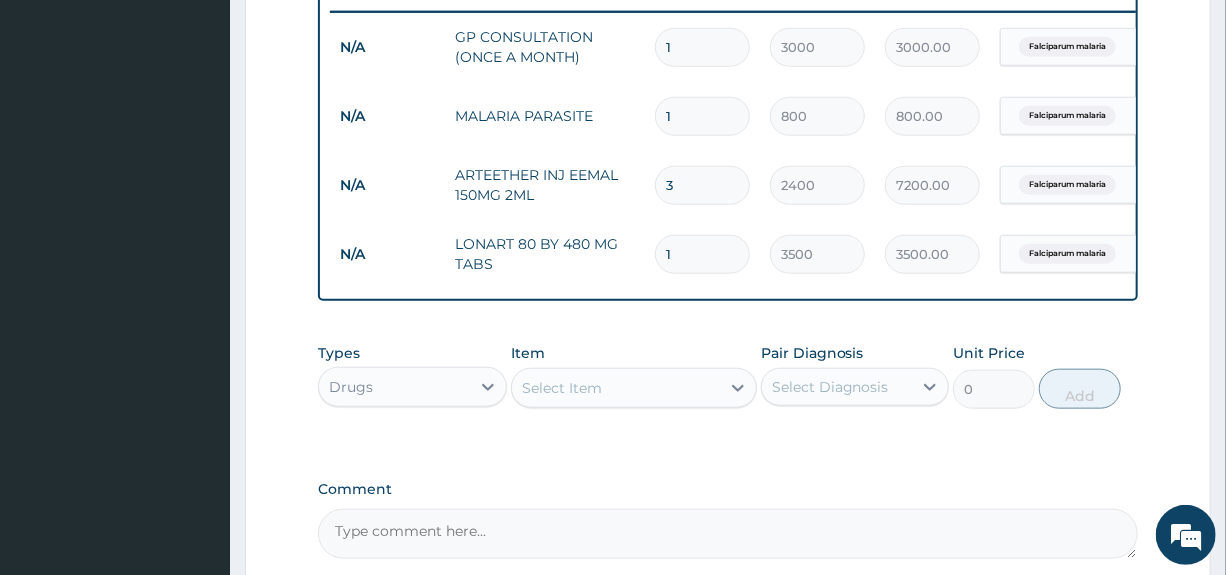 click on "Select Item" at bounding box center (616, 388) 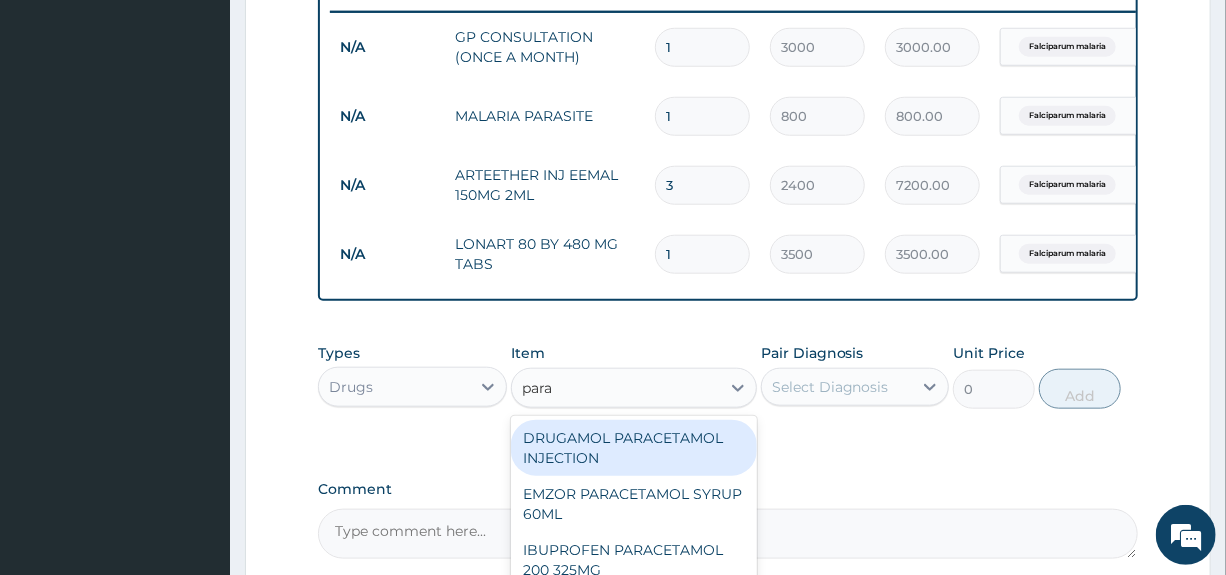 type on "parac" 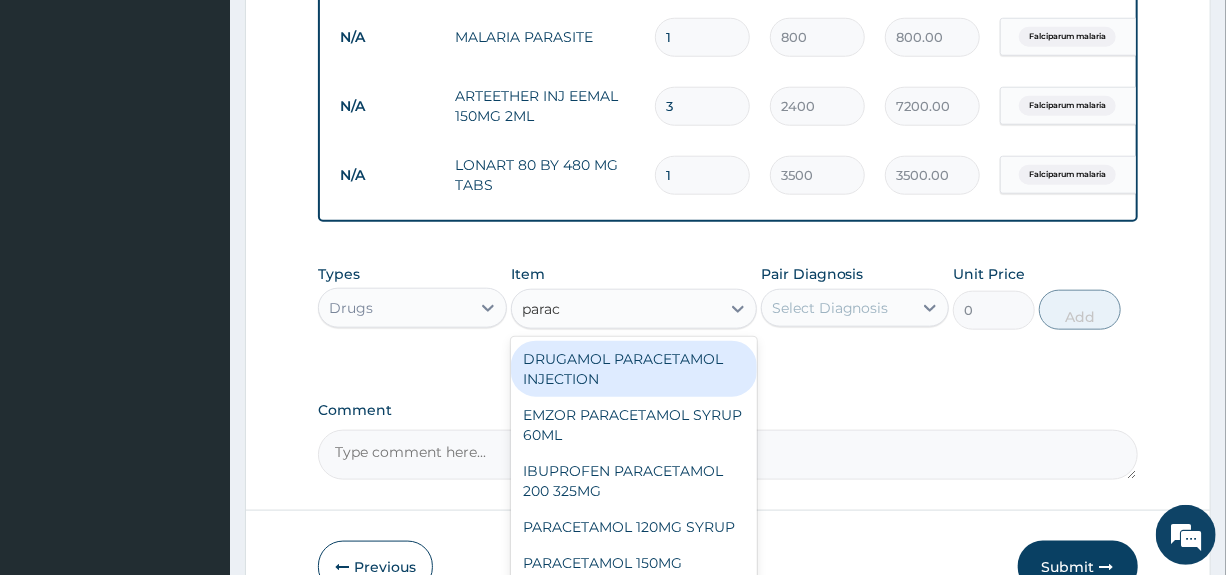 scroll, scrollTop: 874, scrollLeft: 0, axis: vertical 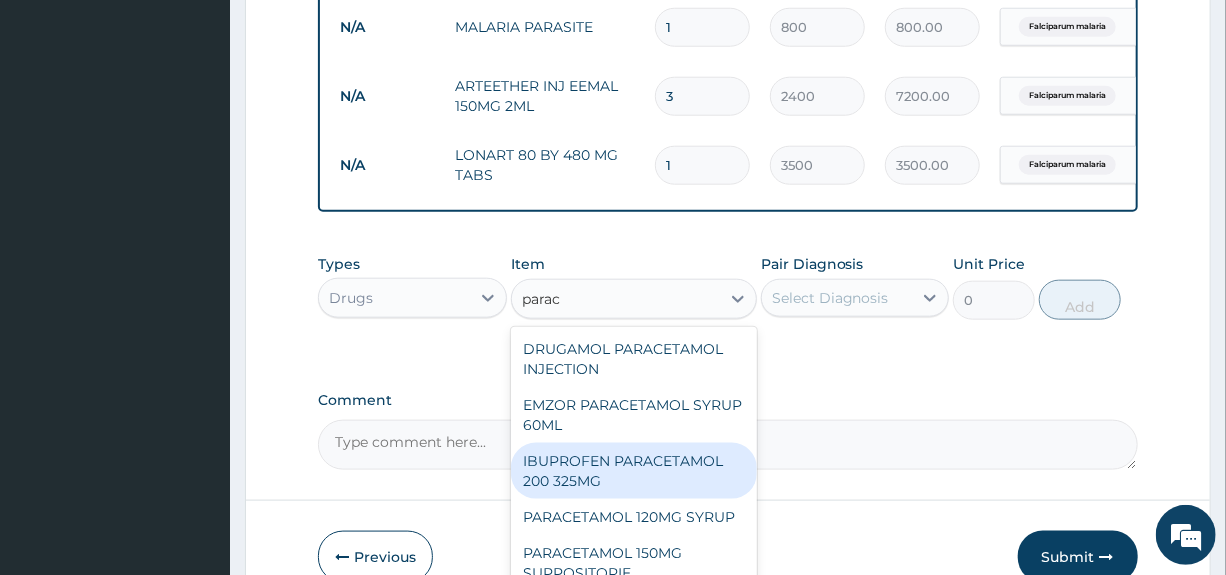 click on "IBUPROFEN PARACETAMOL 200 325MG" at bounding box center (634, 471) 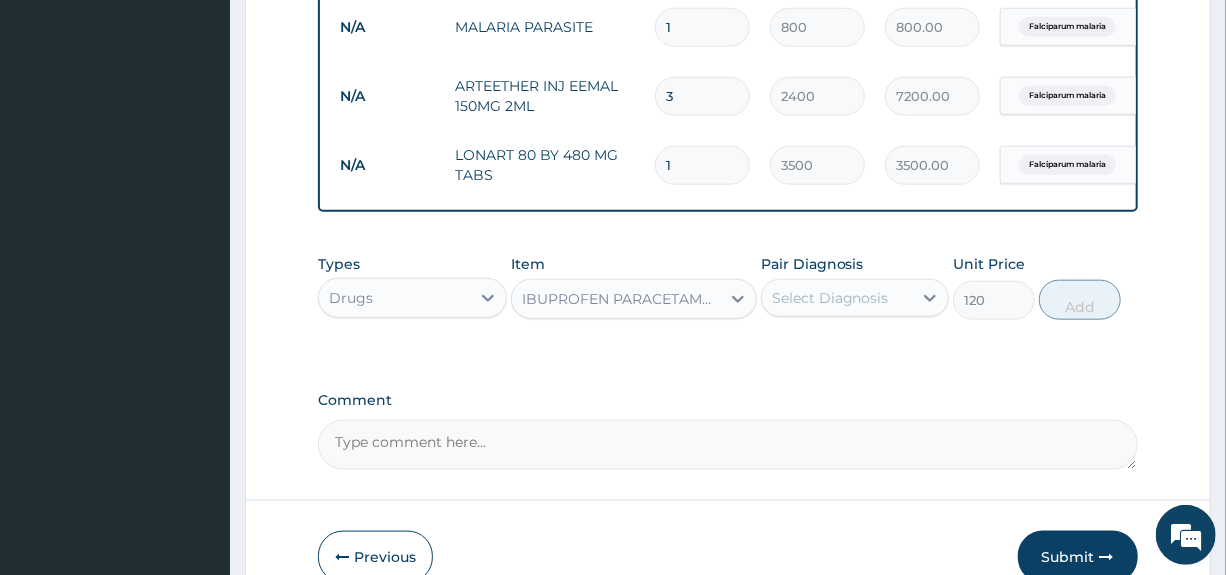 click on "IBUPROFEN PARACETAMOL 200 325MG" at bounding box center (622, 299) 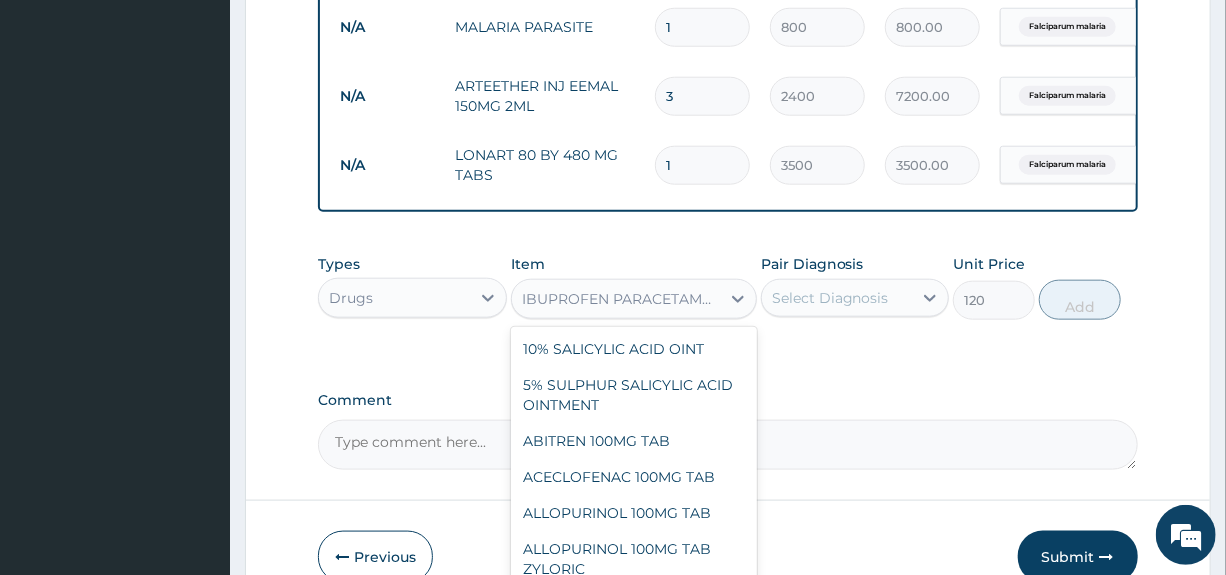 scroll, scrollTop: 1126, scrollLeft: 0, axis: vertical 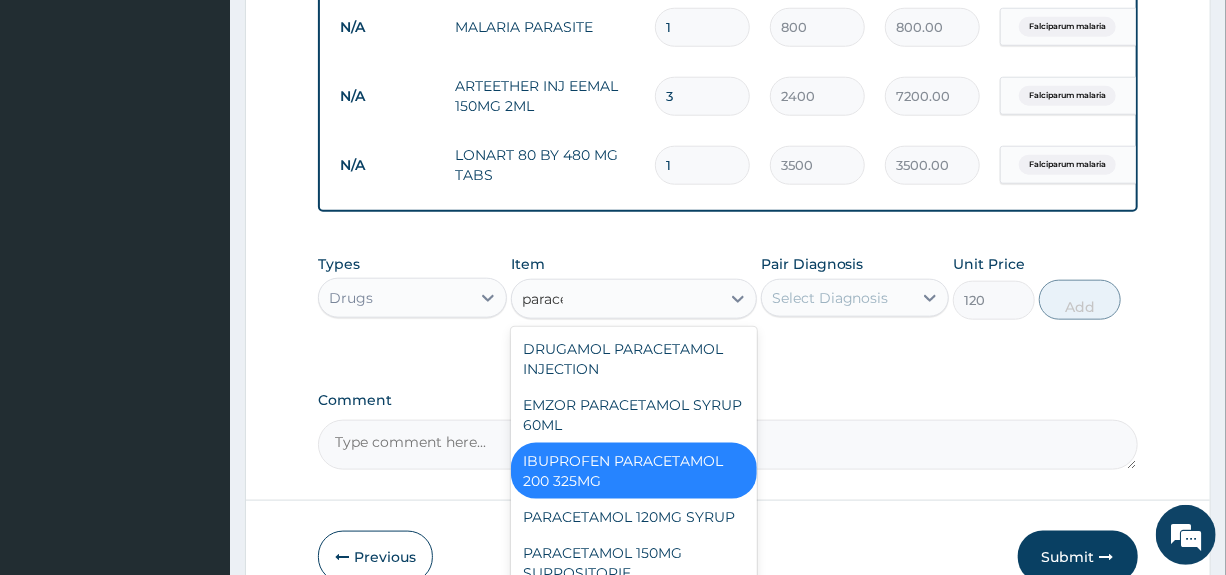 type on "paracet" 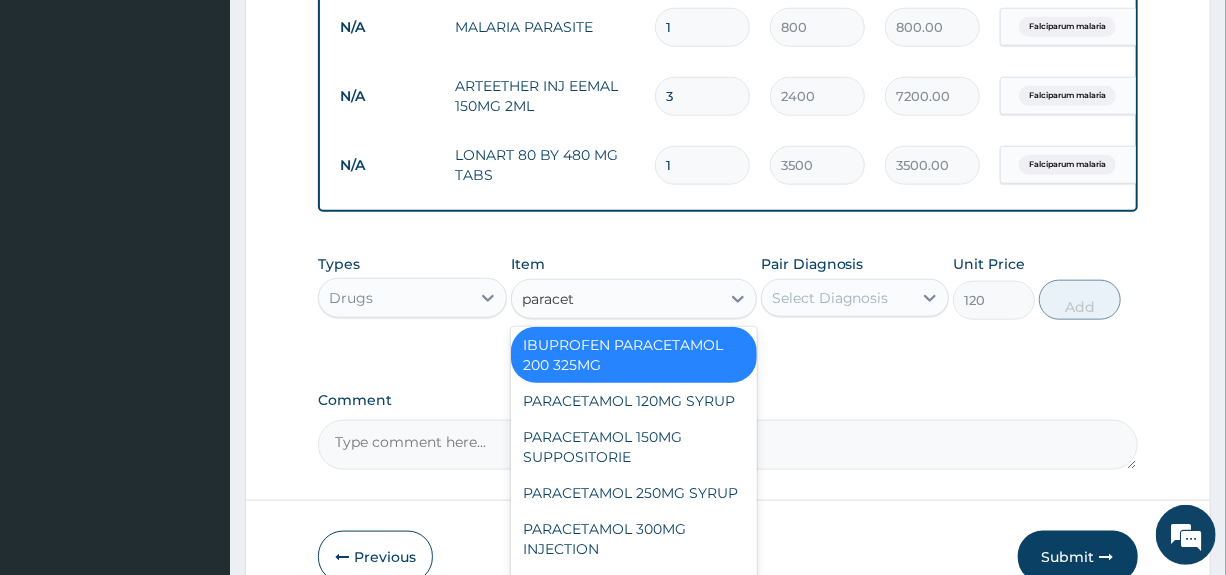 scroll, scrollTop: 156, scrollLeft: 0, axis: vertical 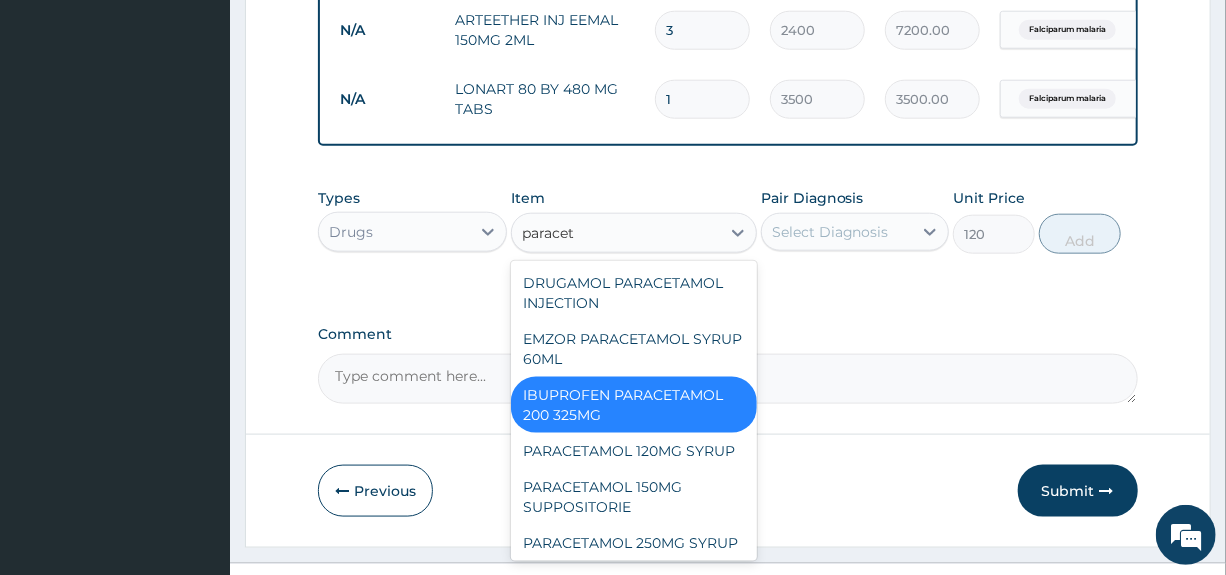 click on "IBUPROFEN PARACETAMOL 200 325MG" at bounding box center (634, 405) 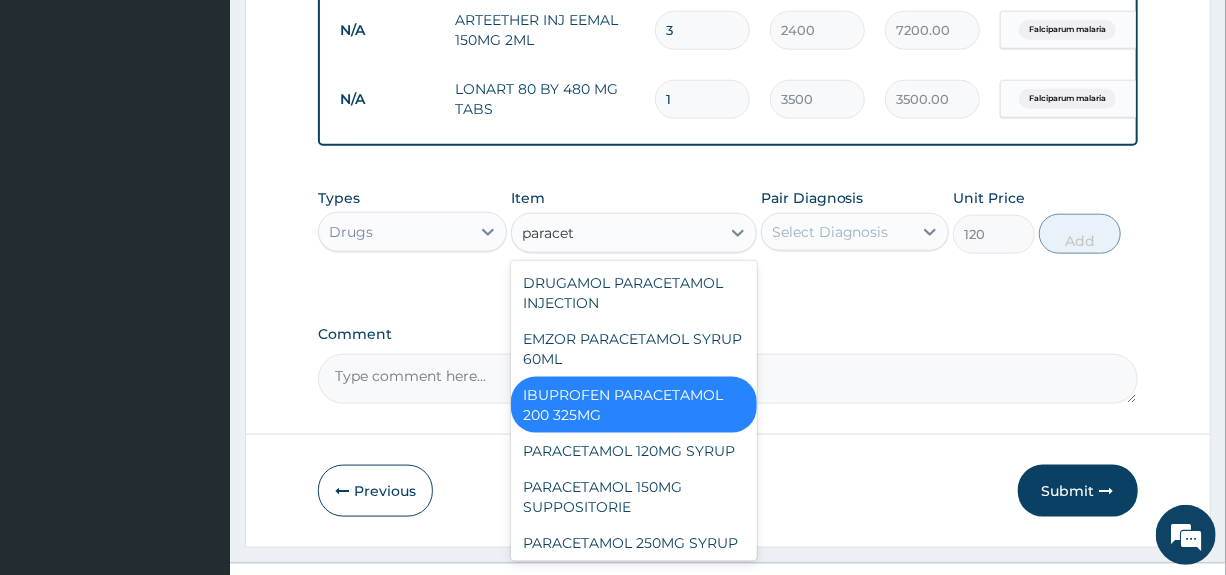 type 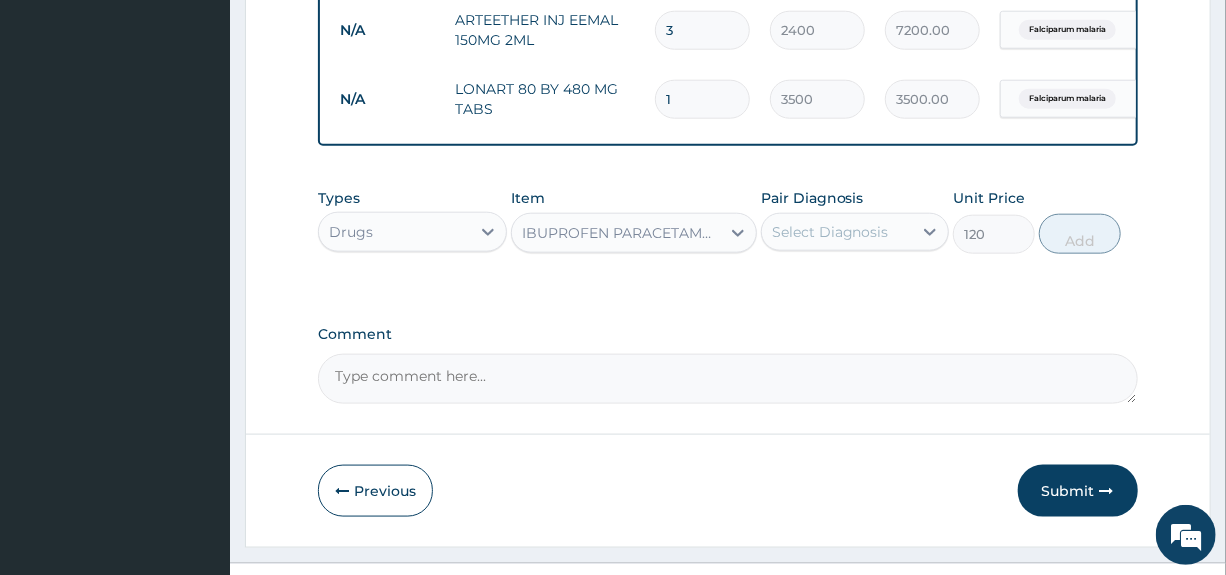 click on "Select Diagnosis" at bounding box center [830, 232] 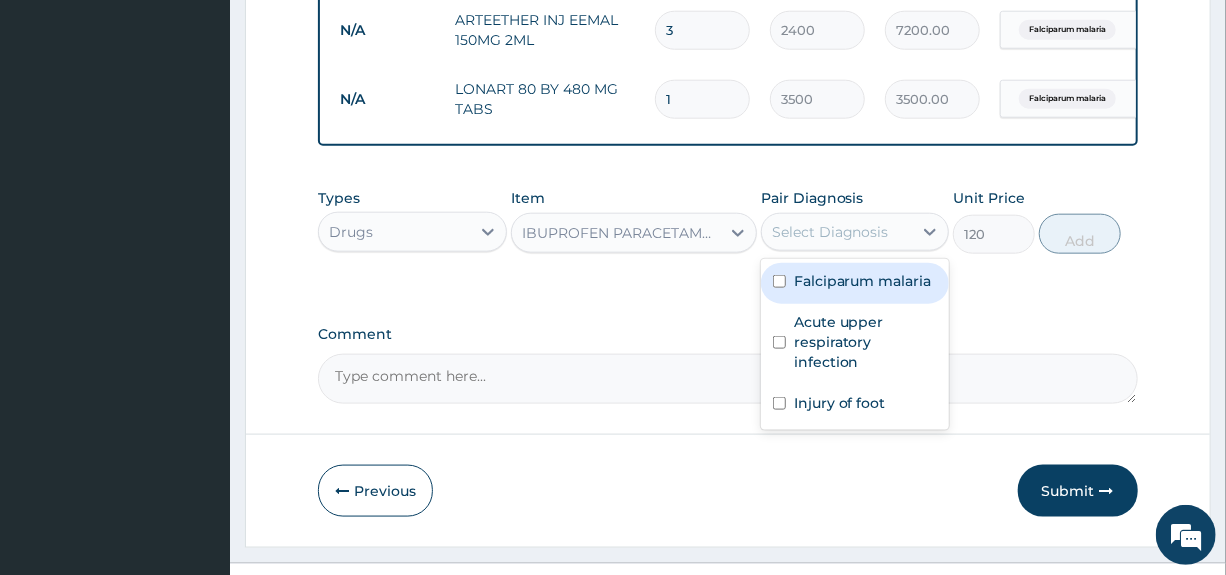 click on "Falciparum malaria" at bounding box center (863, 281) 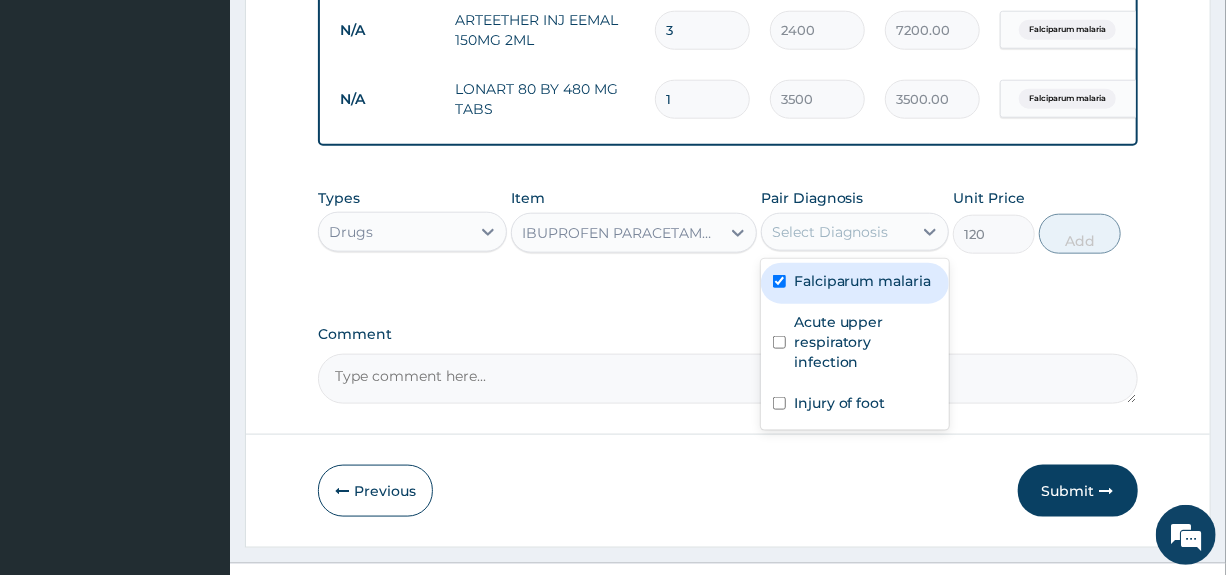 checkbox on "true" 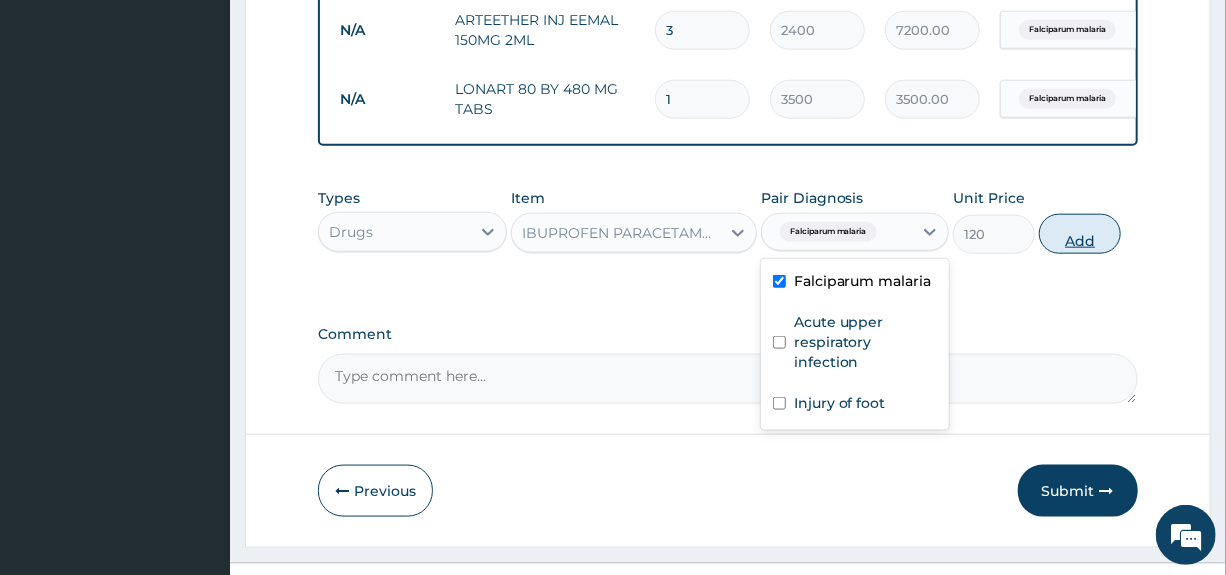 click on "Add" at bounding box center (1080, 234) 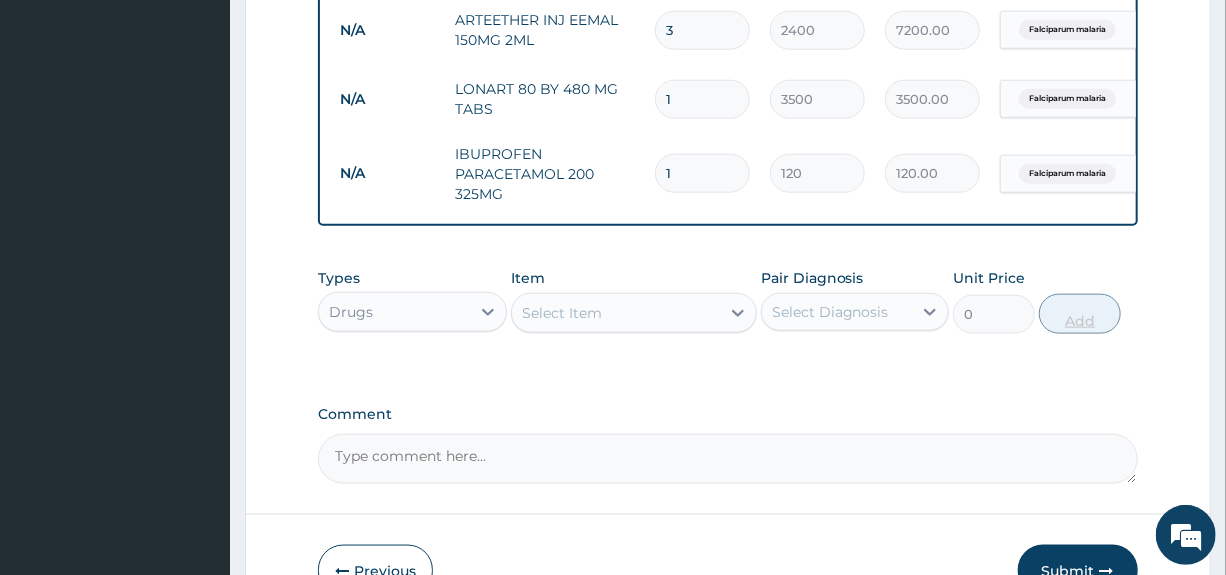 type on "10" 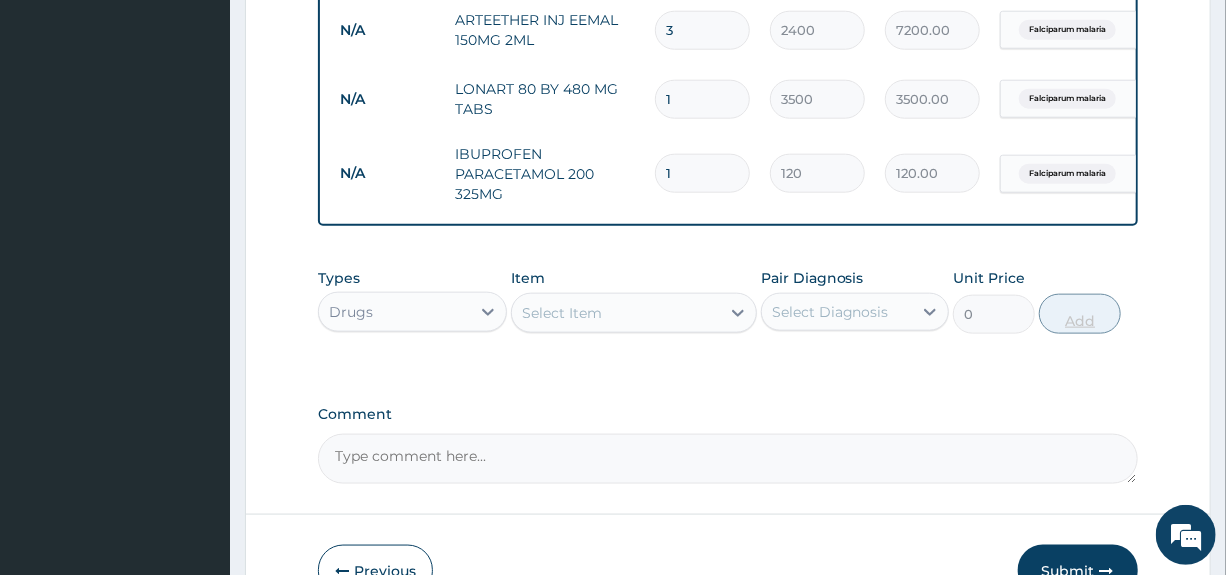 type on "1200.00" 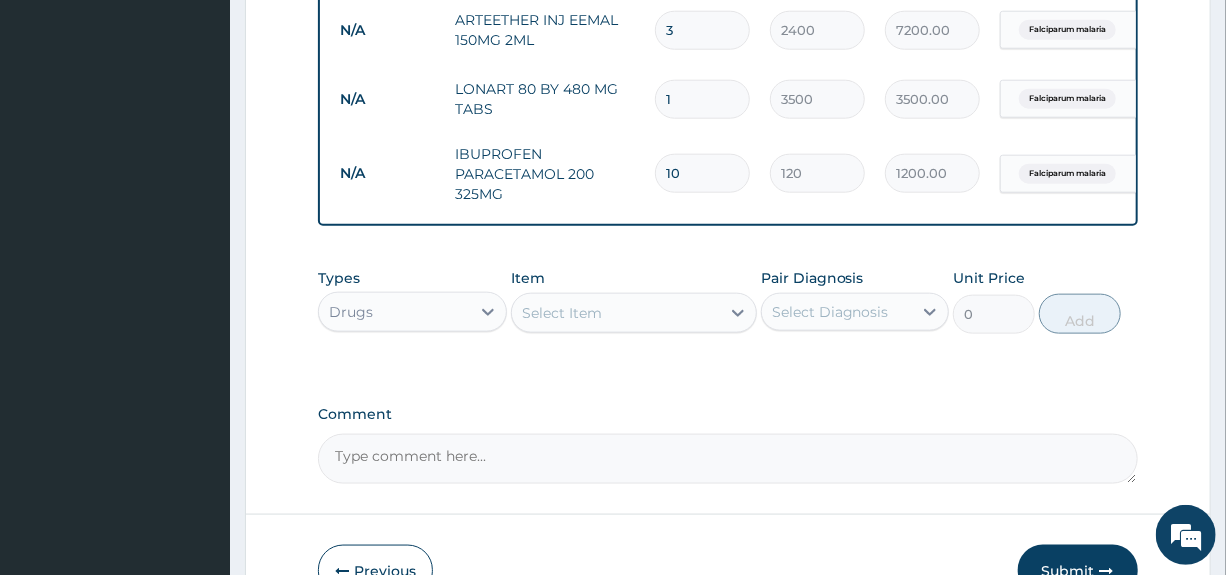 type on "10" 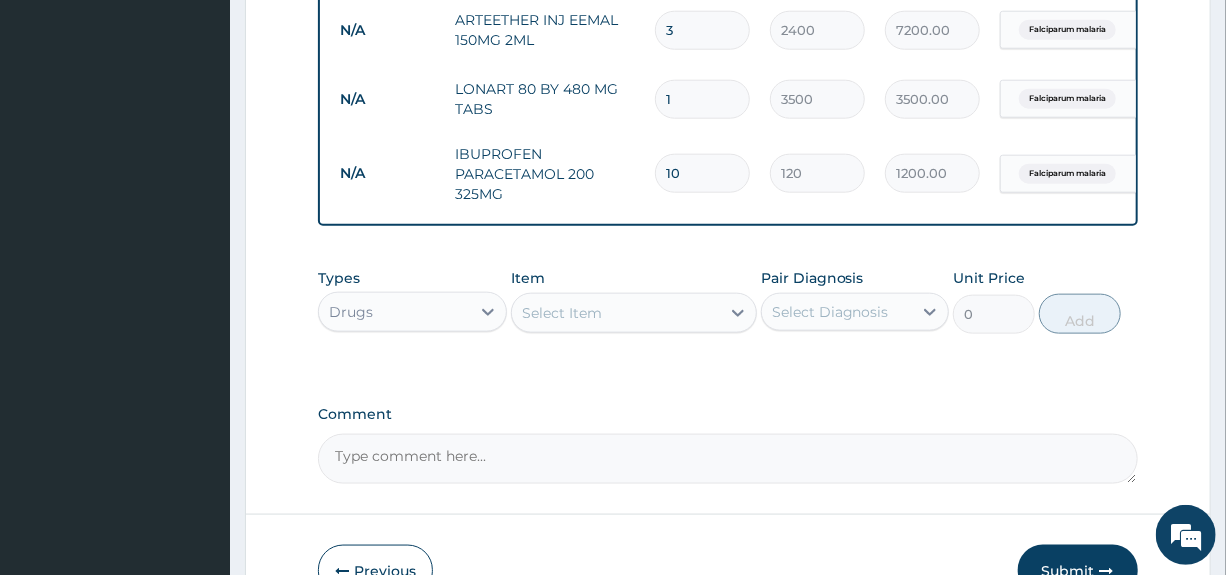 click on "Select Item" at bounding box center (616, 313) 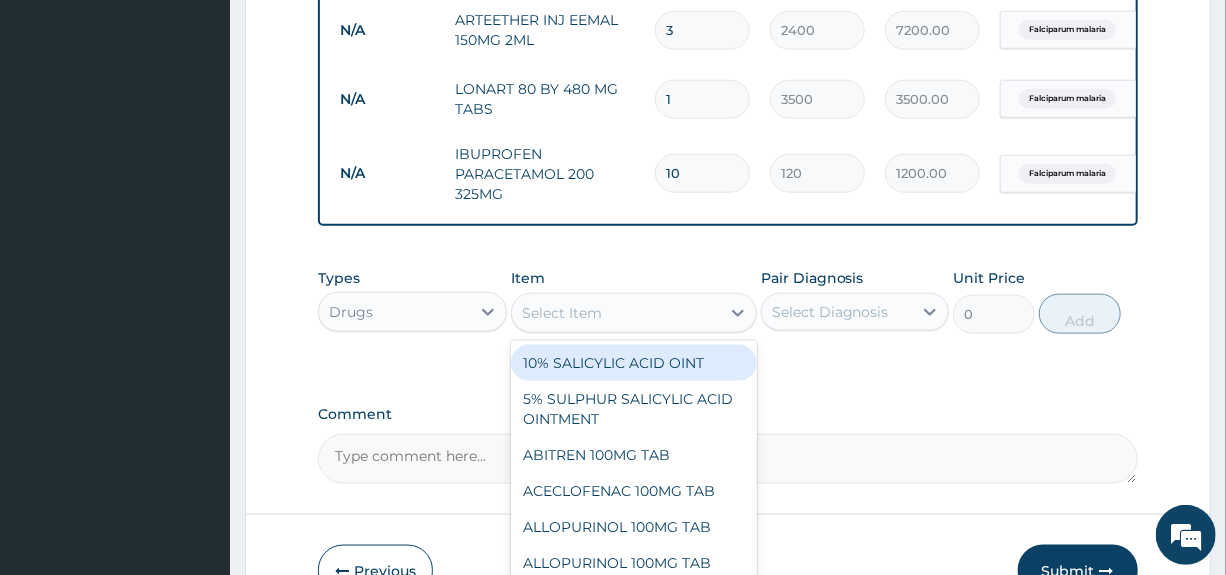 click on "Types Drugs Item option IBUPROFEN PARACETAMOL 200 325MG, selected. option 10% SALICYLIC ACID OINT focused, 1 of 504. 504 results available. Use Up and Down to choose options, press Enter to select the currently focused option, press Escape to exit the menu, press Tab to select the option and exit the menu. Select Item 10% SALICYLIC ACID OINT 5% SULPHUR SALICYLIC ACID OINTMENT ABITREN 100MG TAB ACECLOFENAC 100MG TAB ALLOPURINOL 100MG TAB ALLOPURINOL 100MG TAB ZYLORIC ALLOPURINOL 300MG TAB ALLOPURINOL TAB 300MG ZYLORIC ARTHROTEC 75MG TAB ASPIRIN (VASOPRIN) 300MG 1 TAB ASPIRIN 300MG TAB CARFEGOT TAB CELEBREX CELECOXIB 200MG CAPS CELEBREX 200MG TAB CHYMORAL TAB CO CODAMOL 8 500MG DEEP HEAT OINTMENT DEEPHEAT SPRAY DICLOFENAC 20G GEL DICLOFENAC 75MG INJ DICLOFENAC CREAM1 TUBE DICLOFENAC EYE DROP DOLOMETA B TAB DOLONEUROBION TAB DRUGAMOL PARACETAMOL INJECTION EMZOR PARACETAMOL SYRUP 60ML FELDENE 20MG CAPS FELDENE GEL FELDENE INJ 20MG FORTWIN 30MG INJ IBUFROPEN 400MG IBUPROFEN 100MG 5ML SUSP IBUPROFEN 200MG TAB 0 Add" at bounding box center (727, 316) 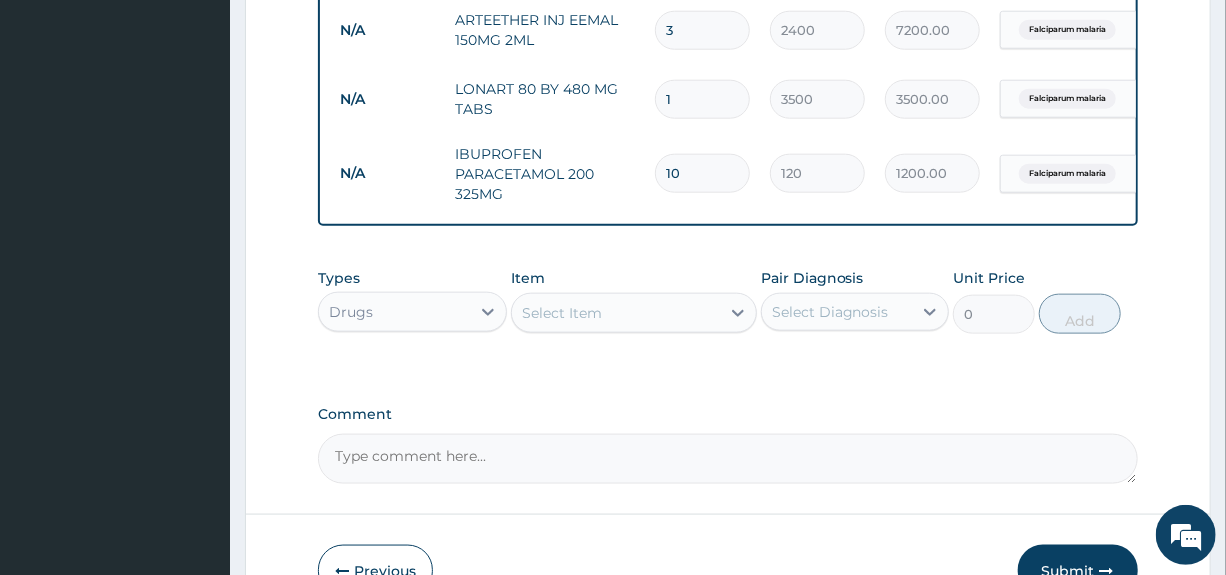 click on "Drugs" at bounding box center [394, 312] 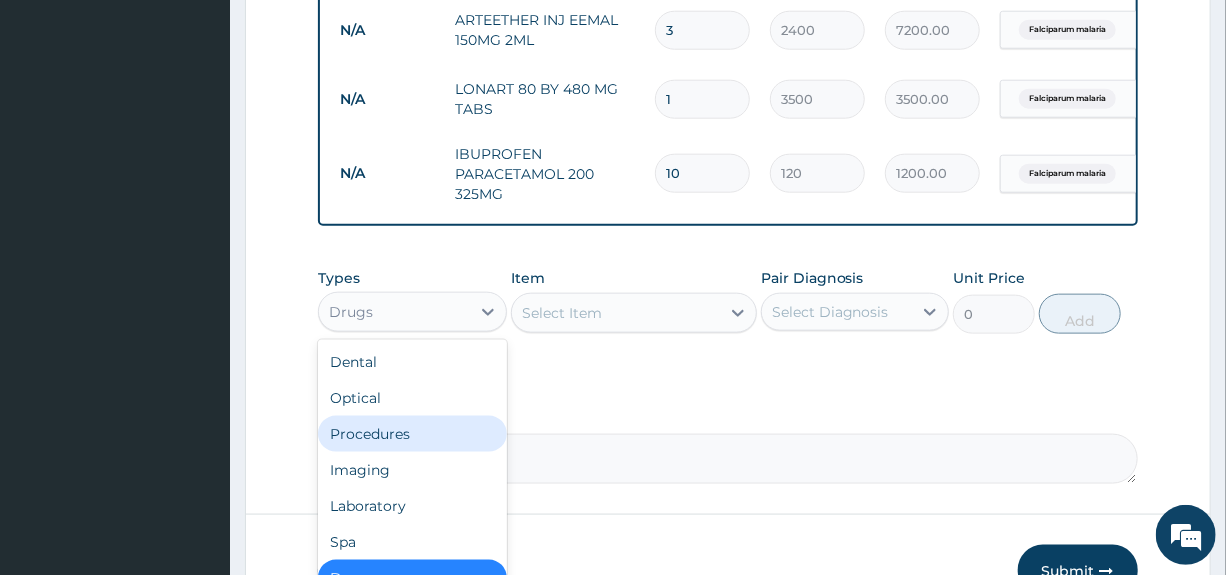 click on "Procedures" at bounding box center (412, 434) 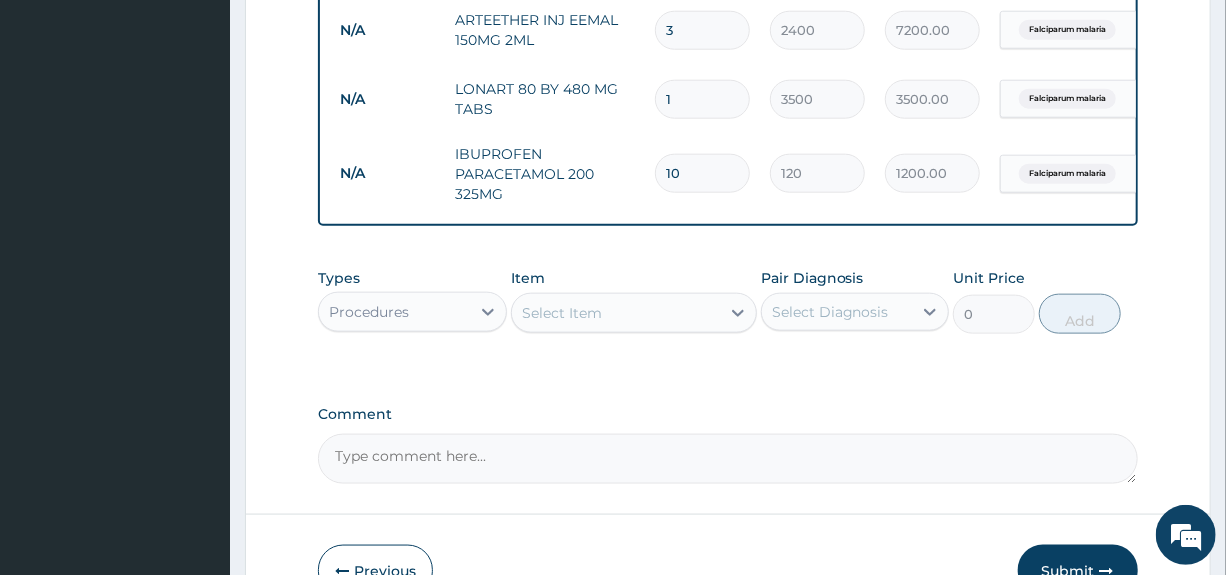 click on "Select Item" at bounding box center [616, 313] 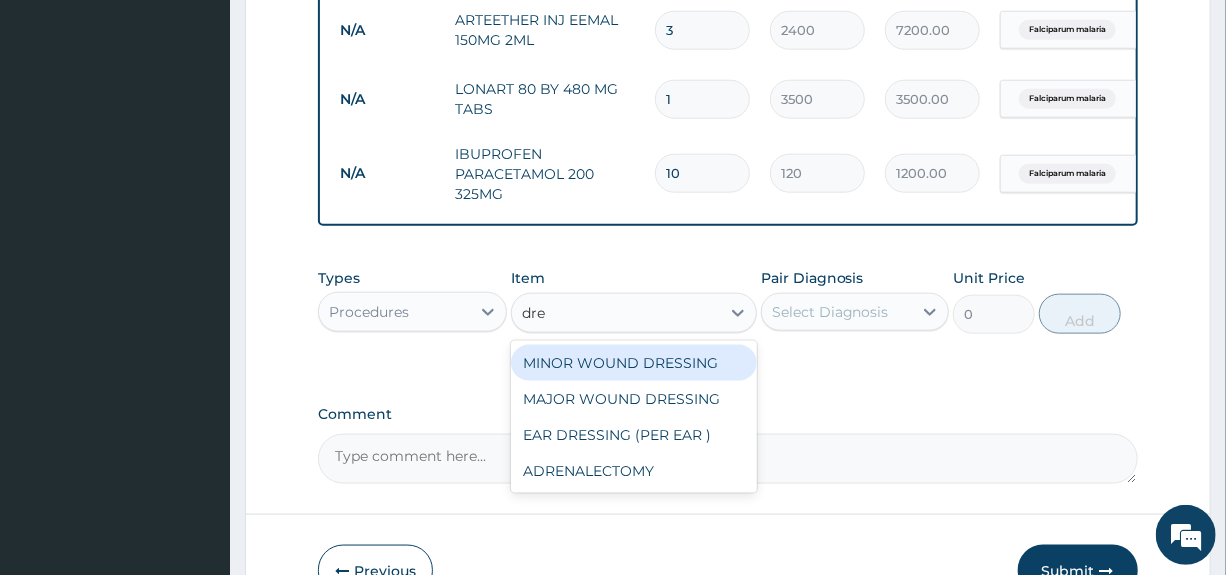 type on "dres" 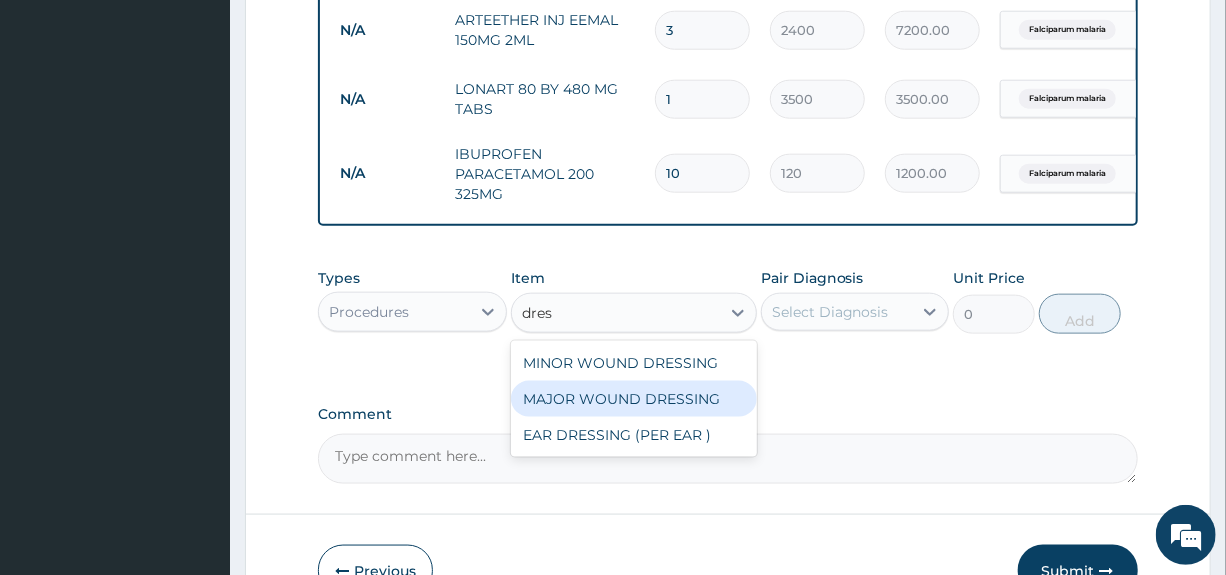 click on "MAJOR WOUND DRESSING" at bounding box center [634, 399] 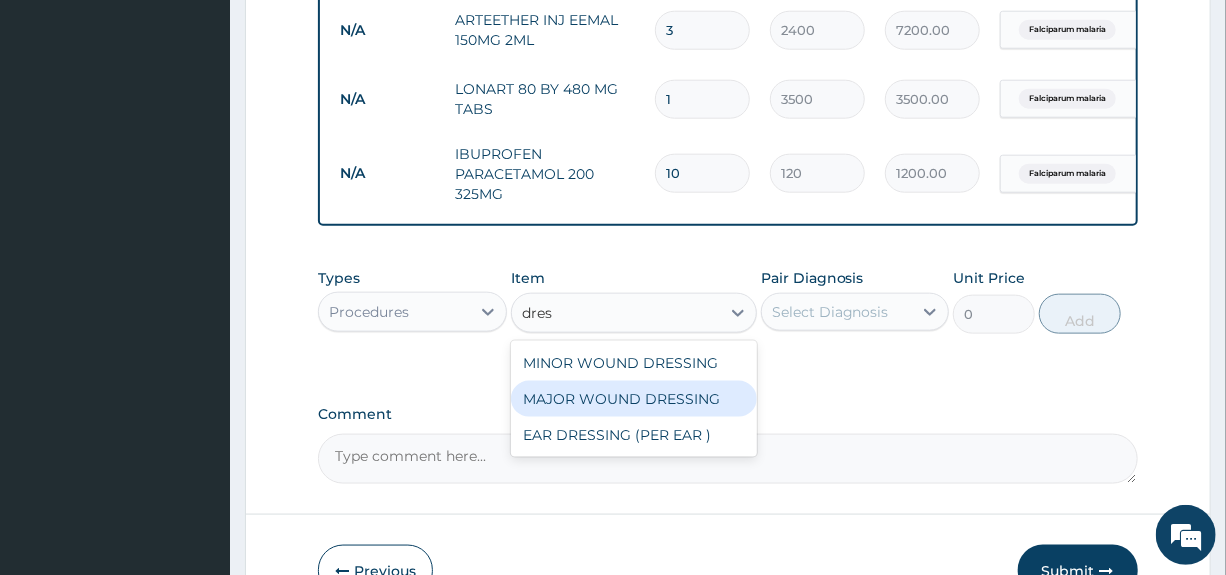type 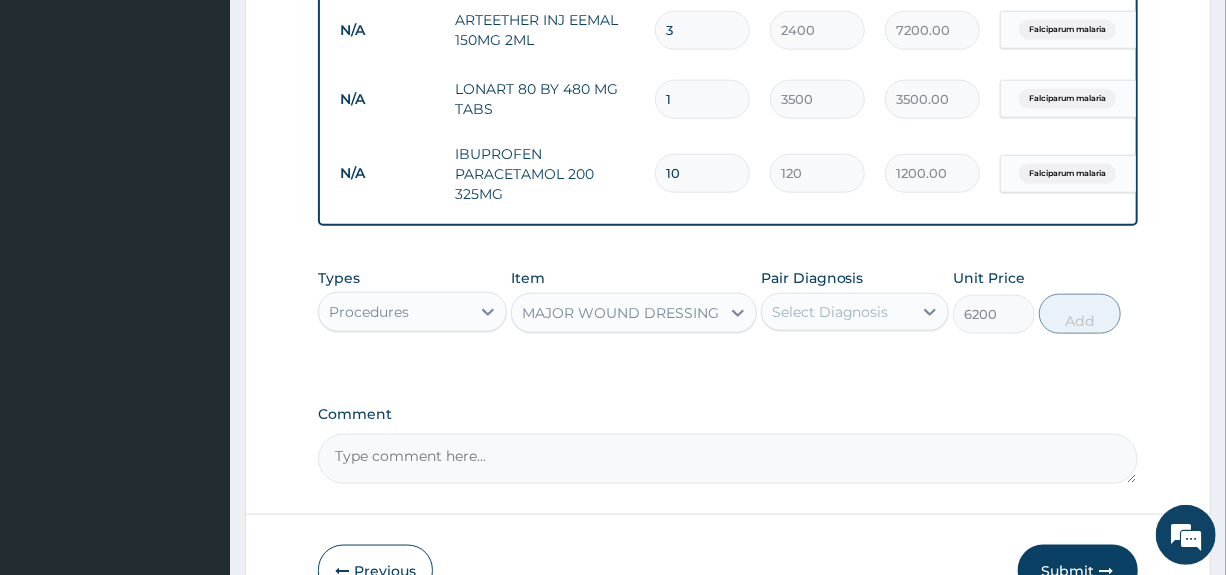 click on "MAJOR WOUND DRESSING" at bounding box center (620, 313) 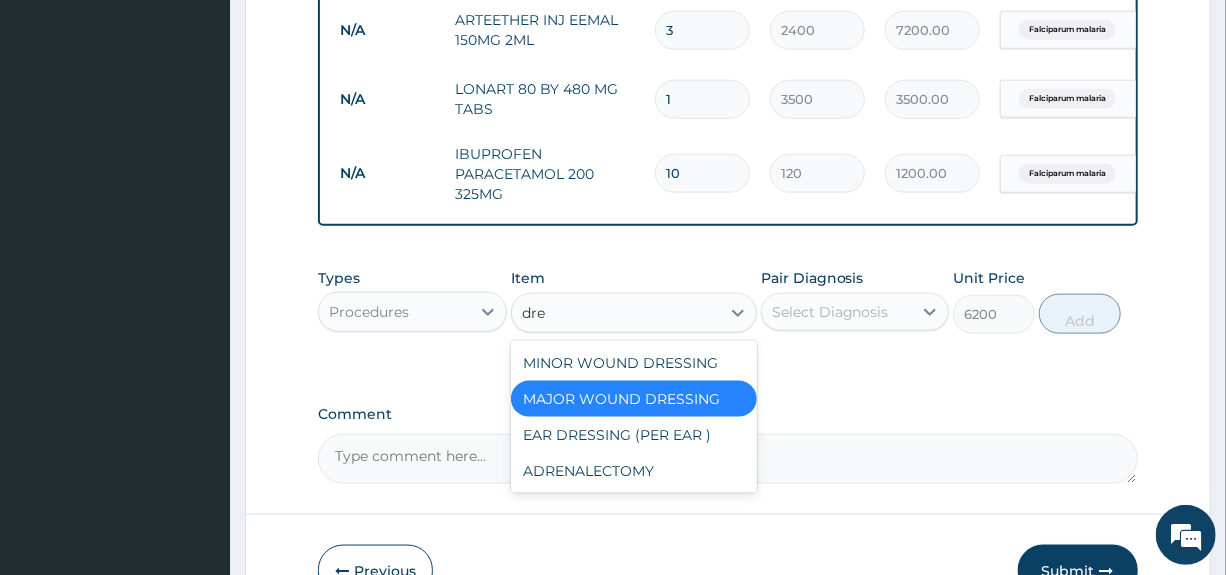 scroll, scrollTop: 0, scrollLeft: 0, axis: both 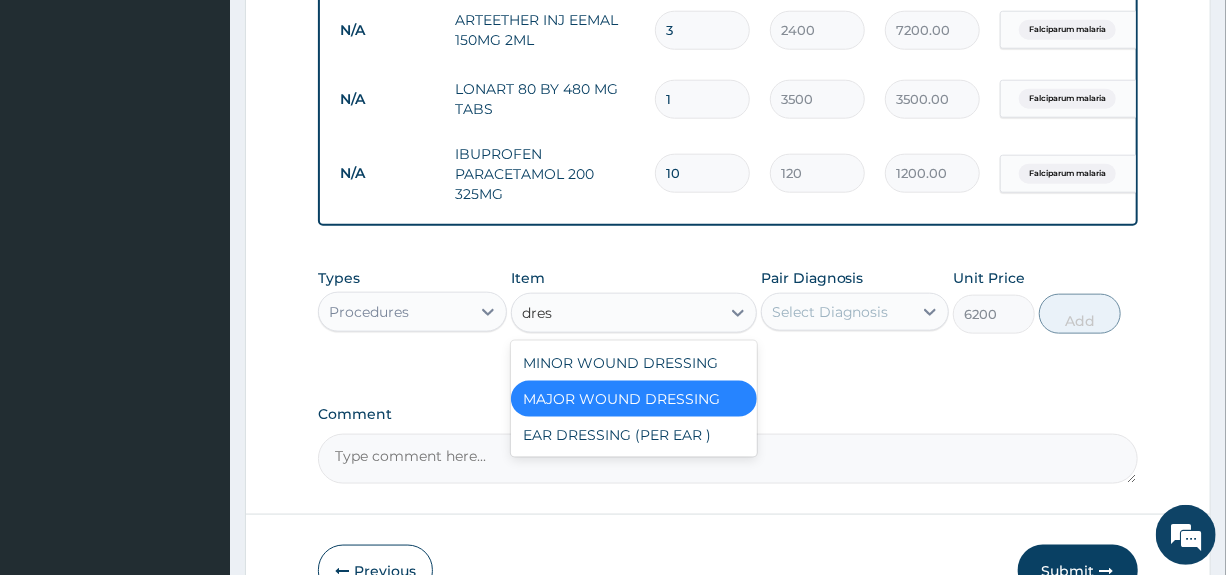type on "dress" 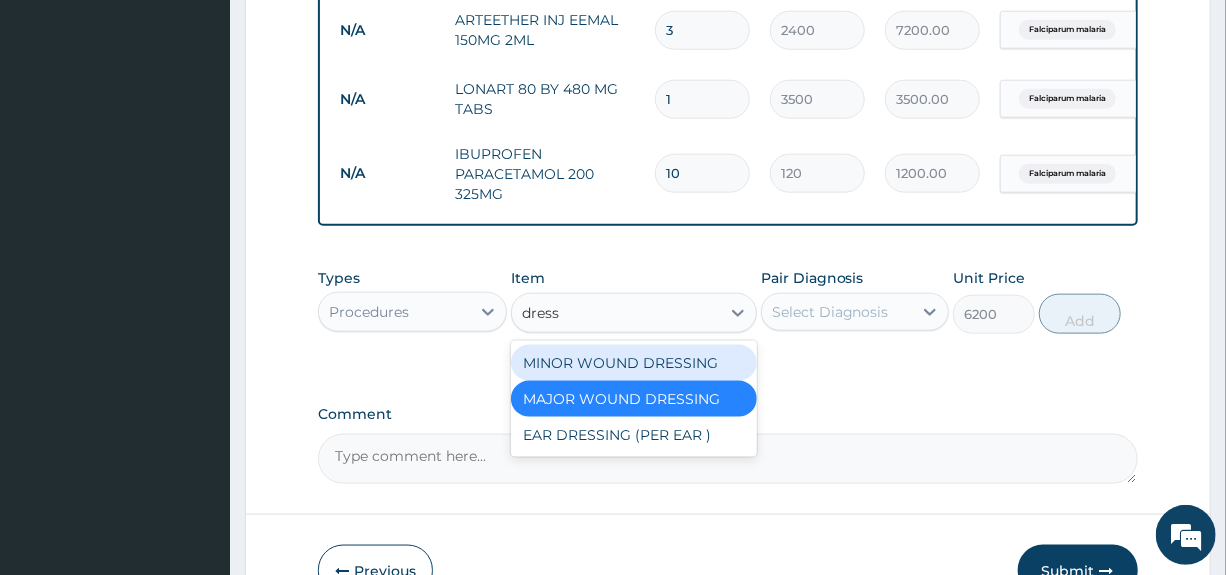 click on "MINOR WOUND DRESSING" at bounding box center (634, 363) 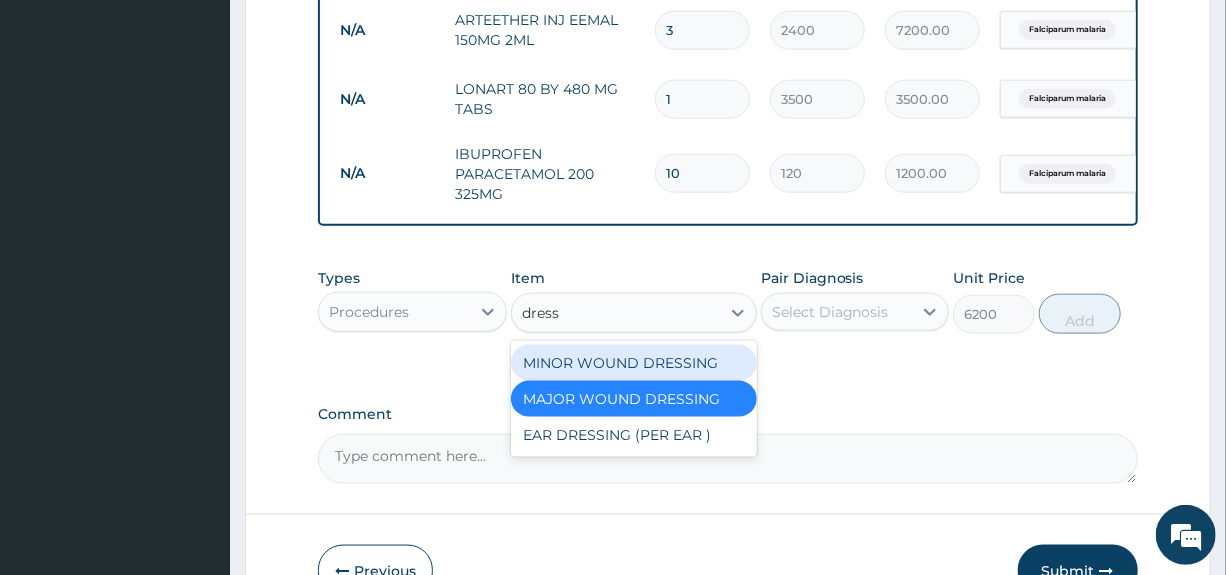 type 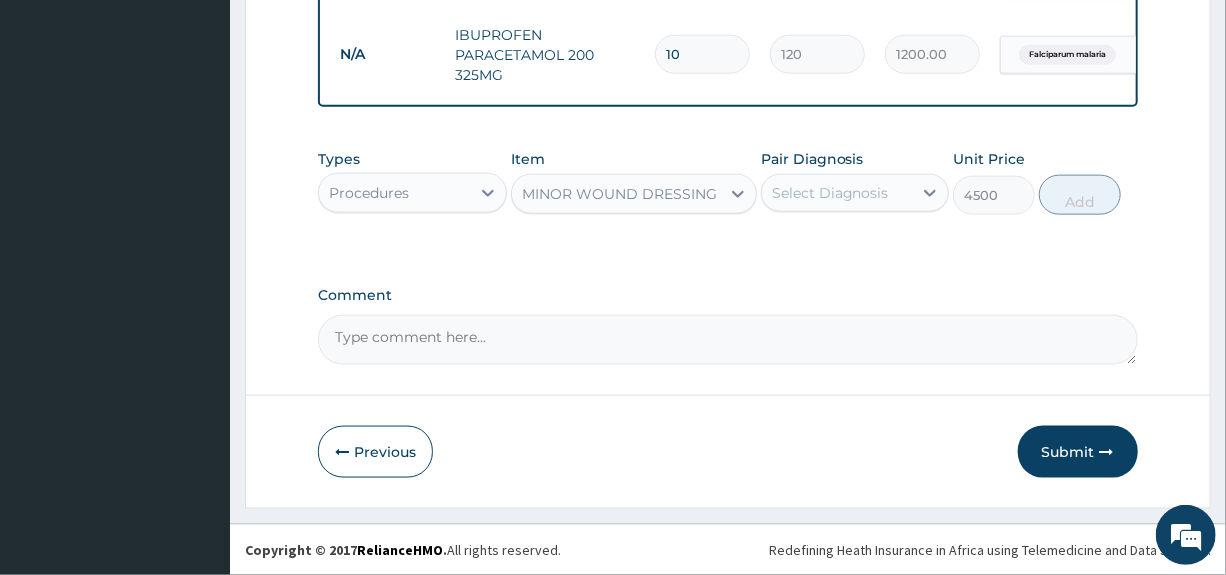 scroll, scrollTop: 1073, scrollLeft: 0, axis: vertical 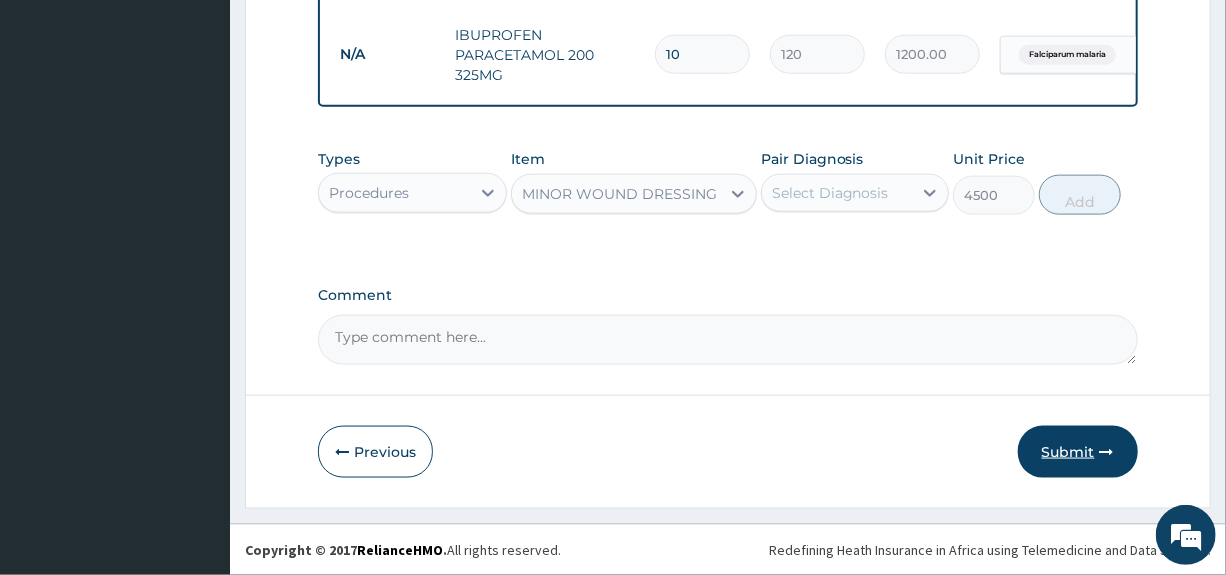 click on "Submit" at bounding box center [1078, 452] 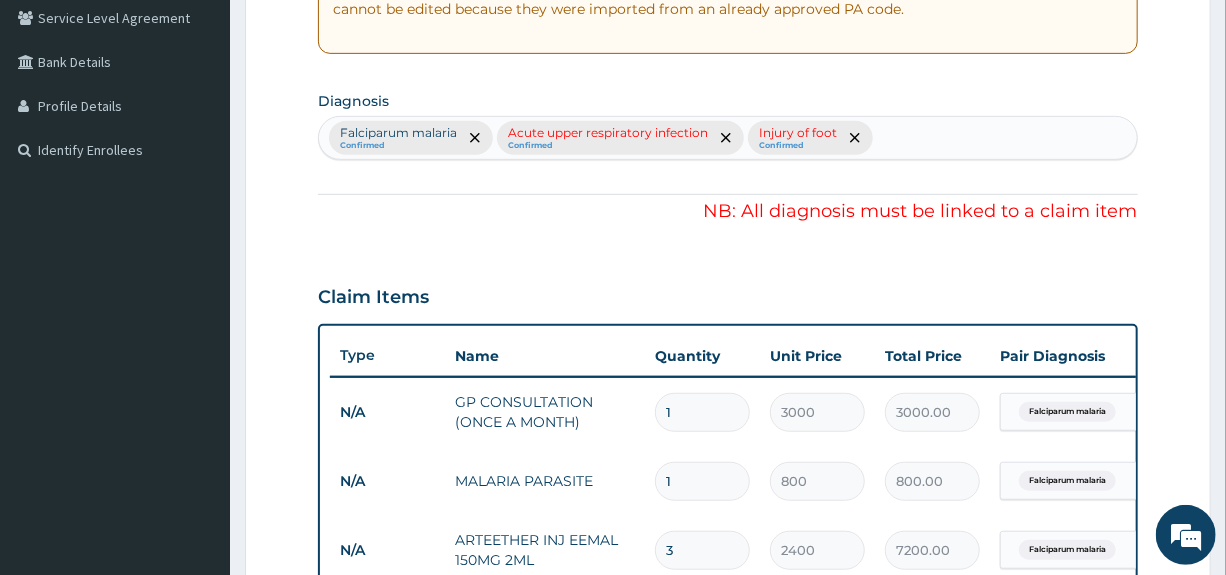 scroll, scrollTop: 412, scrollLeft: 0, axis: vertical 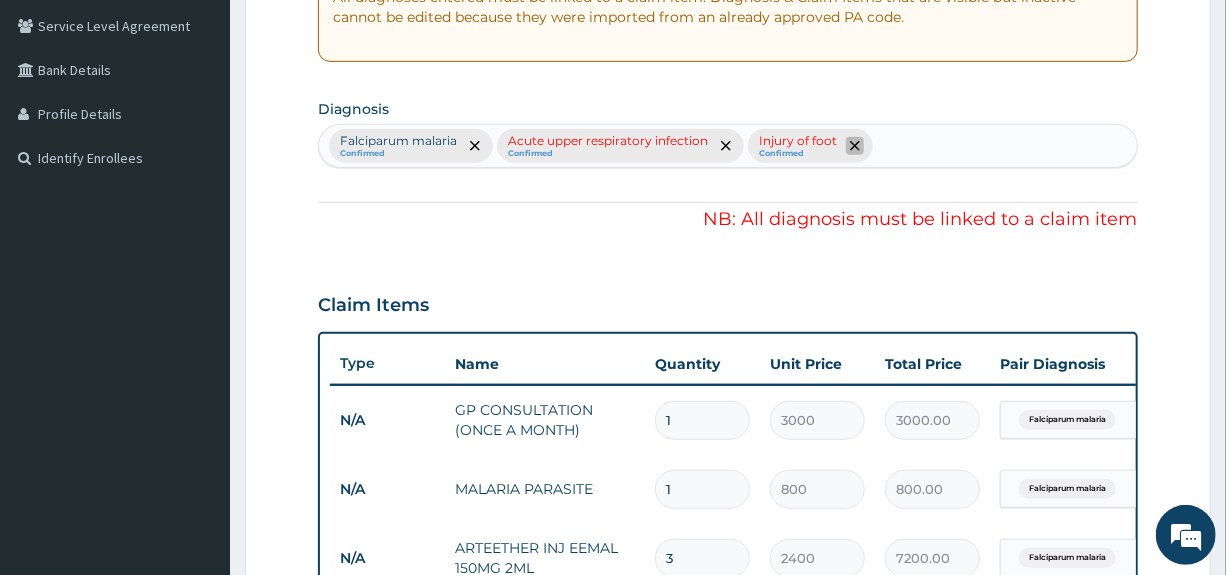 click 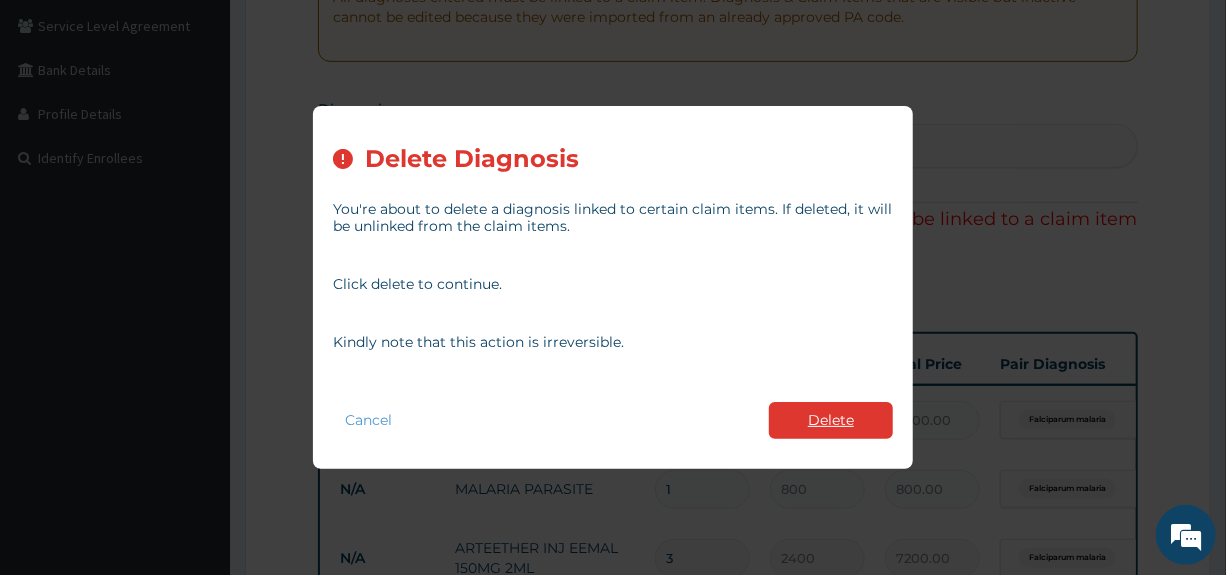 click on "Delete" at bounding box center (831, 420) 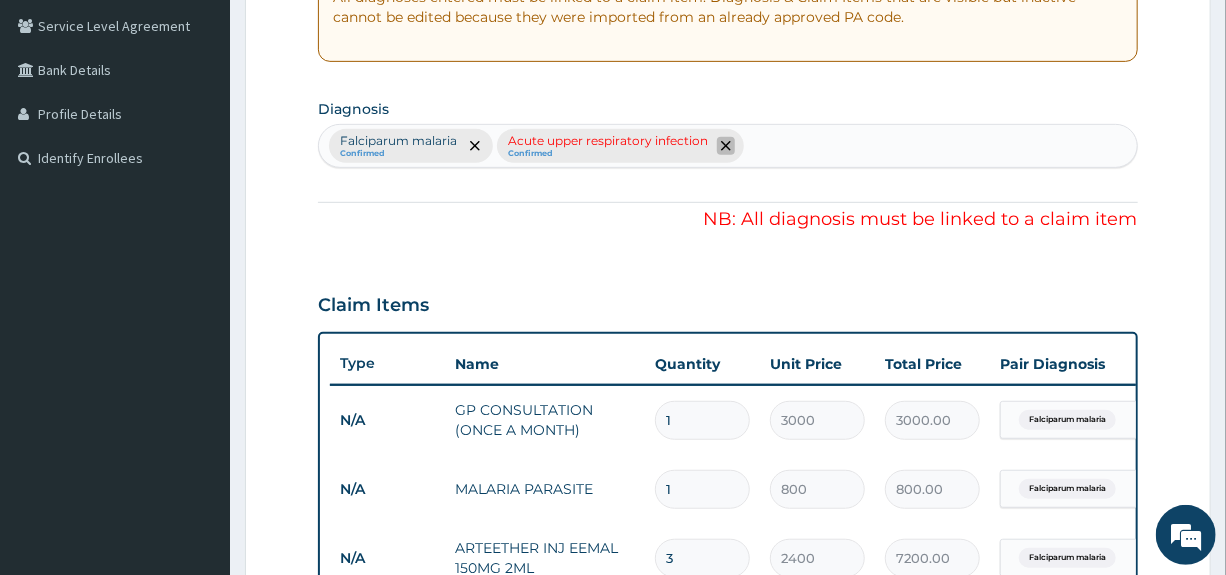 click 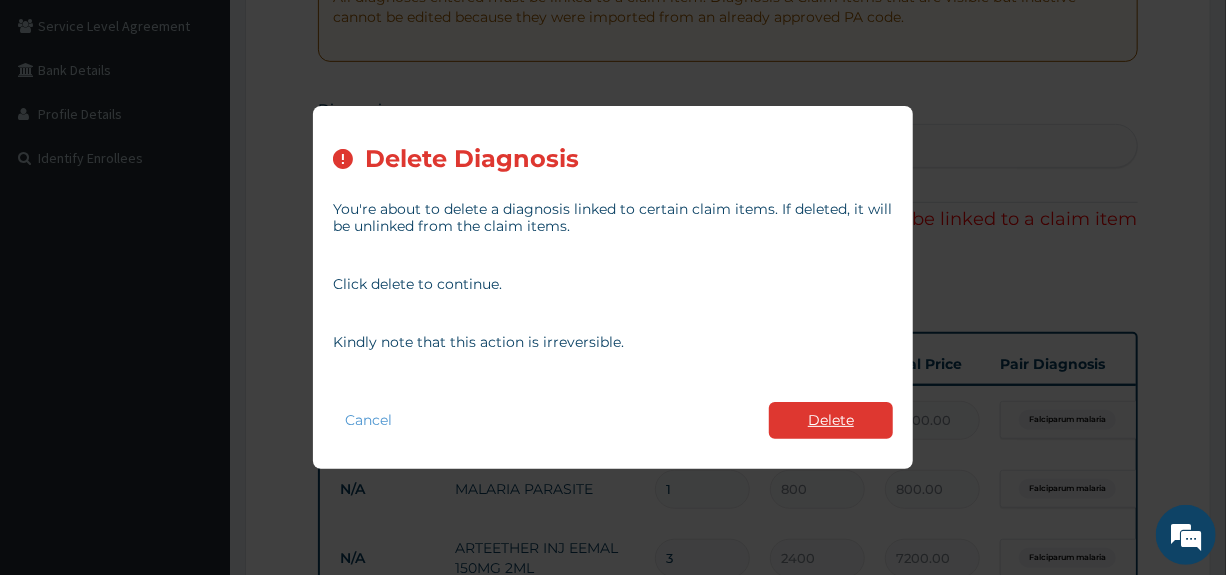 click on "Delete" at bounding box center (831, 420) 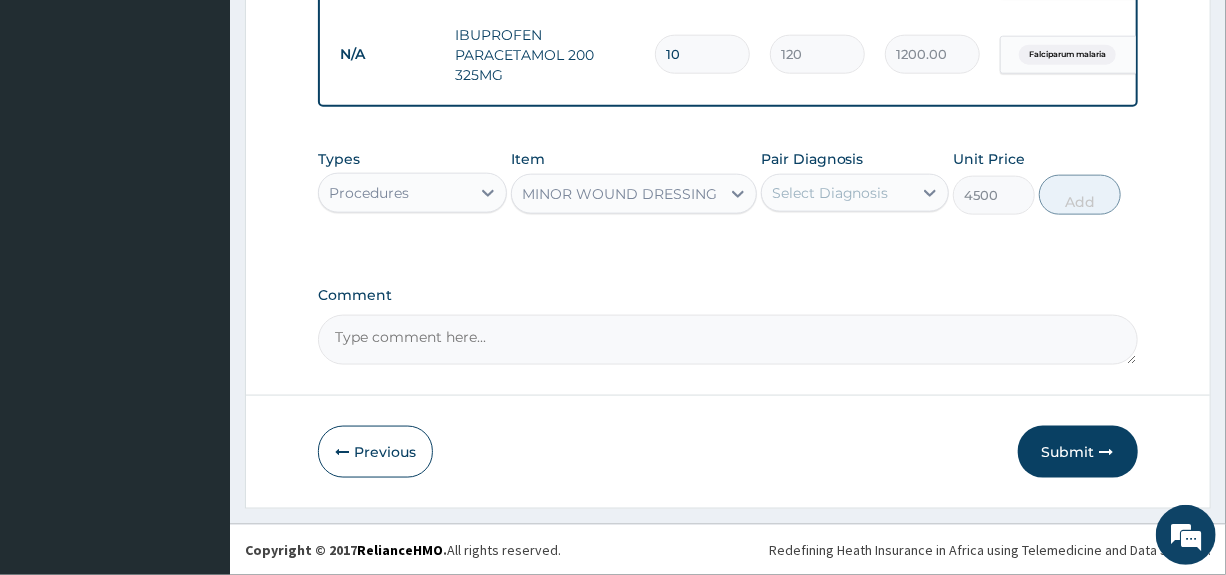 scroll, scrollTop: 1070, scrollLeft: 0, axis: vertical 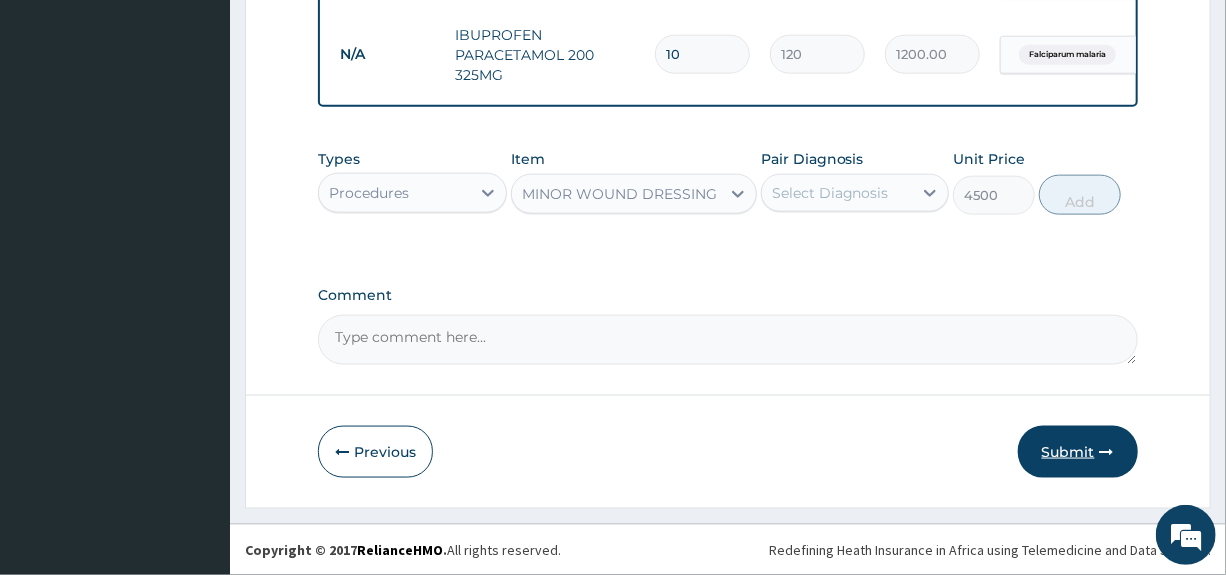 click on "Submit" at bounding box center [1078, 452] 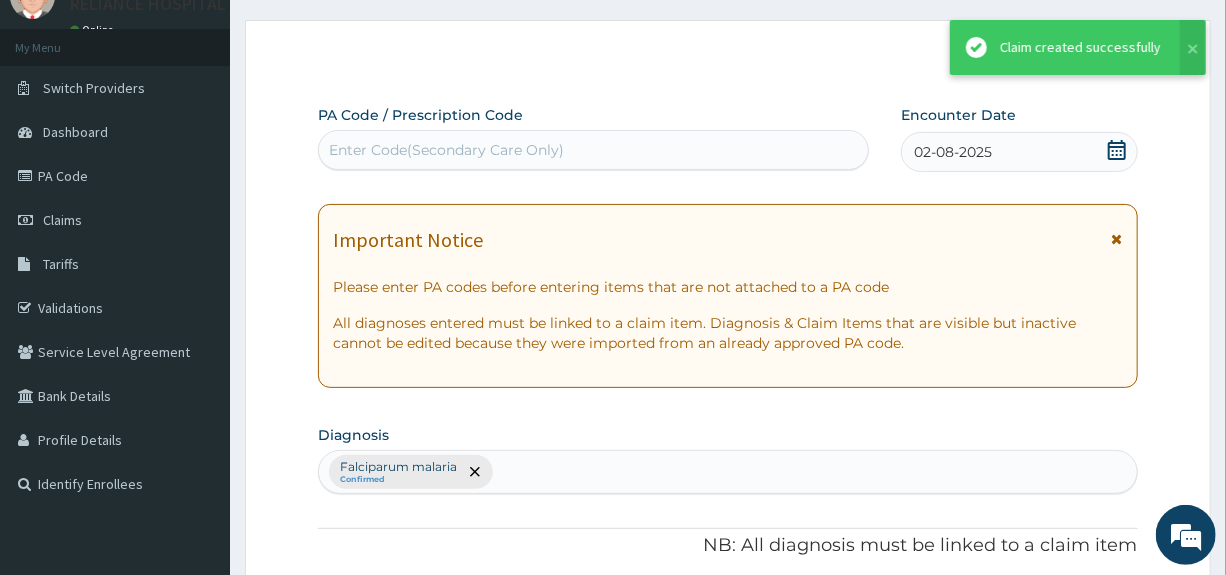 scroll, scrollTop: 1070, scrollLeft: 0, axis: vertical 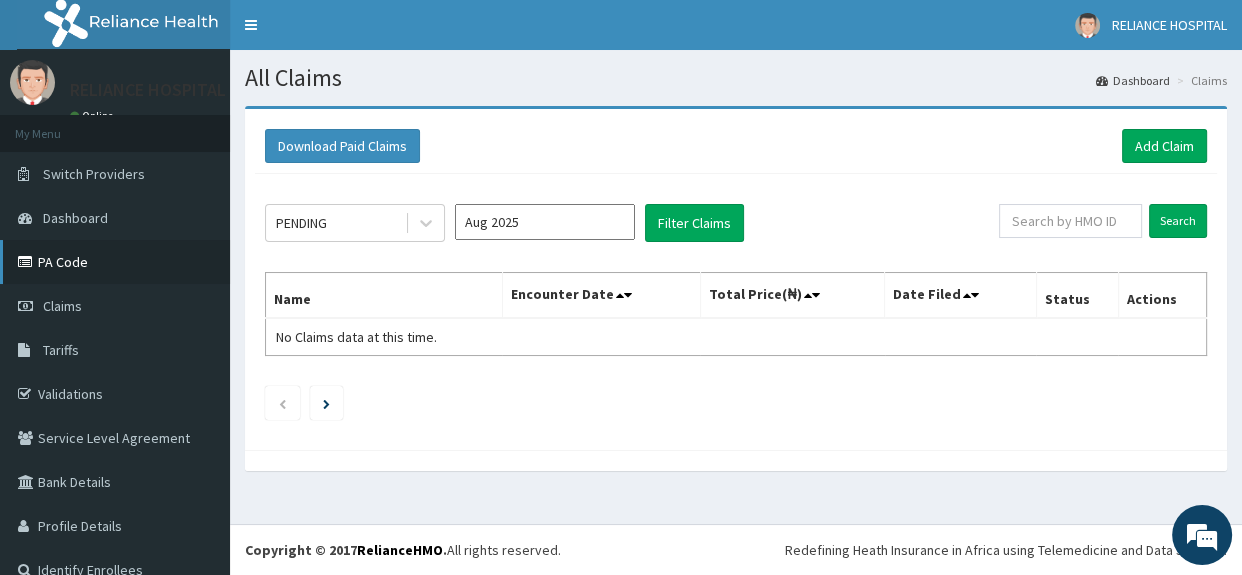 click on "PA Code" at bounding box center (115, 262) 